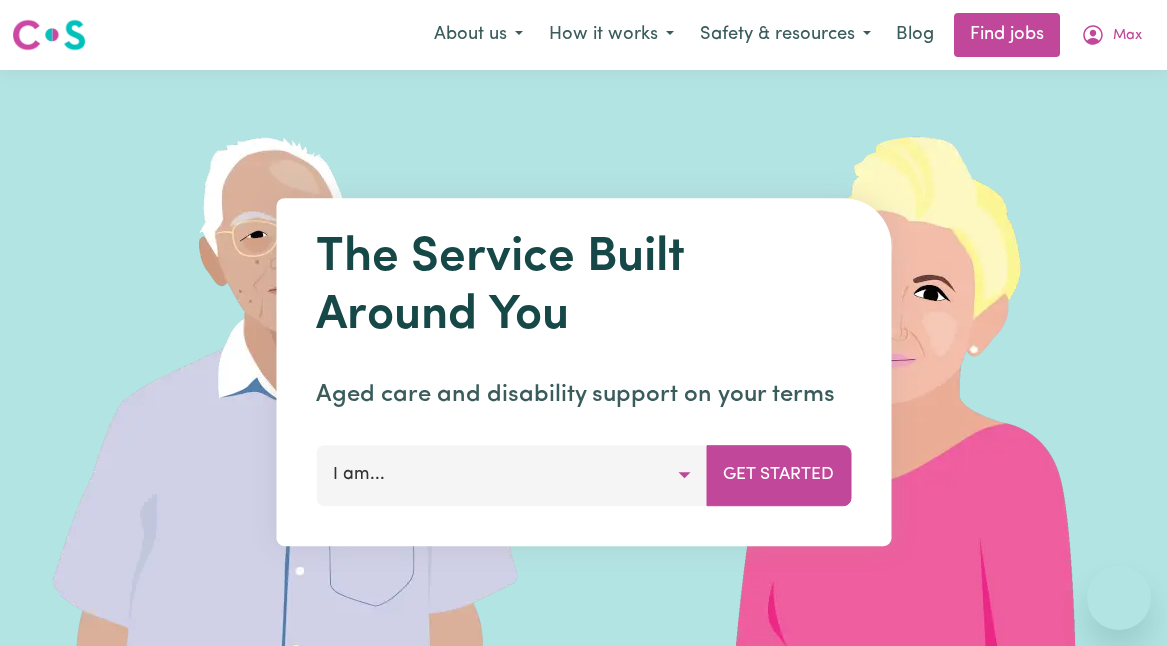 scroll, scrollTop: 0, scrollLeft: 0, axis: both 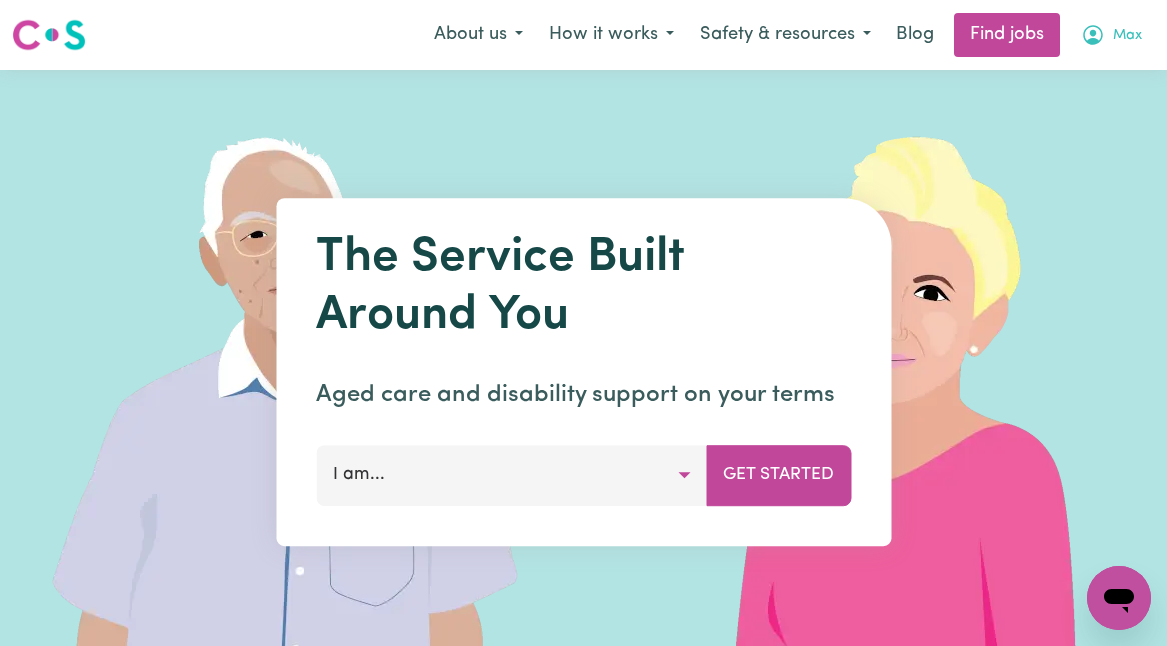 click on "Max" at bounding box center [1127, 36] 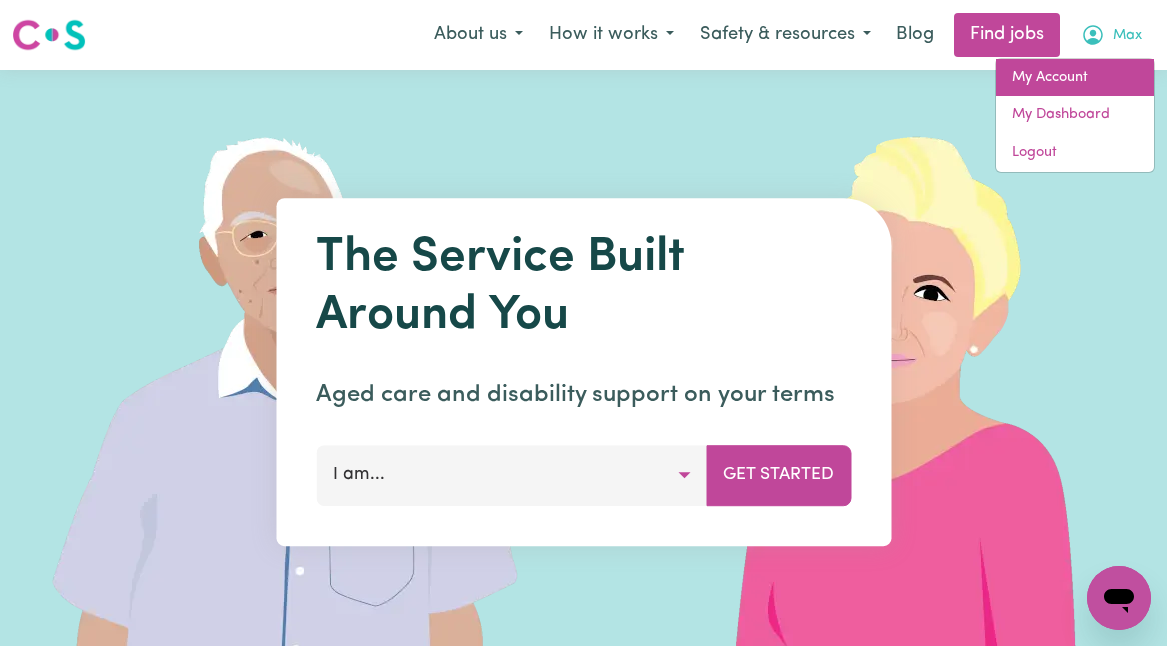 click on "My Account" at bounding box center (1075, 78) 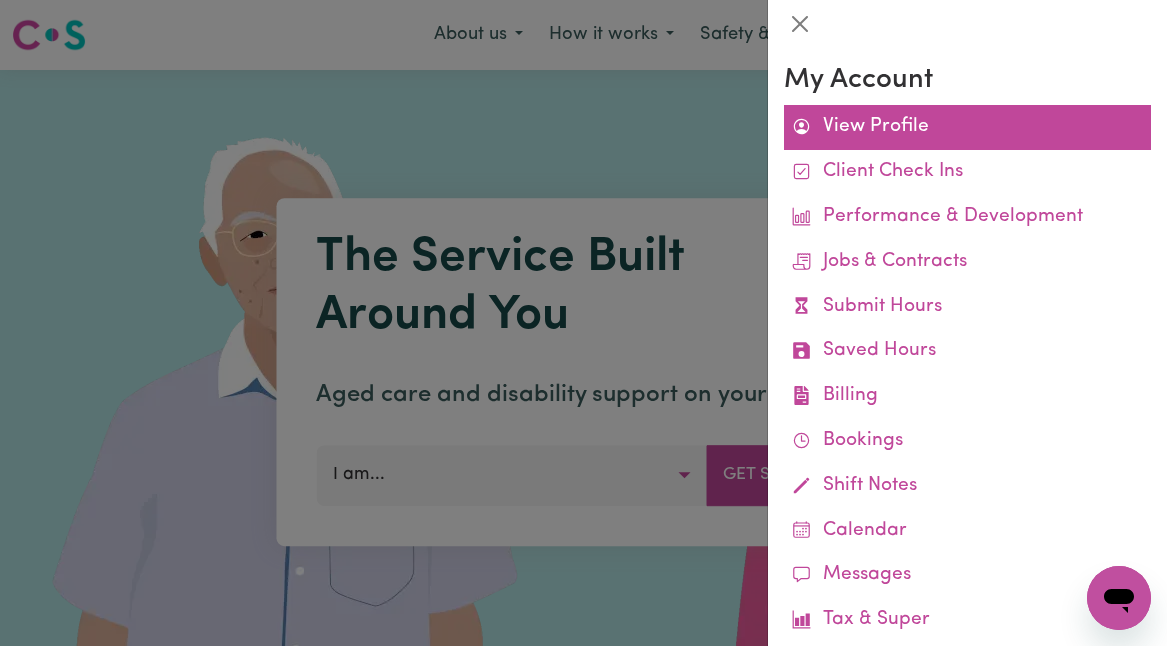 click on "View Profile" at bounding box center [967, 127] 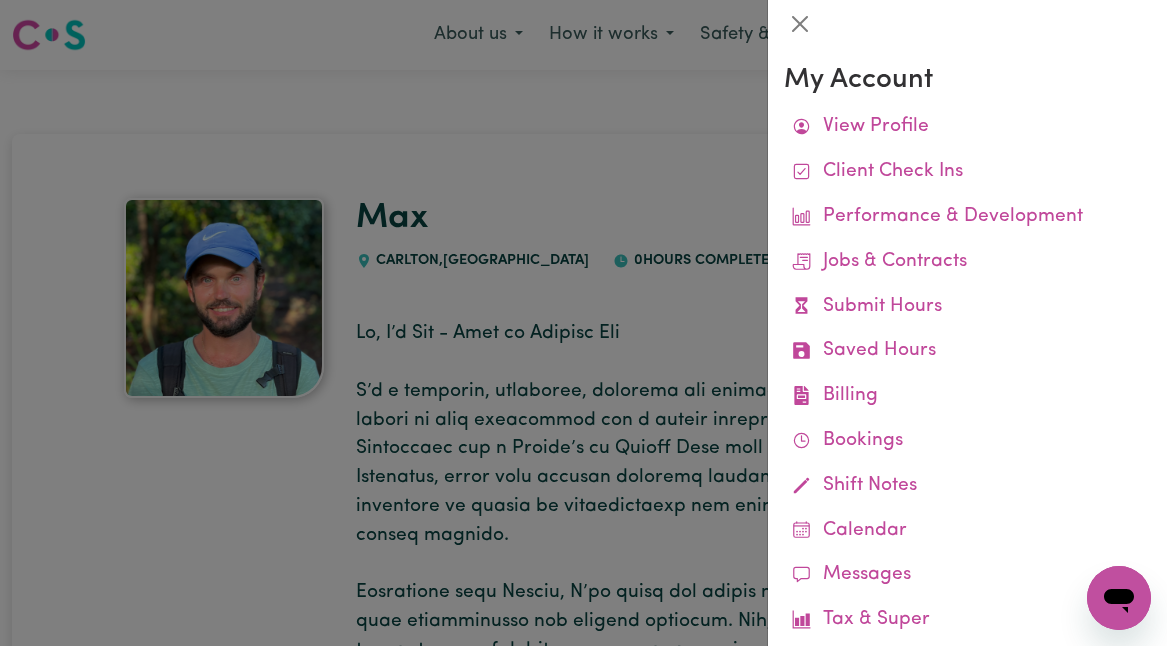 click at bounding box center [583, 323] 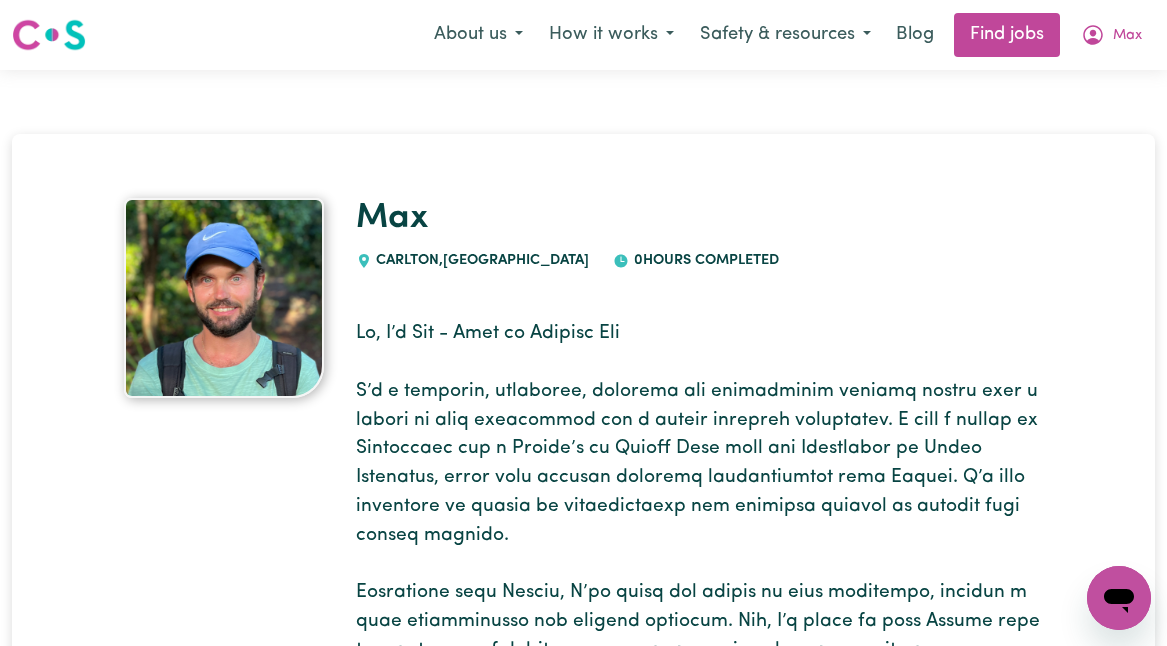 scroll, scrollTop: 0, scrollLeft: 0, axis: both 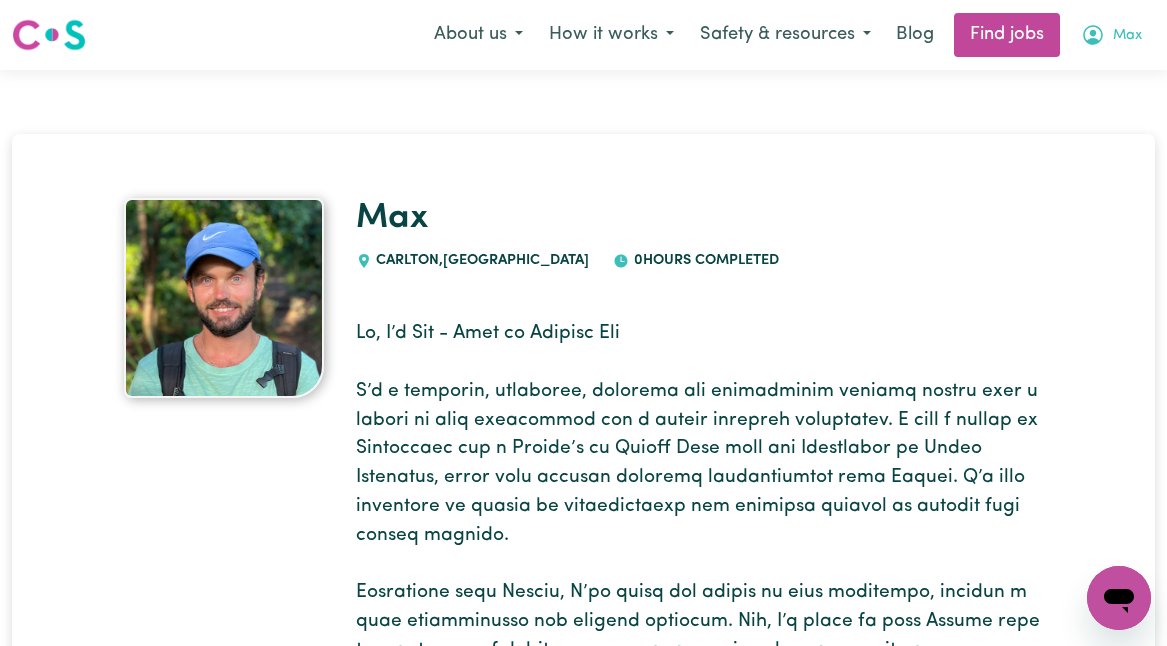click on "Max" at bounding box center [1111, 35] 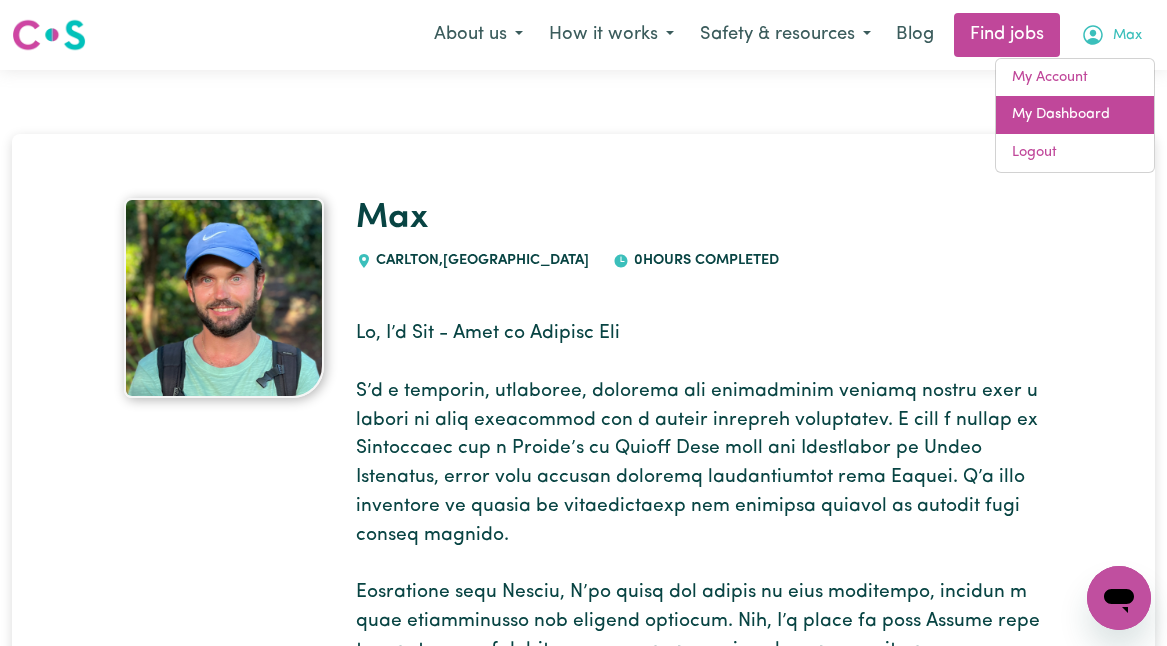 click on "My Dashboard" at bounding box center (1075, 115) 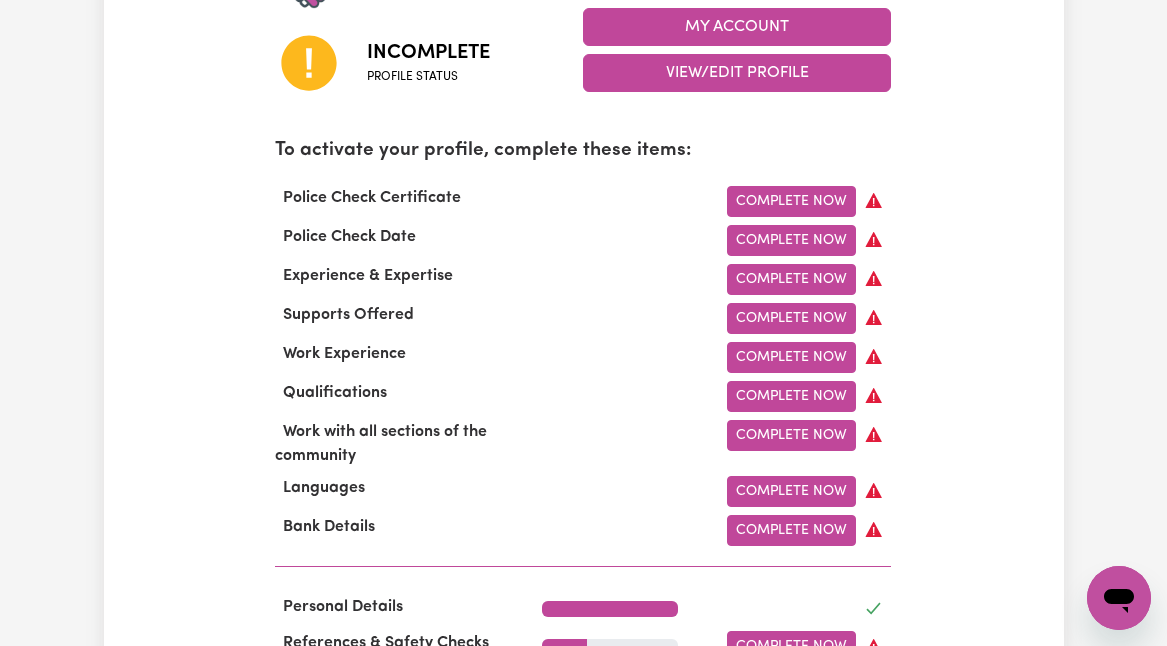 scroll, scrollTop: 626, scrollLeft: 0, axis: vertical 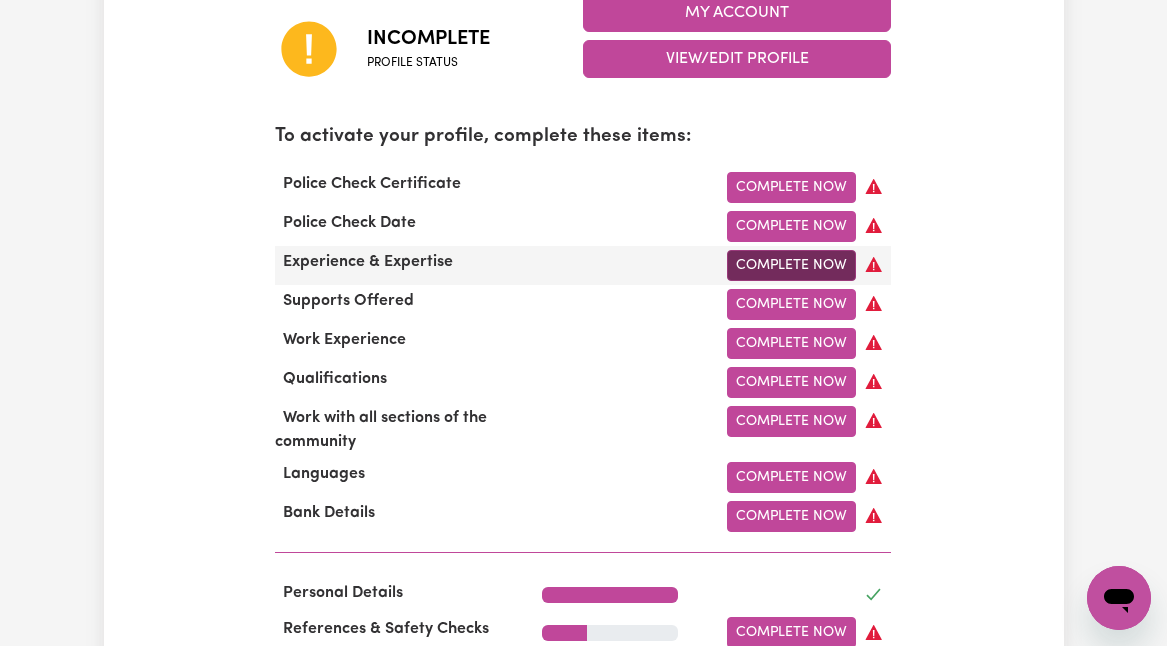 click on "Complete Now" at bounding box center (791, 265) 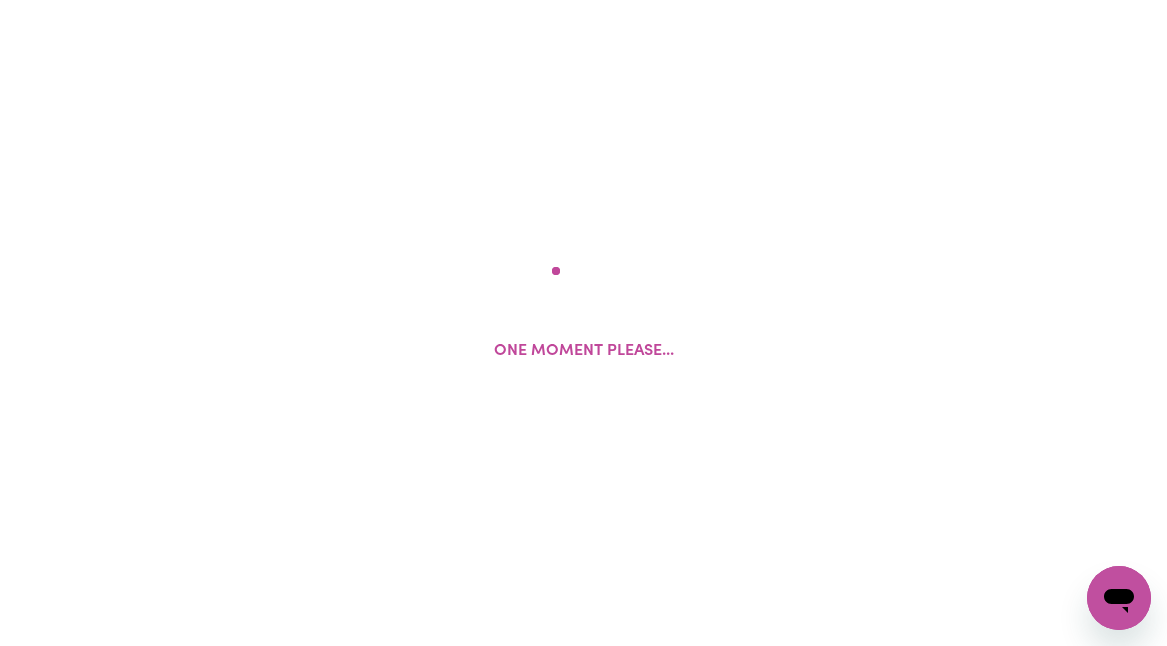 scroll, scrollTop: 0, scrollLeft: 0, axis: both 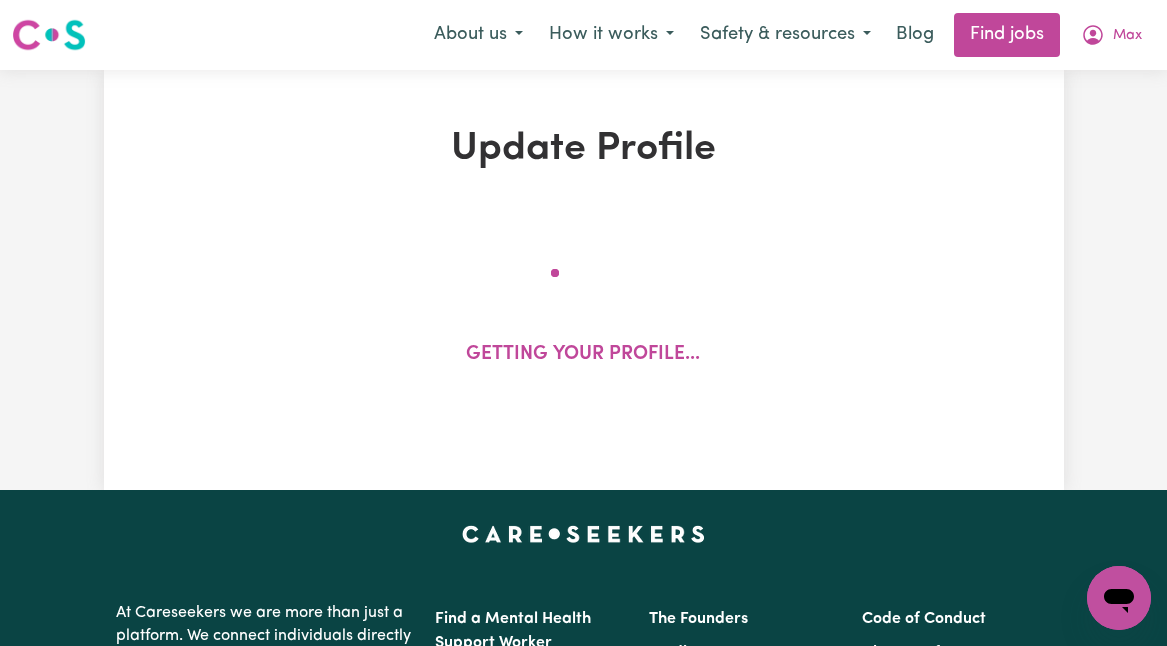 select on "Certificate III (Individual Support)" 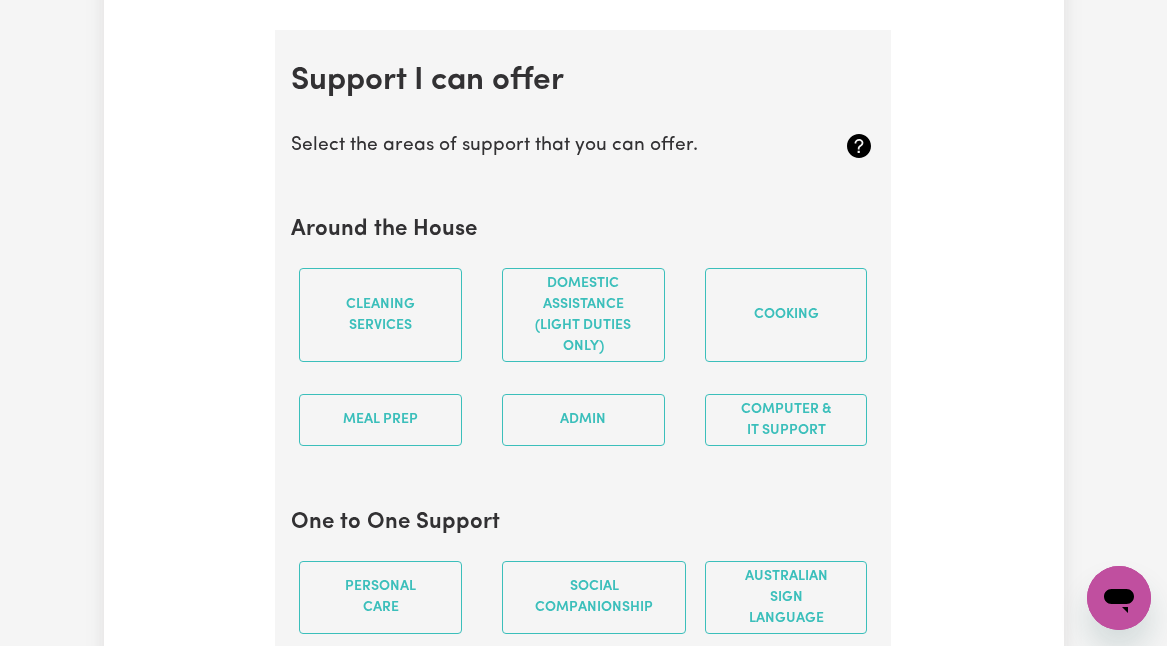 scroll, scrollTop: 2015, scrollLeft: 0, axis: vertical 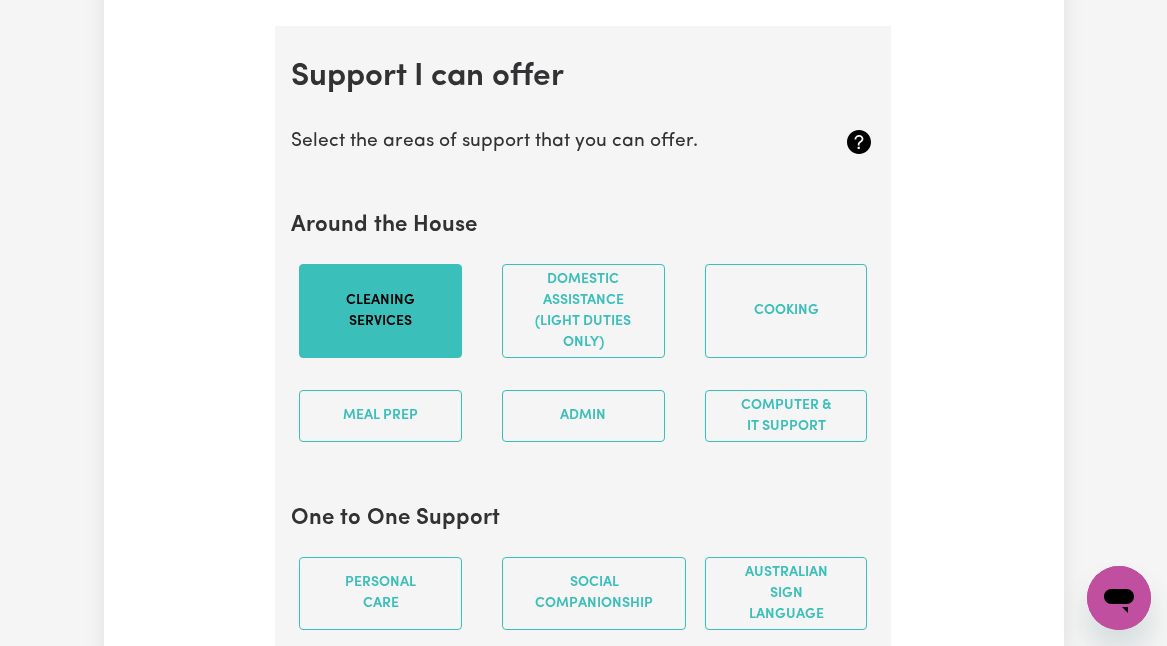 click on "Cleaning services" at bounding box center (380, 311) 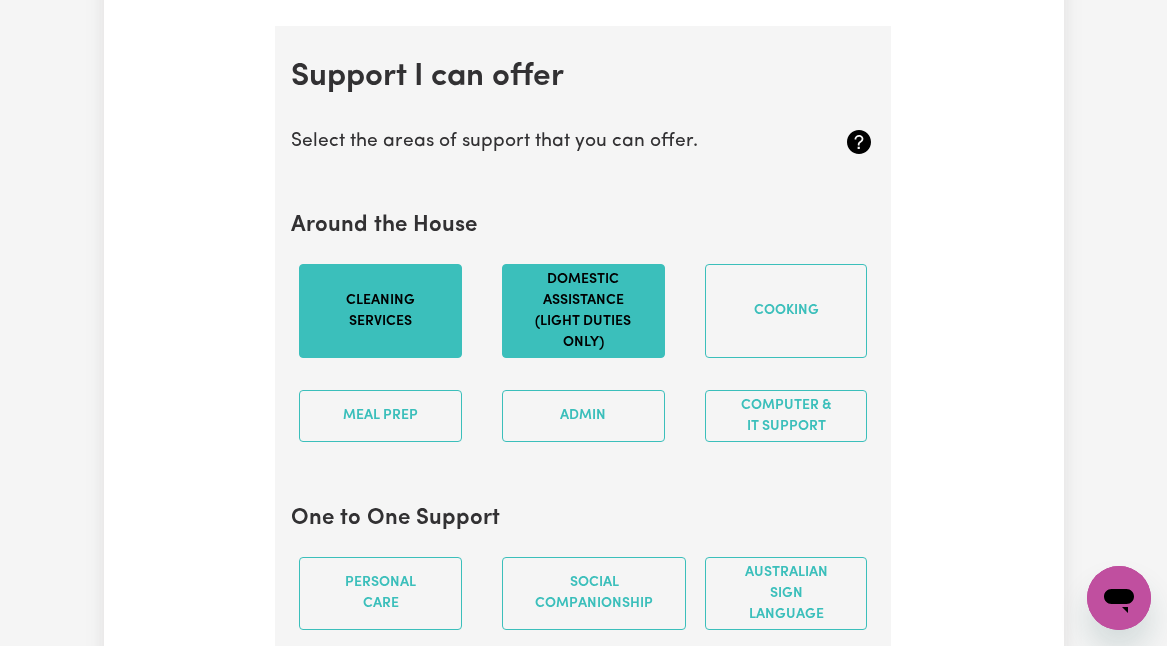 click on "Domestic assistance (light duties only)" at bounding box center (583, 311) 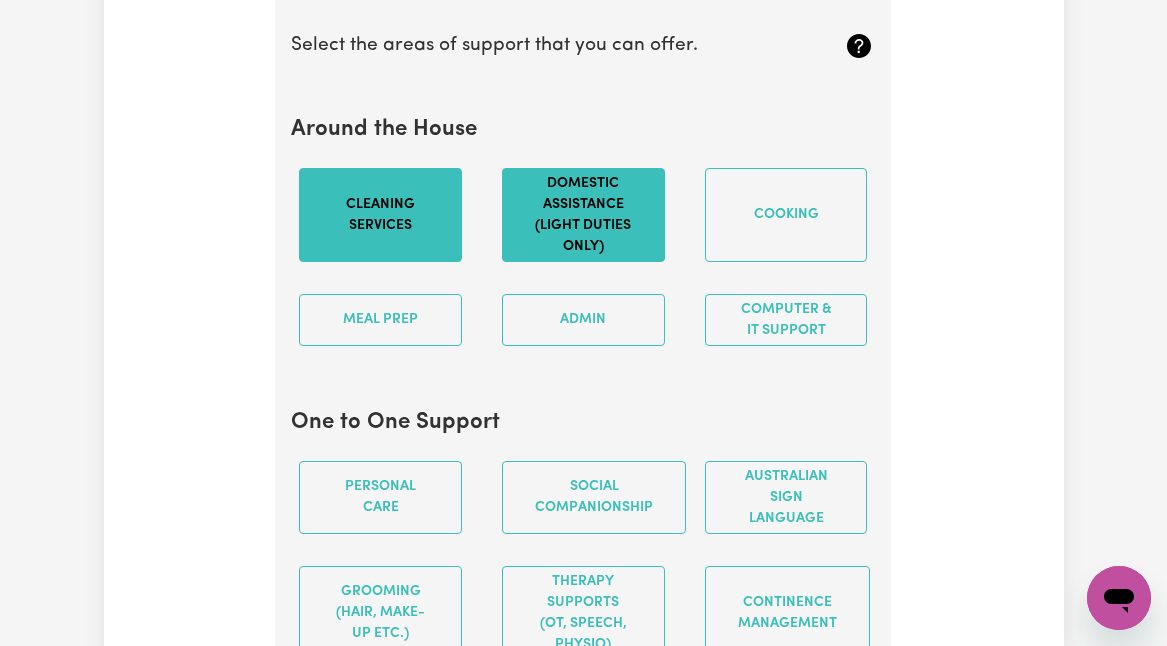 scroll, scrollTop: 2119, scrollLeft: 0, axis: vertical 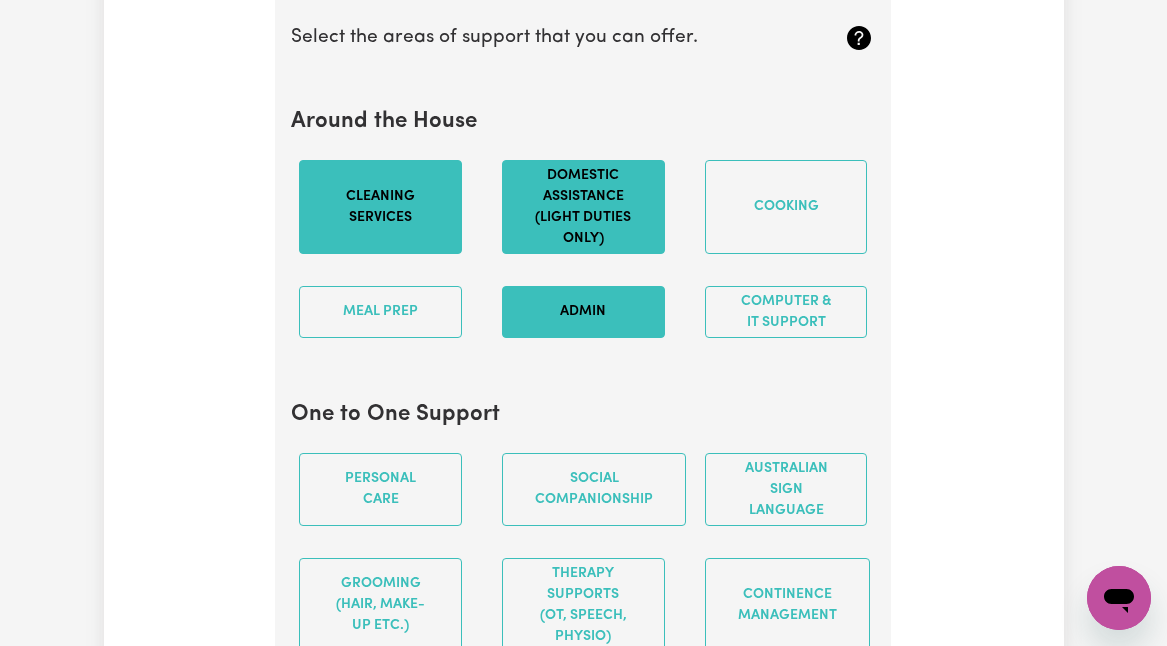 click on "Admin" at bounding box center (583, 312) 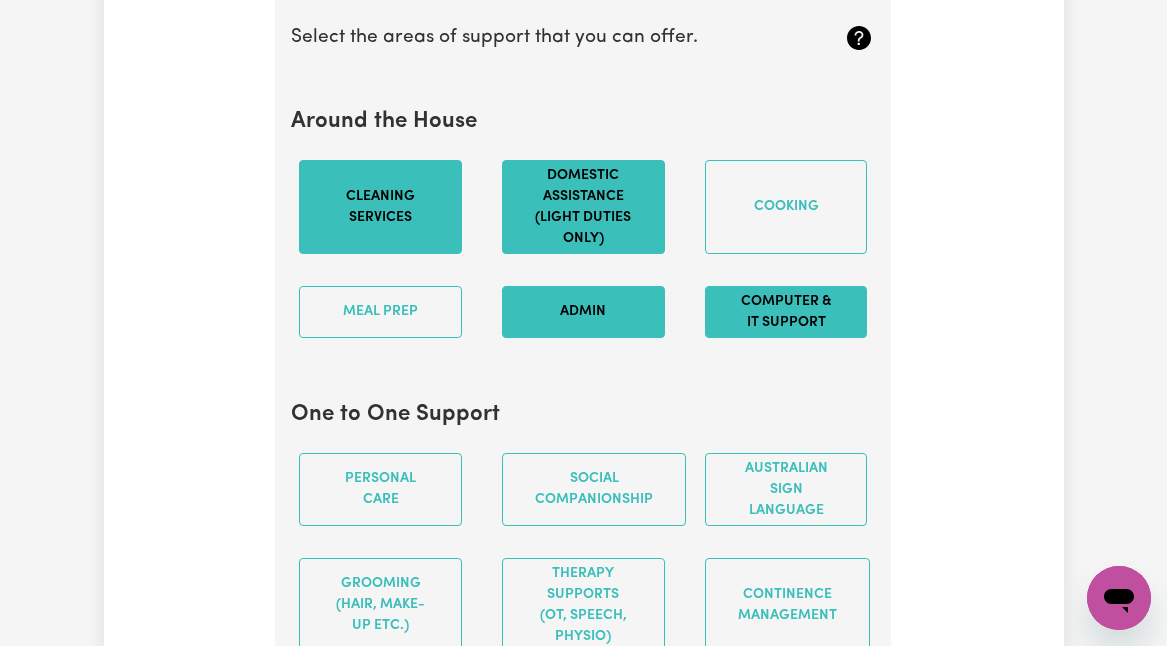 click on "Computer & IT Support" at bounding box center [786, 312] 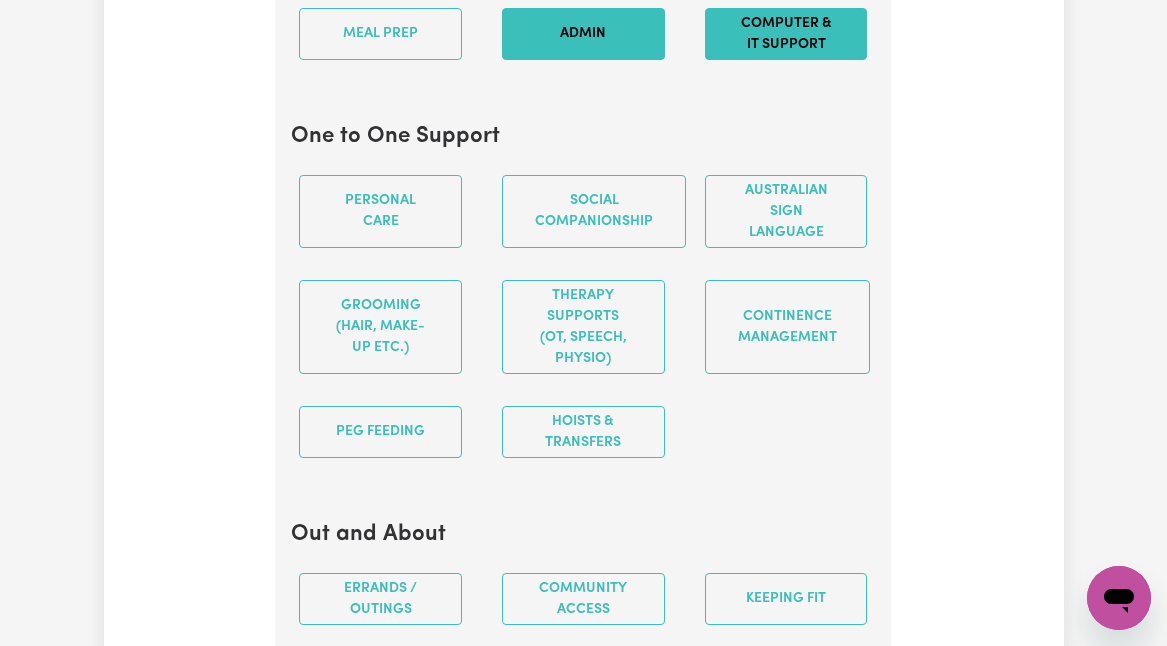 scroll, scrollTop: 2422, scrollLeft: 0, axis: vertical 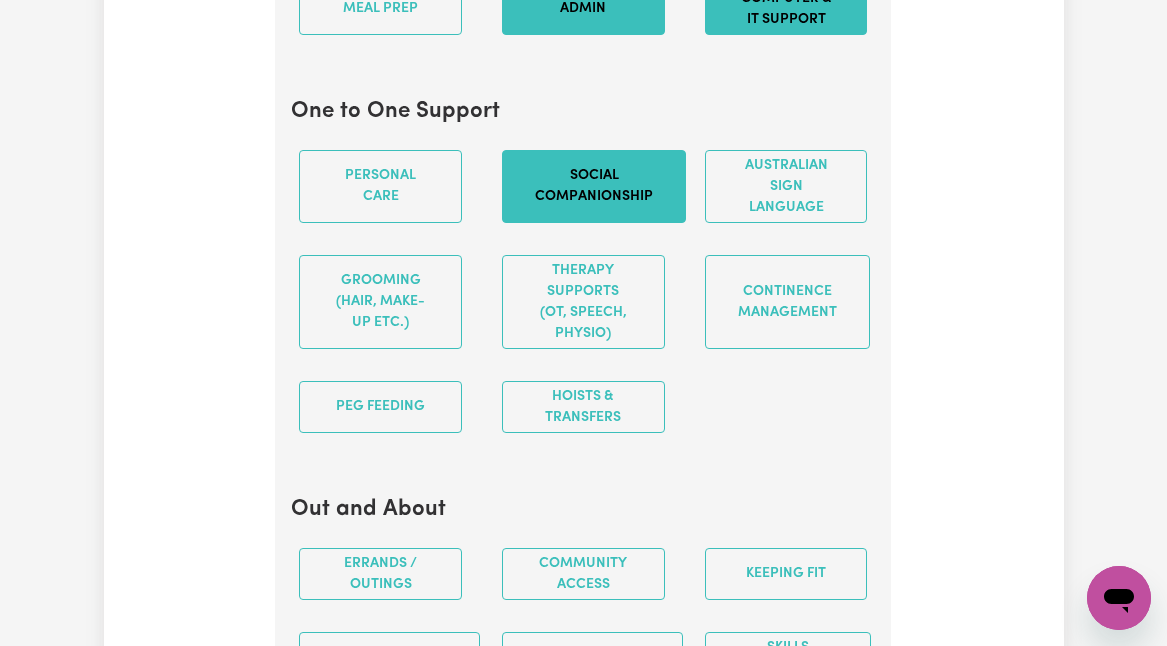click on "Social companionship" at bounding box center (594, 186) 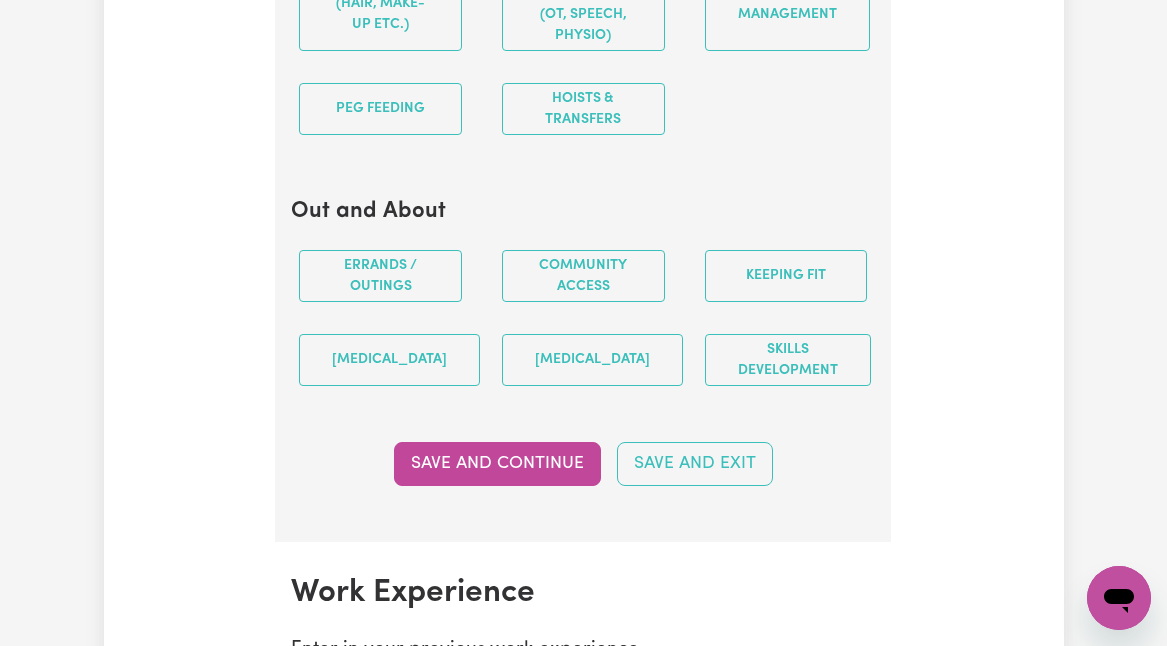 scroll, scrollTop: 2722, scrollLeft: 0, axis: vertical 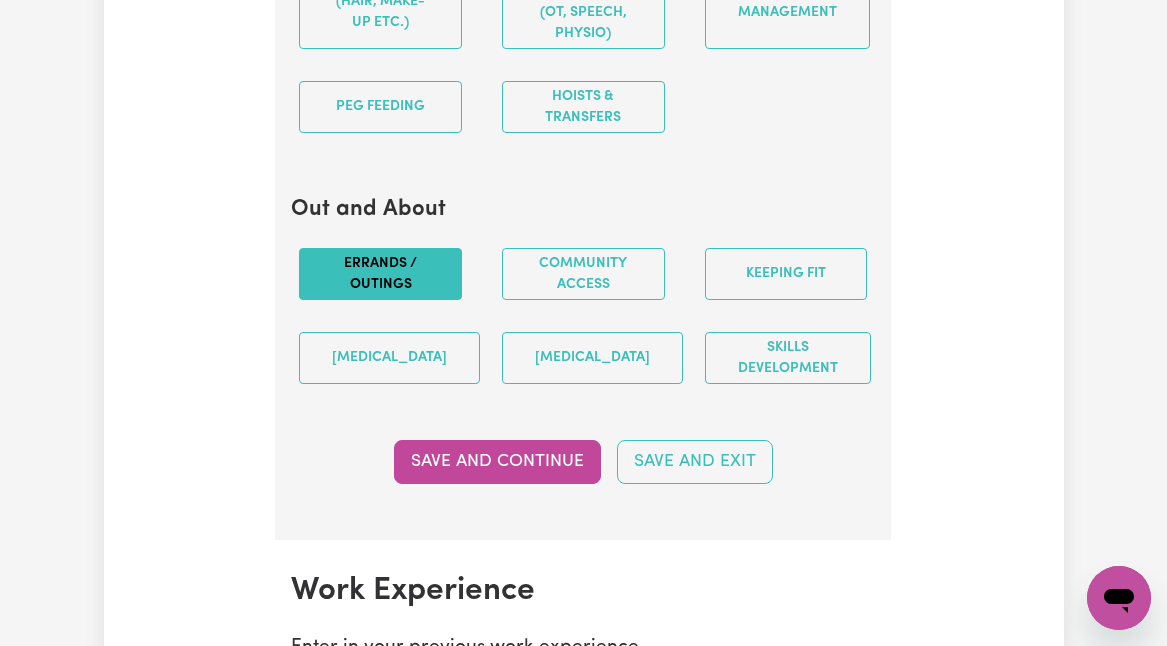 click on "Errands / Outings" at bounding box center [380, 274] 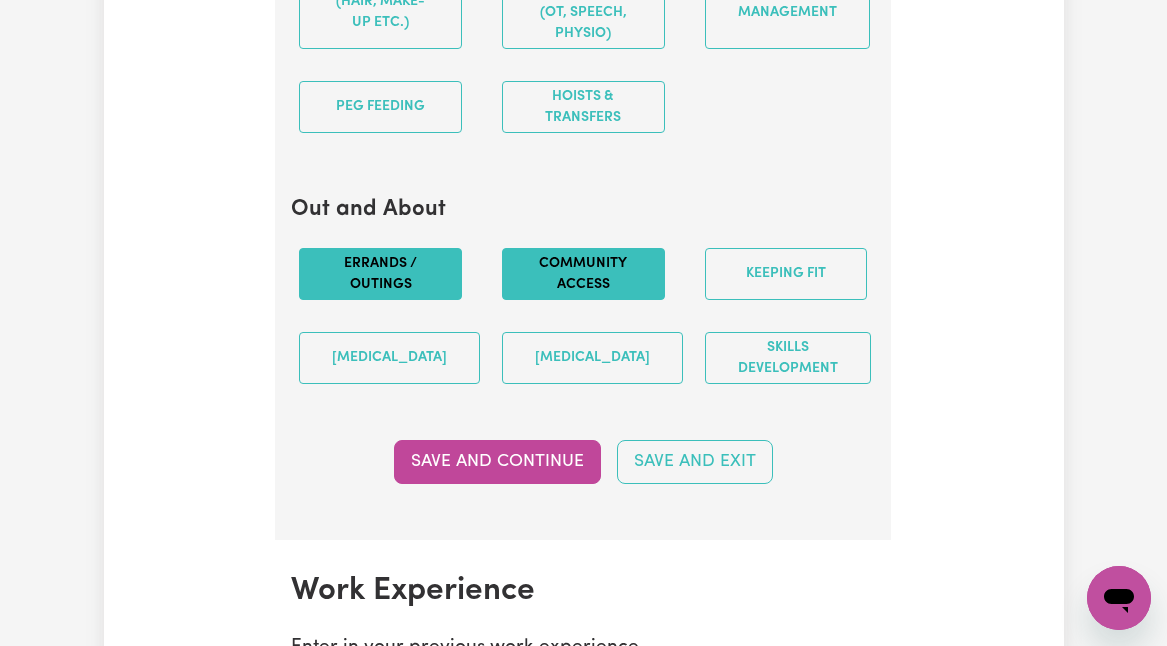 click on "Community access" at bounding box center (583, 274) 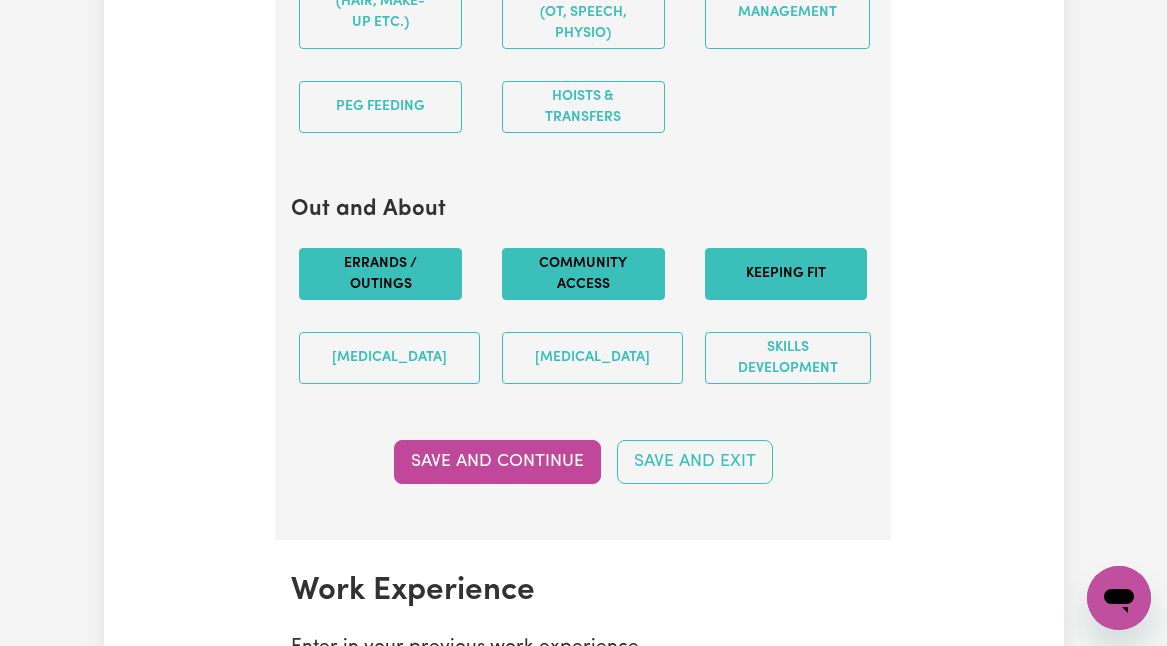 click on "Keeping fit" at bounding box center [786, 274] 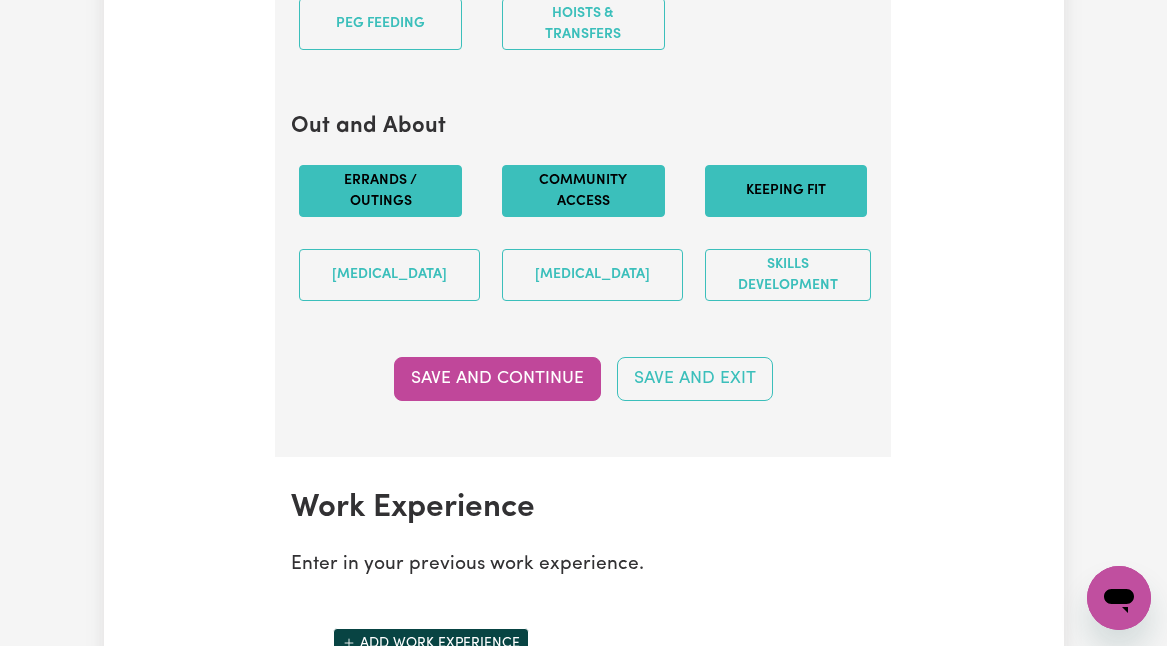 scroll, scrollTop: 2821, scrollLeft: 0, axis: vertical 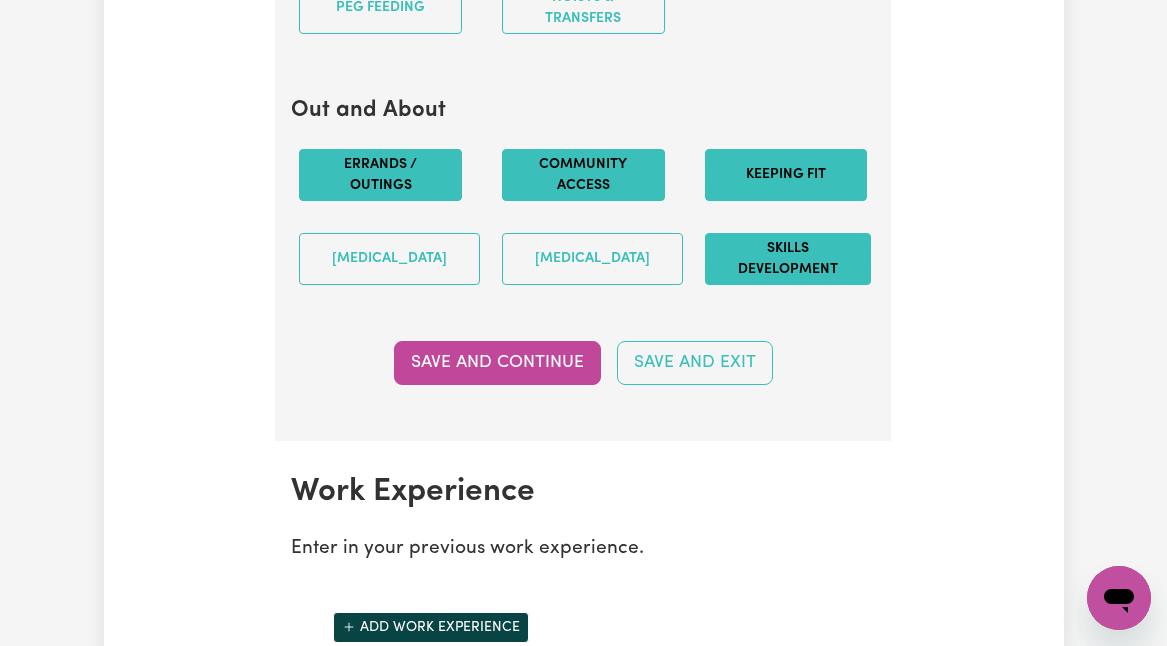 click on "Skills Development" at bounding box center (788, 259) 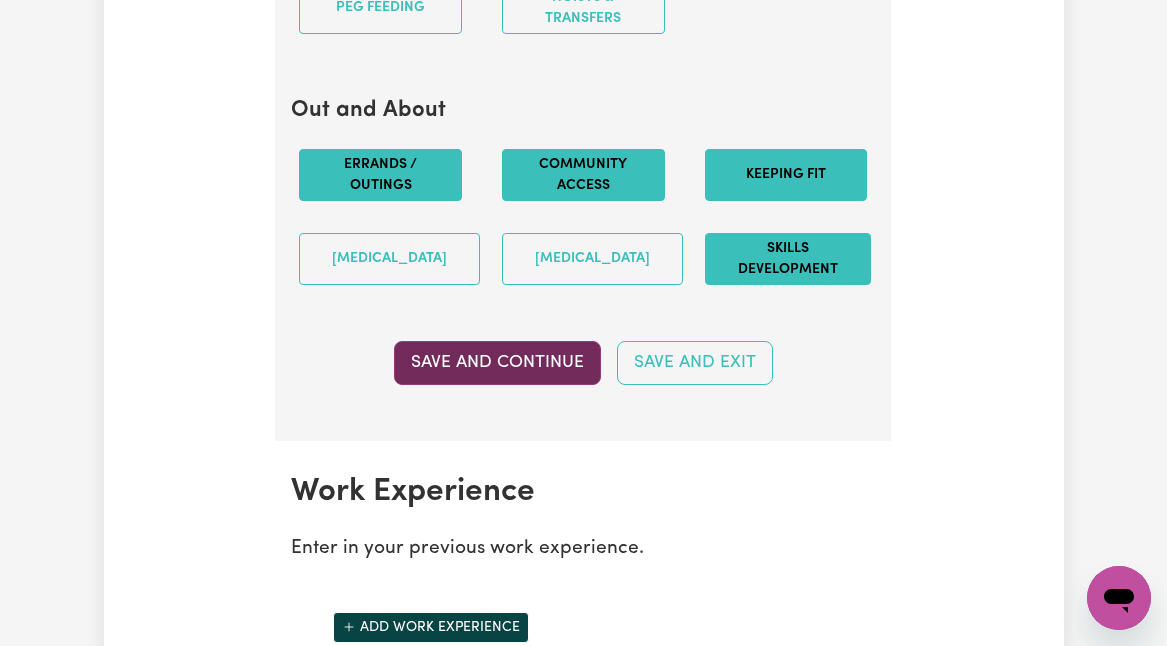 click on "Save and Continue" at bounding box center (497, 363) 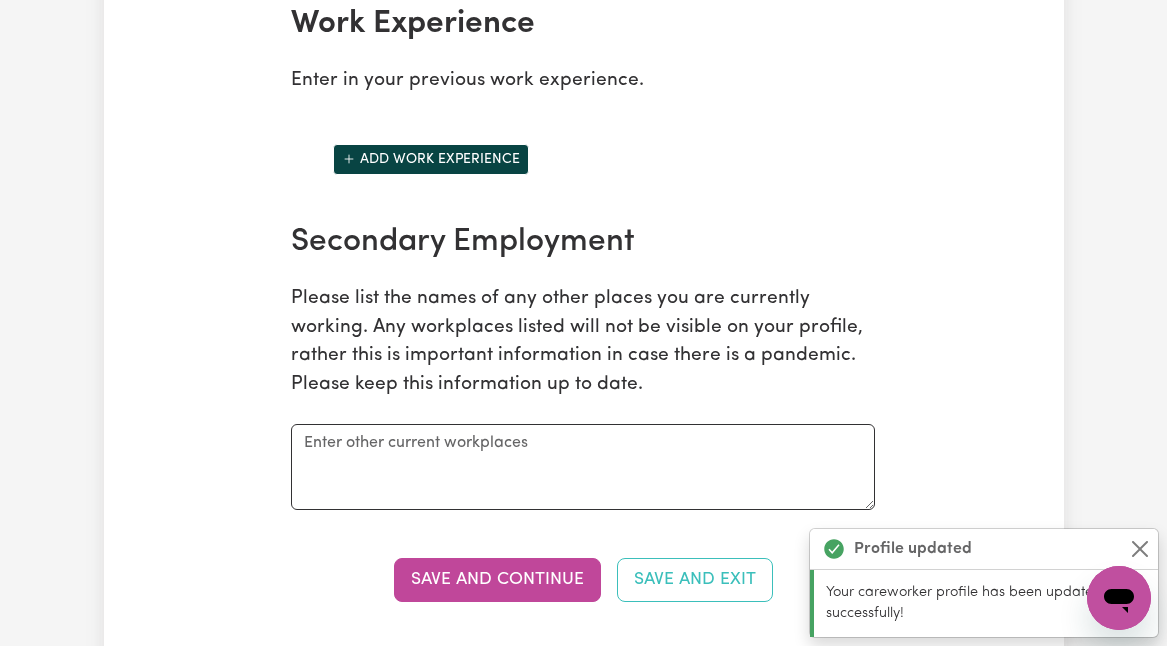 scroll, scrollTop: 3292, scrollLeft: 0, axis: vertical 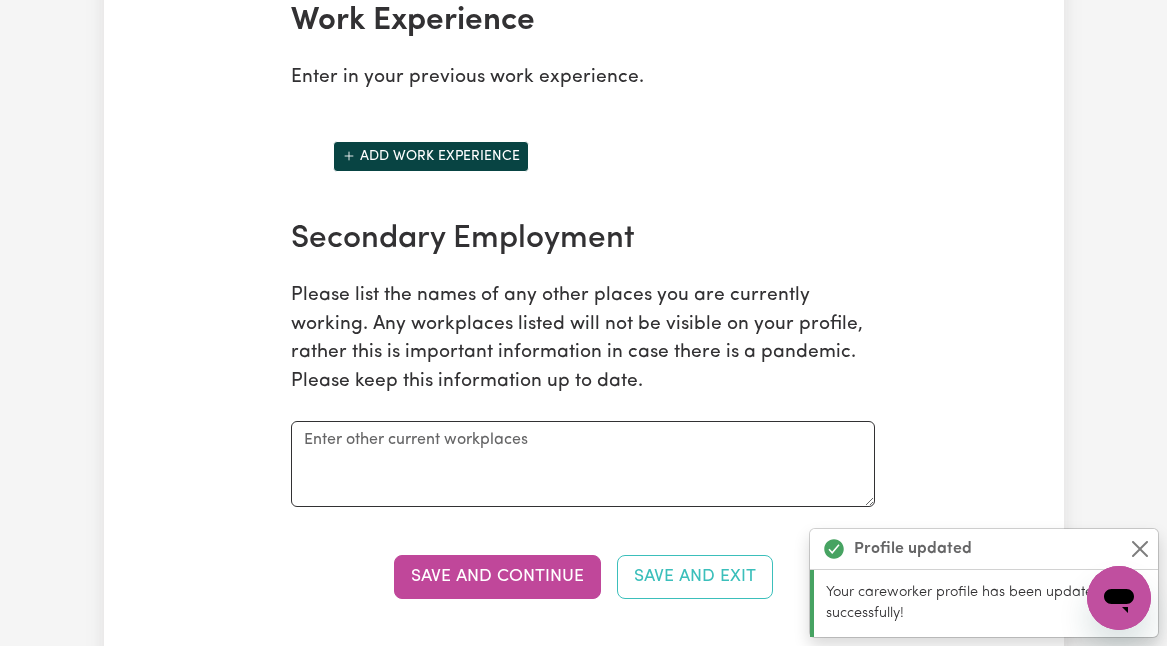 click on "Add work experience" at bounding box center [431, 156] 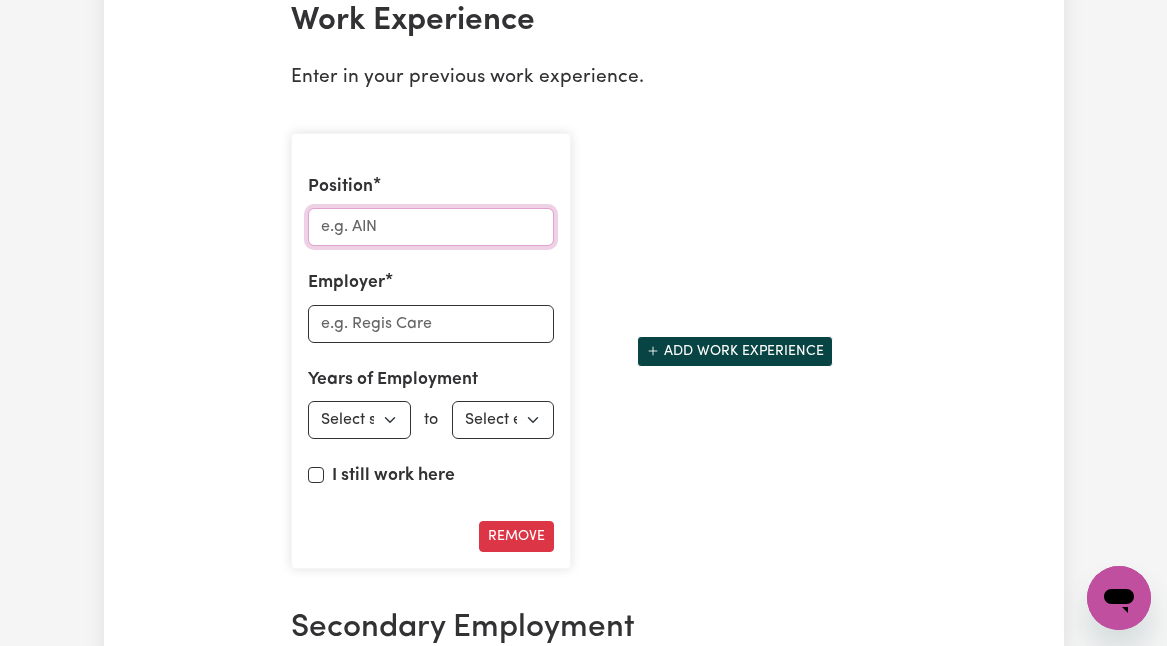 click on "Position" at bounding box center (431, 227) 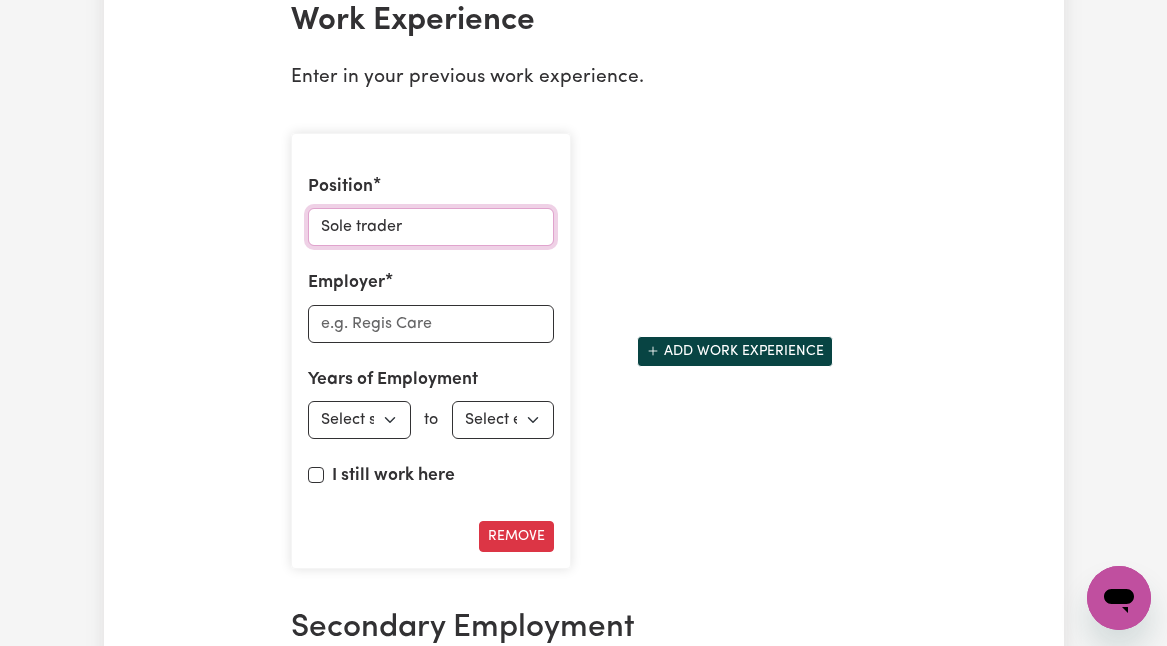 type on "Sole trader" 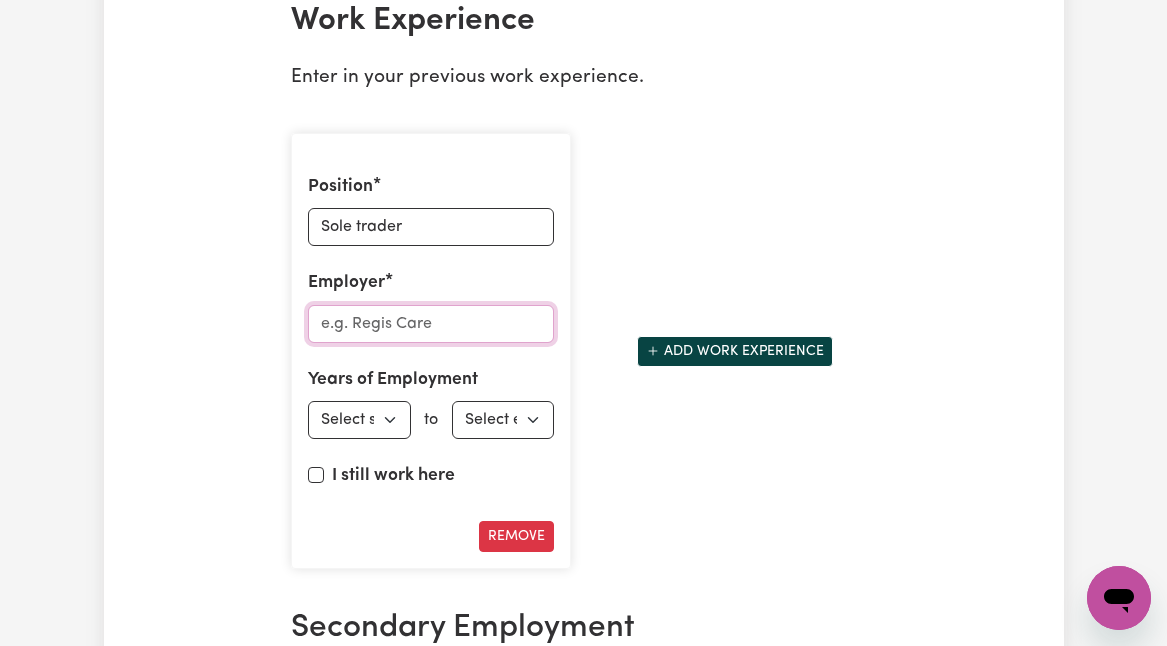 click on "Employer" at bounding box center (431, 324) 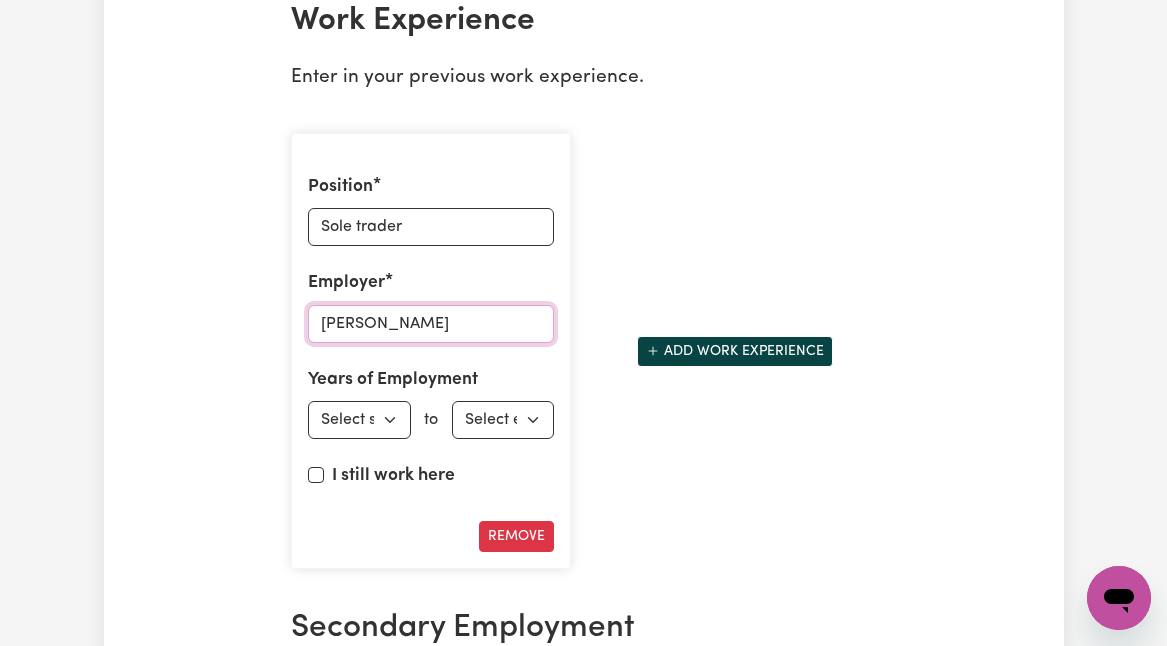 type on "Max Kayd" 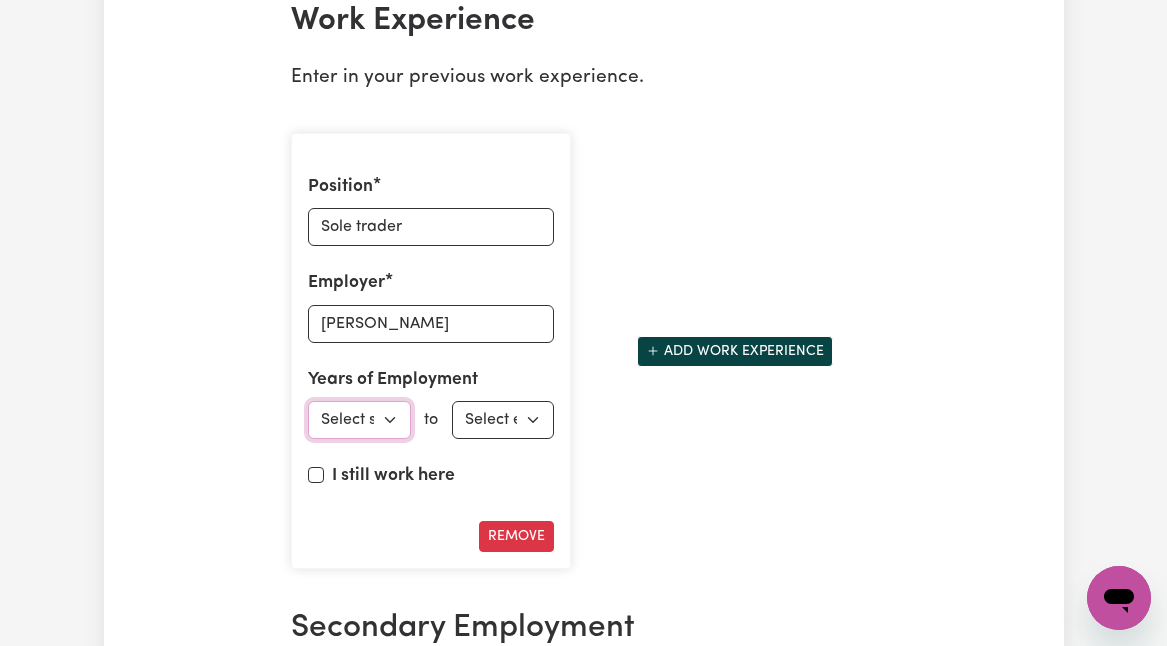 click on "Select start year 1951 1952 1953 1954 1955 1956 1957 1958 1959 1960 1961 1962 1963 1964 1965 1966 1967 1968 1969 1970 1971 1972 1973 1974 1975 1976 1977 1978 1979 1980 1981 1982 1983 1984 1985 1986 1987 1988 1989 1990 1991 1992 1993 1994 1995 1996 1997 1998 1999 2000 2001 2002 2003 2004 2005 2006 2007 2008 2009 2010 2011 2012 2013 2014 2015 2016 2017 2018 2019 2020 2021 2022 2023 2024 2025" at bounding box center (359, 420) 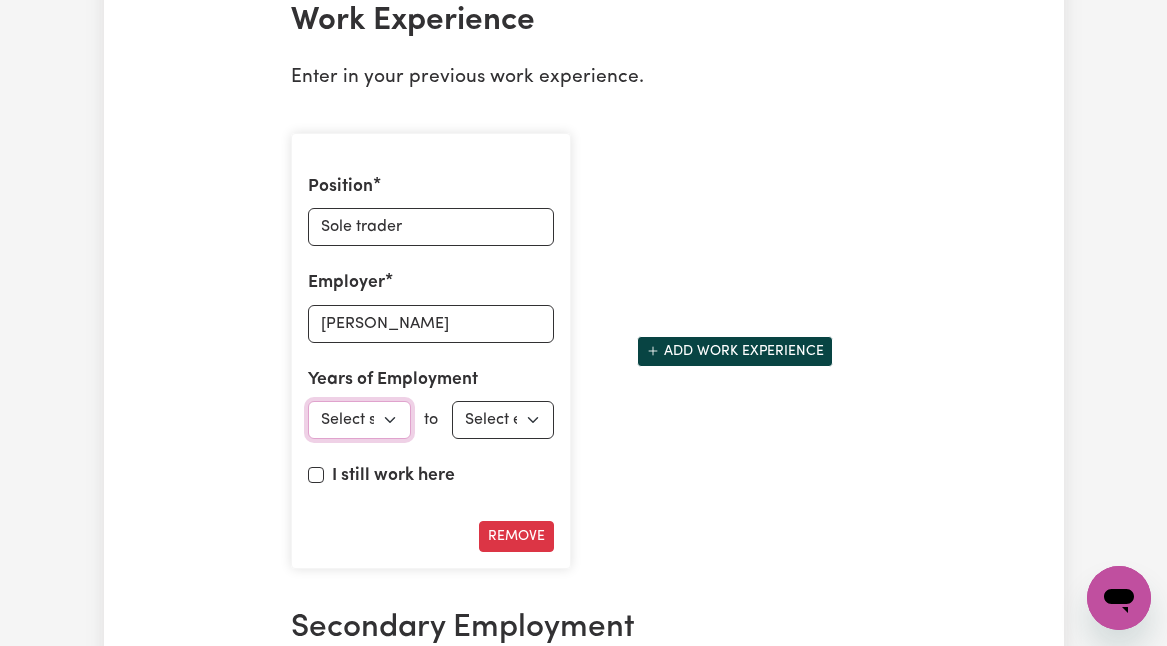 select on "2023" 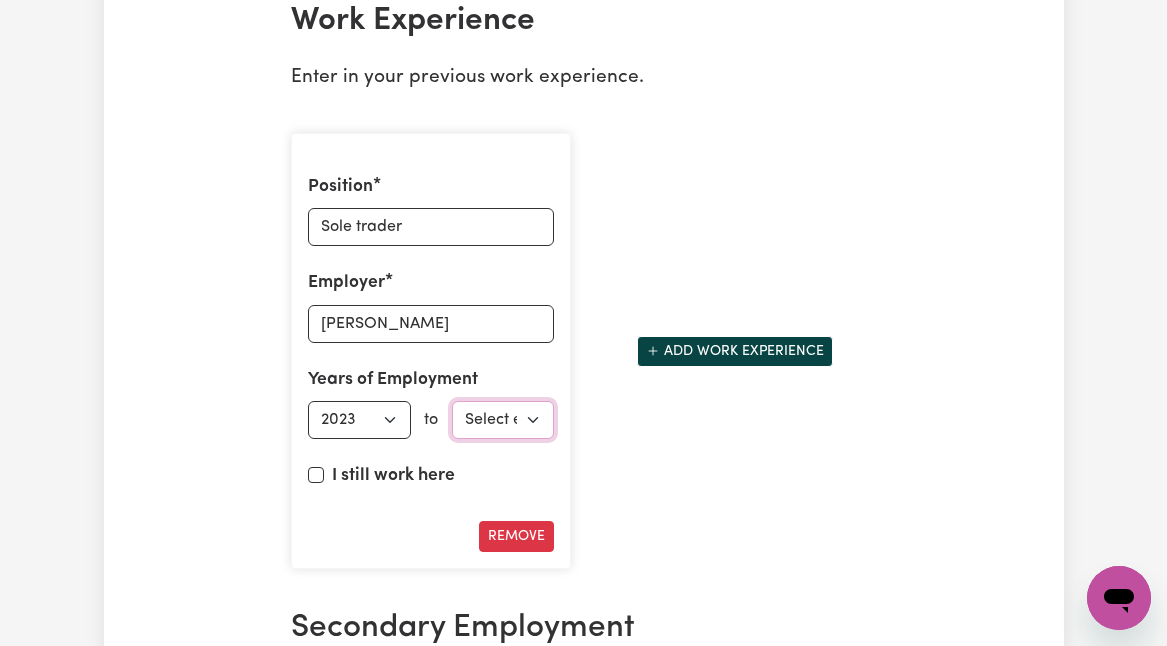 click on "Select end year 1951 1952 1953 1954 1955 1956 1957 1958 1959 1960 1961 1962 1963 1964 1965 1966 1967 1968 1969 1970 1971 1972 1973 1974 1975 1976 1977 1978 1979 1980 1981 1982 1983 1984 1985 1986 1987 1988 1989 1990 1991 1992 1993 1994 1995 1996 1997 1998 1999 2000 2001 2002 2003 2004 2005 2006 2007 2008 2009 2010 2011 2012 2013 2014 2015 2016 2017 2018 2019 2020 2021 2022 2023 2024 2025" at bounding box center [503, 420] 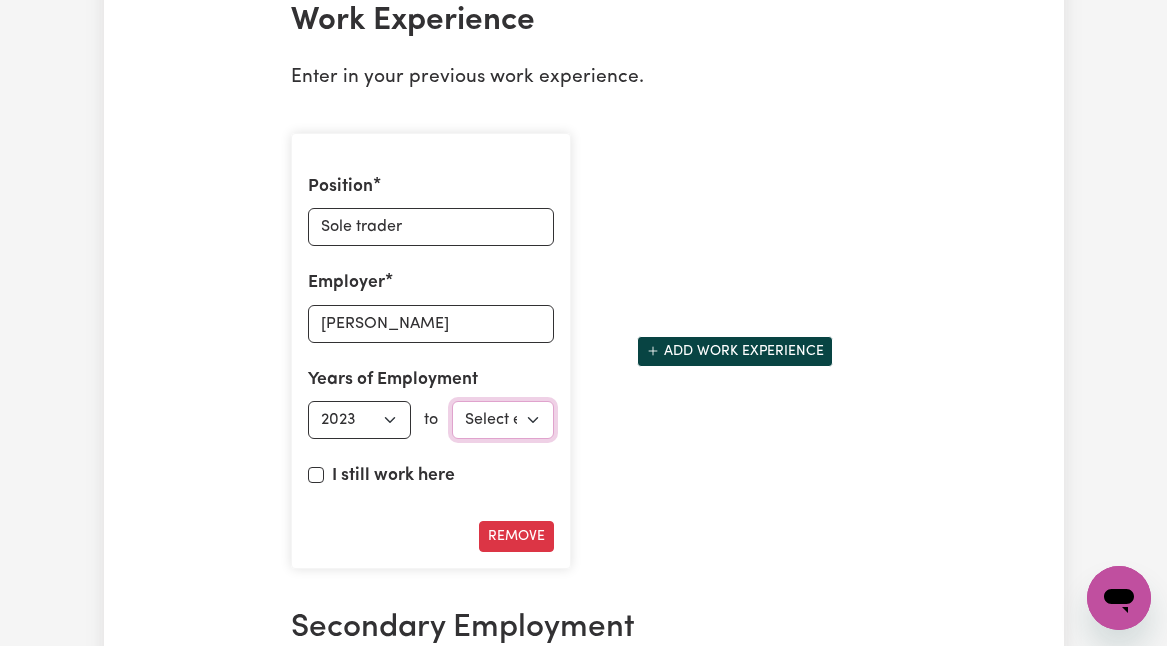 select on "2025" 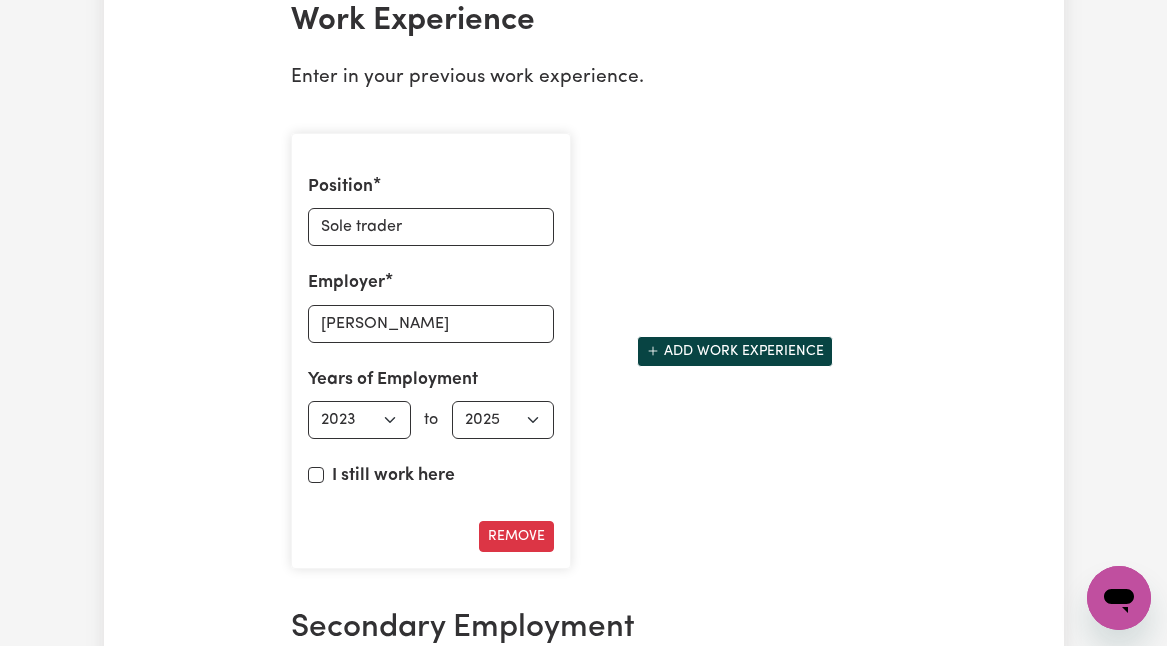 click on "Position Sole trader Employer Max Kayd Years of Employment Employed from Select start year 1951 1952 1953 1954 1955 1956 1957 1958 1959 1960 1961 1962 1963 1964 1965 1966 1967 1968 1969 1970 1971 1972 1973 1974 1975 1976 1977 1978 1979 1980 1981 1982 1983 1984 1985 1986 1987 1988 1989 1990 1991 1992 1993 1994 1995 1996 1997 1998 1999 2000 2001 2002 2003 2004 2005 2006 2007 2008 2009 2010 2011 2012 2013 2014 2015 2016 2017 2018 2019 2020 2021 2022 2023 2024 2025 to Employed until Select end year 1951 1952 1953 1954 1955 1956 1957 1958 1959 1960 1961 1962 1963 1964 1965 1966 1967 1968 1969 1970 1971 1972 1973 1974 1975 1976 1977 1978 1979 1980 1981 1982 1983 1984 1985 1986 1987 1988 1989 1990 1991 1992 1993 1994 1995 1996 1997 1998 1999 2000 2001 2002 2003 2004 2005 2006 2007 2008 2009 2010 2011 2012 2013 2014 2015 2016 2017 2018 2019 2020 2021 2022 2023 2024 2025 I still work here Remove" at bounding box center (431, 351) 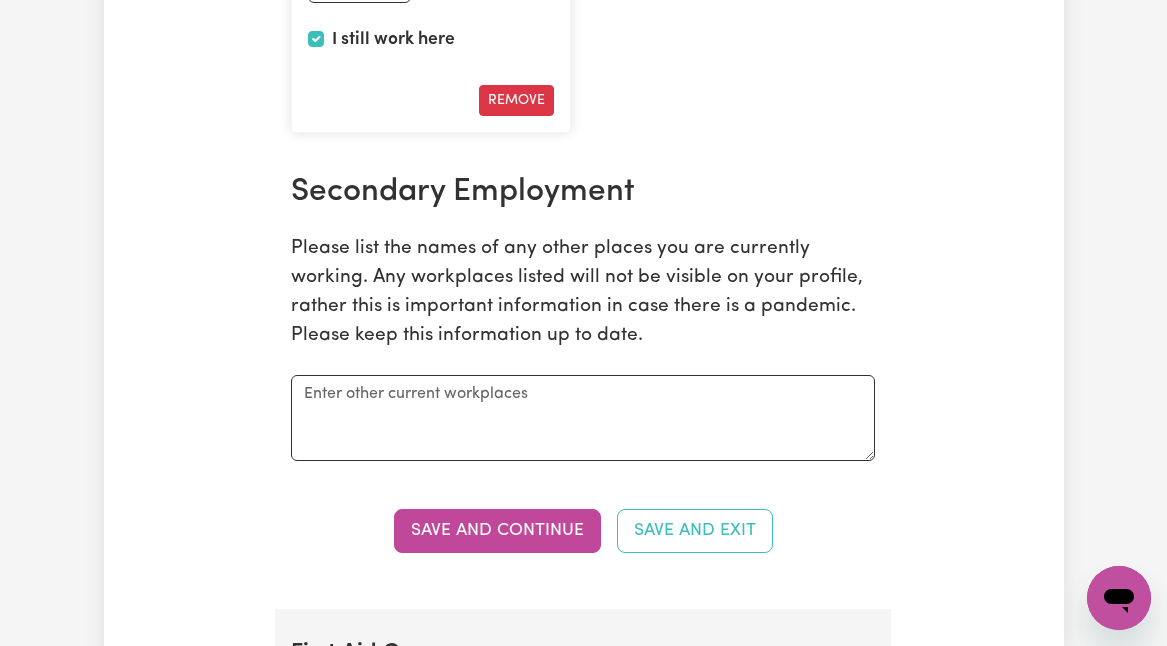 scroll, scrollTop: 3730, scrollLeft: 0, axis: vertical 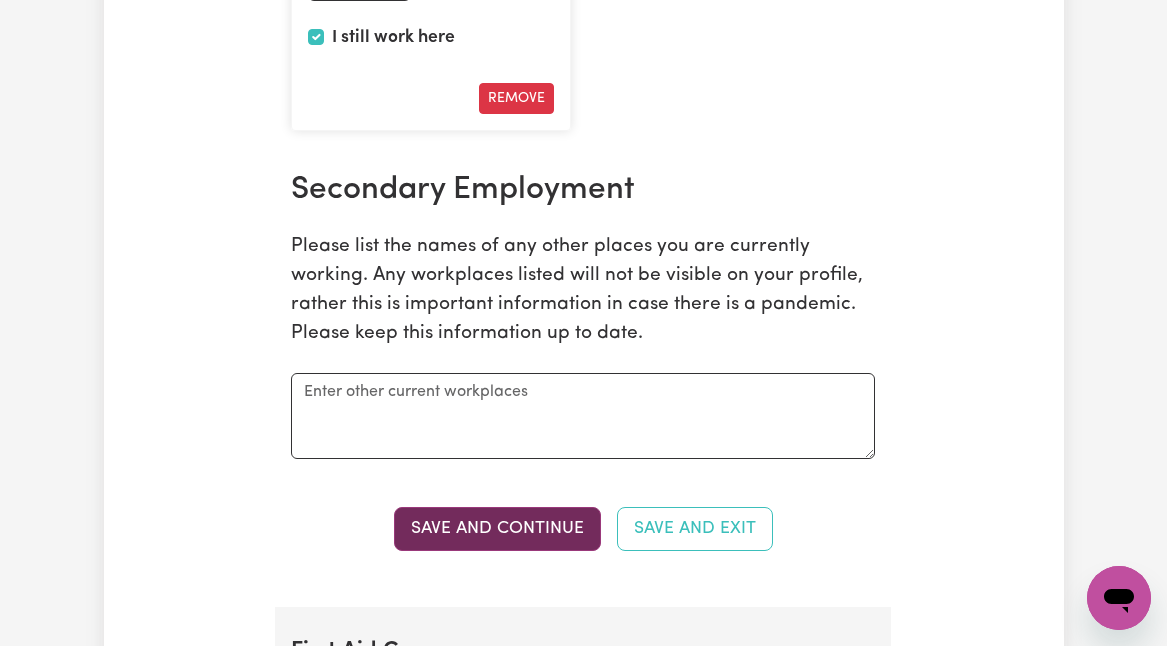 click on "Save and Continue" at bounding box center (497, 529) 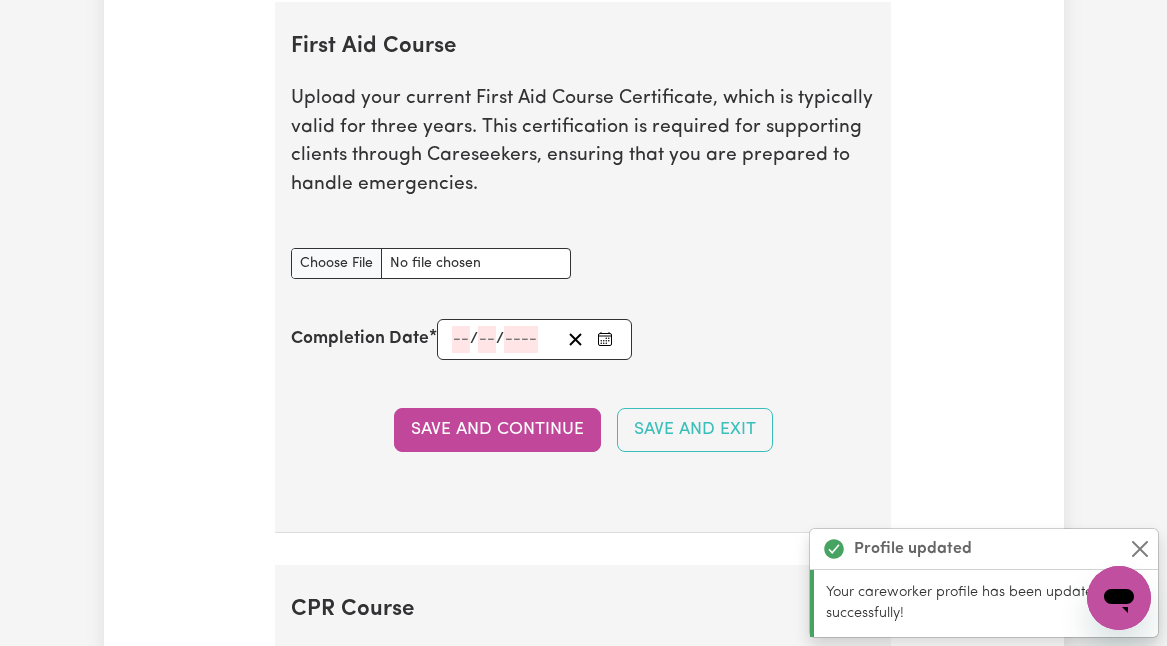 scroll, scrollTop: 4341, scrollLeft: 0, axis: vertical 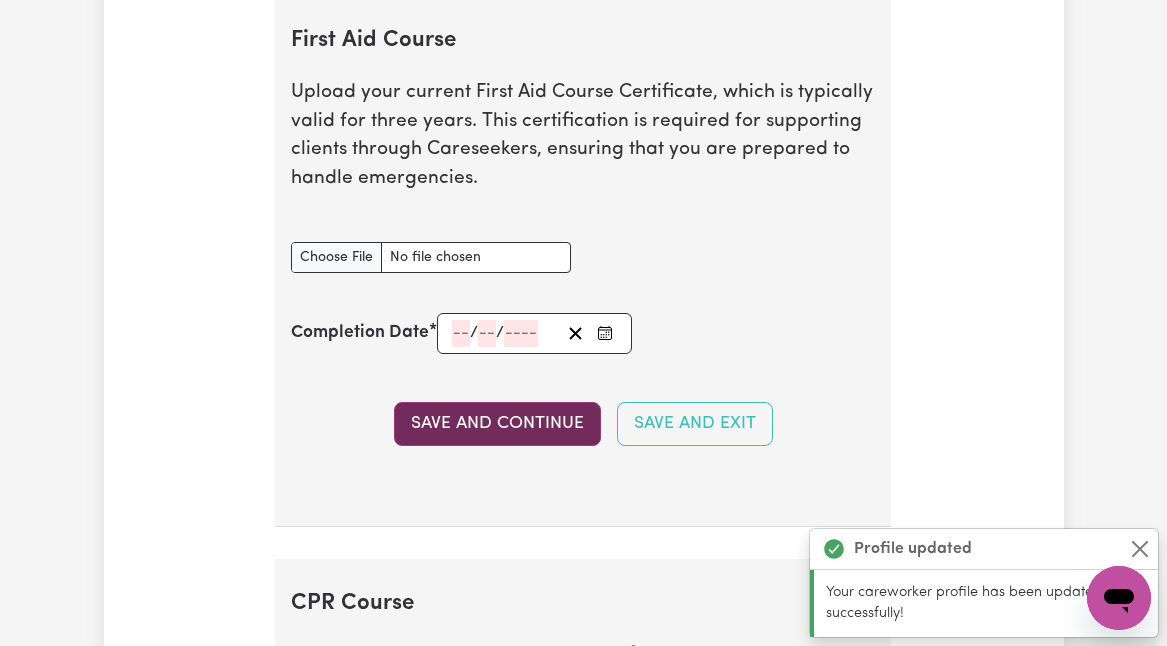 click on "Save and Continue" at bounding box center [497, 424] 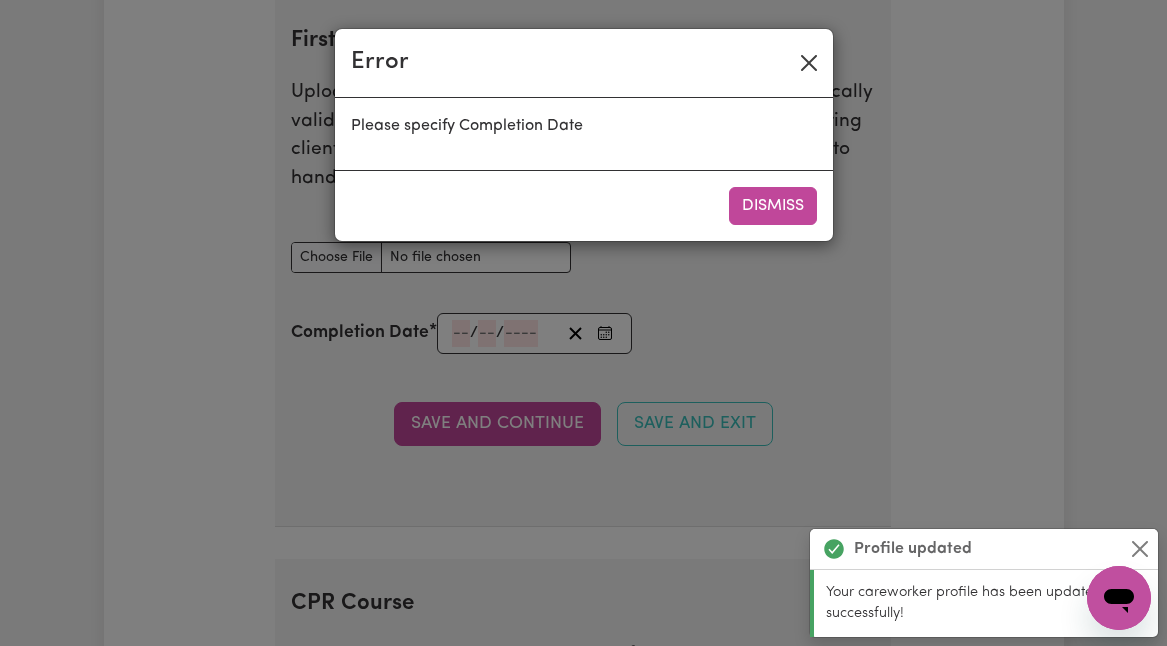 click at bounding box center [809, 63] 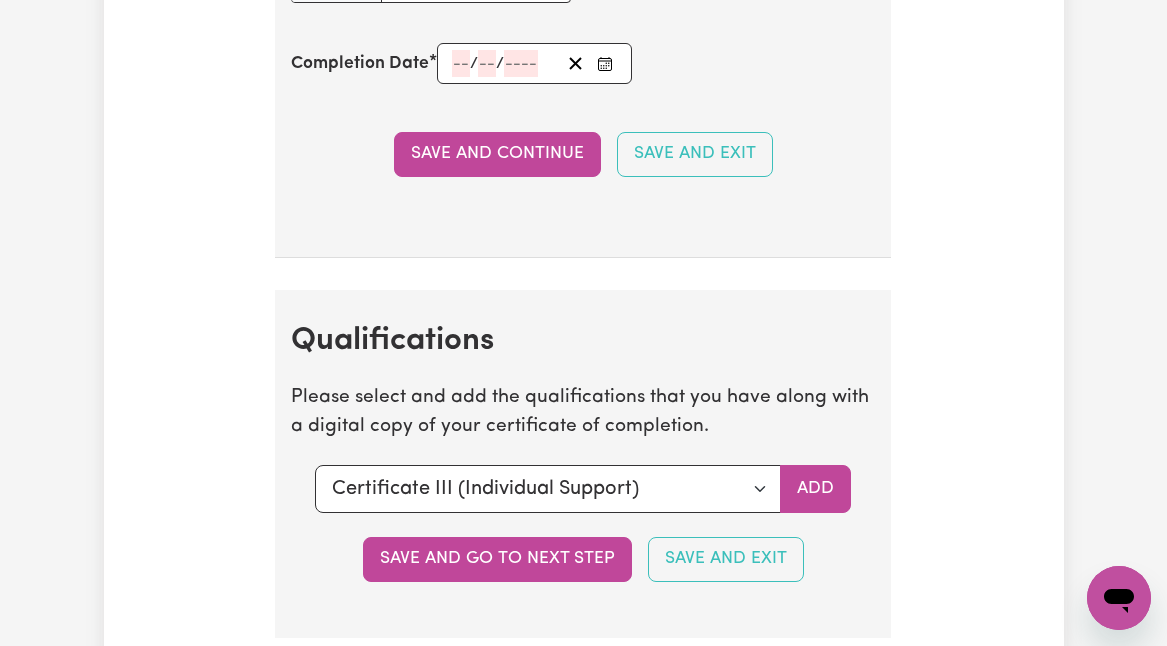 scroll, scrollTop: 5349, scrollLeft: 0, axis: vertical 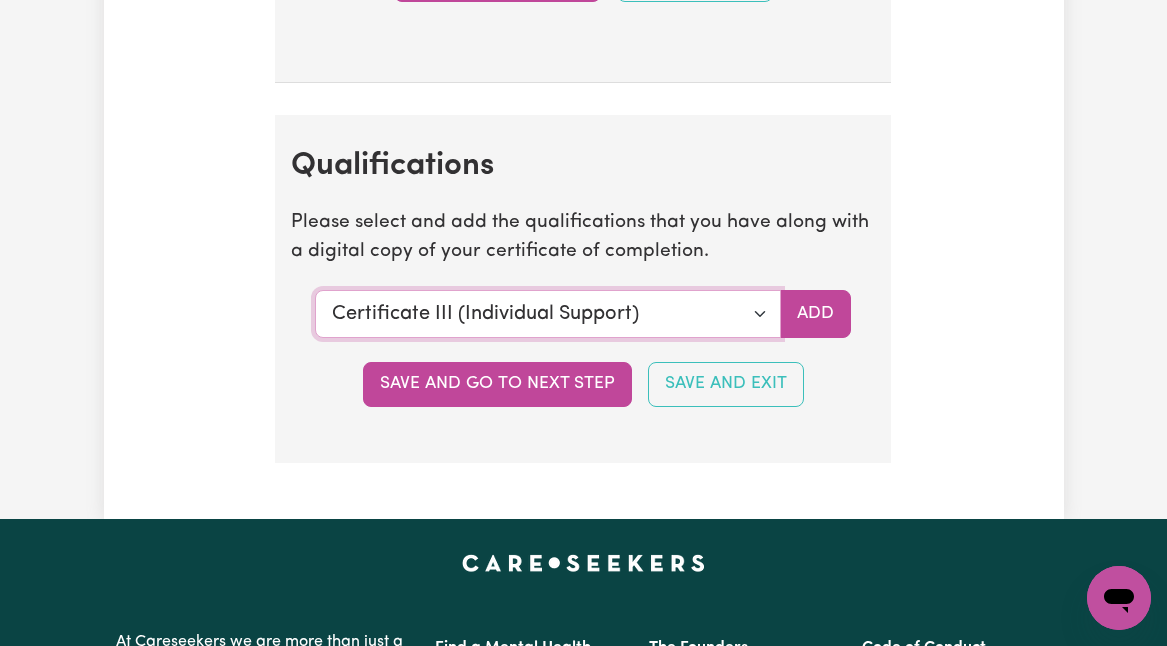 click on "Select a qualification to add... Certificate III (Individual Support) Certificate III in Community Services [CHC32015] Certificate IV (Disability Support) Certificate IV (Ageing Support) Certificate IV in Community Services [CHC42015] Certificate IV (Mental Health) Diploma of Nursing Diploma of Nursing (EEN) Diploma of Community Services Diploma Mental Health Master of Science (Dementia Care) Assist clients with medication [HLTHPS006] CPR Course [HLTAID009-12] Course in First Aid Management of Anaphylaxis [22300VIC] Course in the Management of Asthma Risks and Emergencies in the Workplace [22556VIC] Epilepsy Management Manual Handling Medication Management Bachelor of Nursing - Australian registered nurse Bachelor of Nursing - Overseas qualification Bachelor of Nursing (Not Registered Under APHRA) Bachelor of social work Bachelor of social work - overseas qualification Bachelor of psychology Bachelor of psychology - overseas qualification Bachelor of applied science (OT, Speech, Physio)" at bounding box center (548, 314) 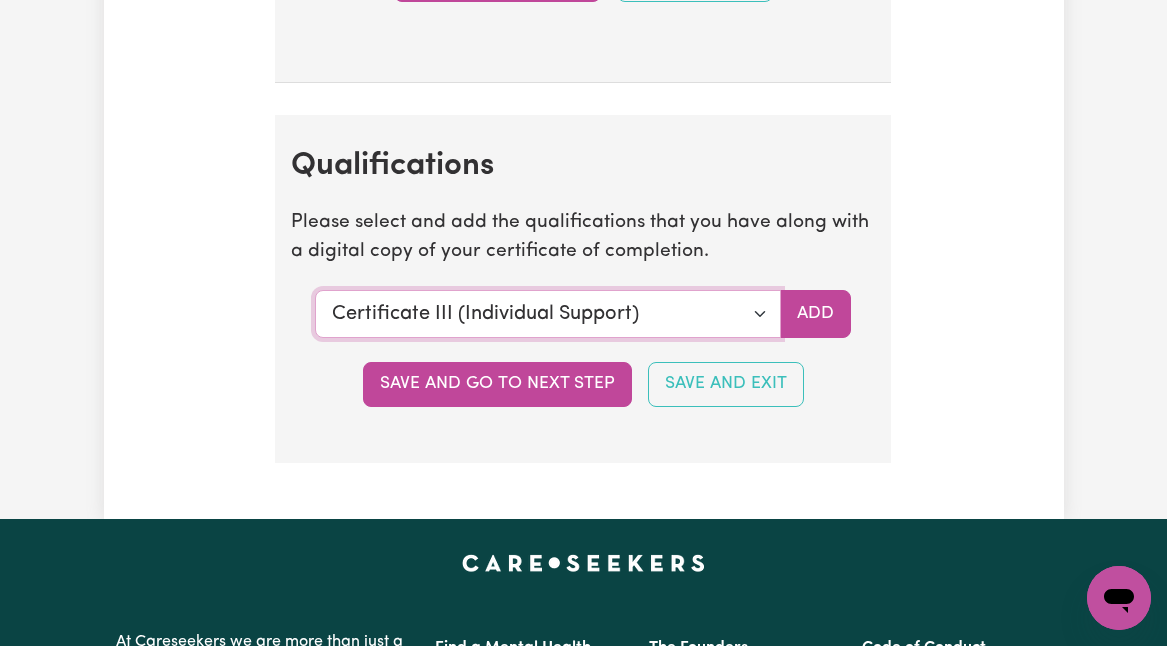 select on "Bachelor of social work" 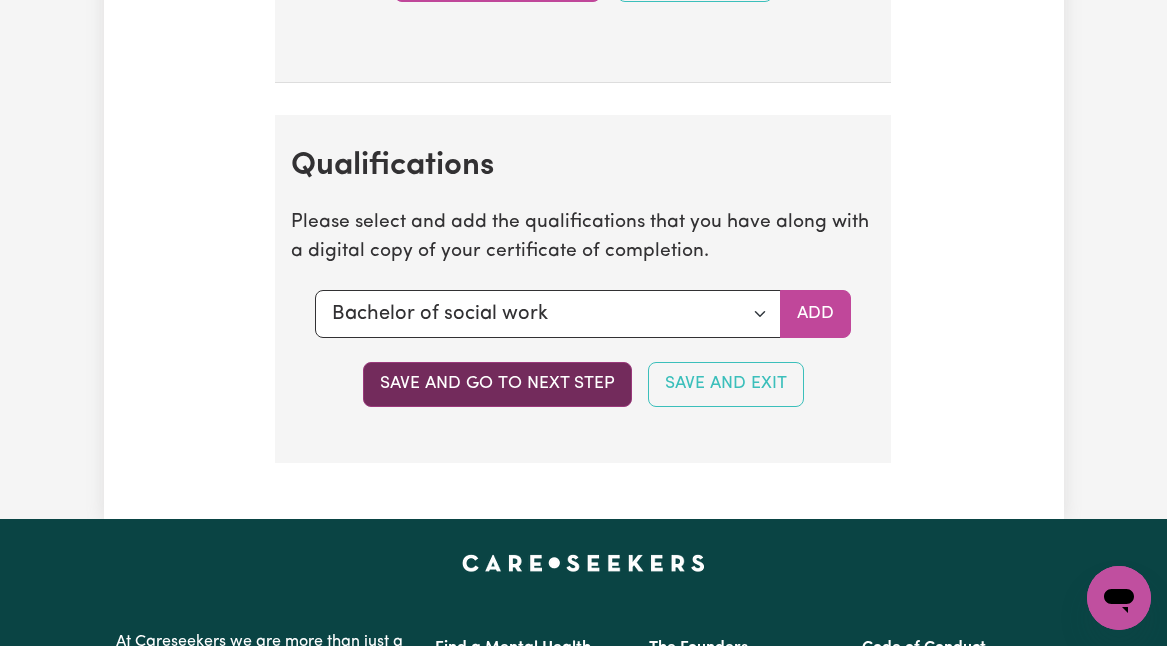 click on "Save and go to next step" at bounding box center (497, 384) 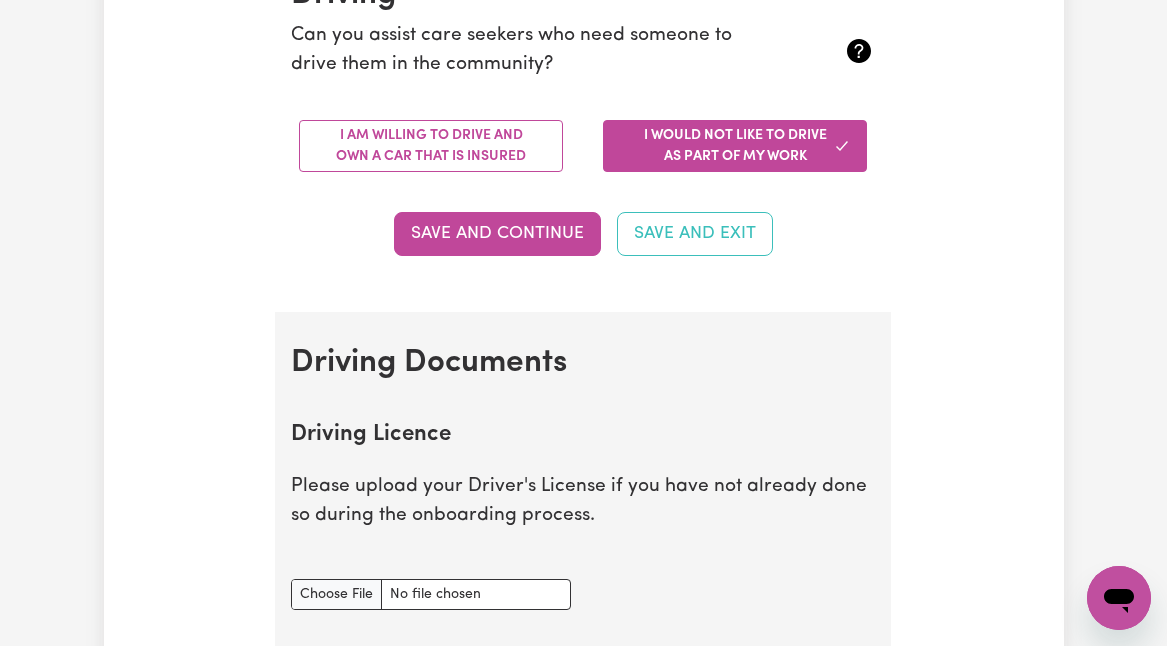 scroll, scrollTop: 533, scrollLeft: 0, axis: vertical 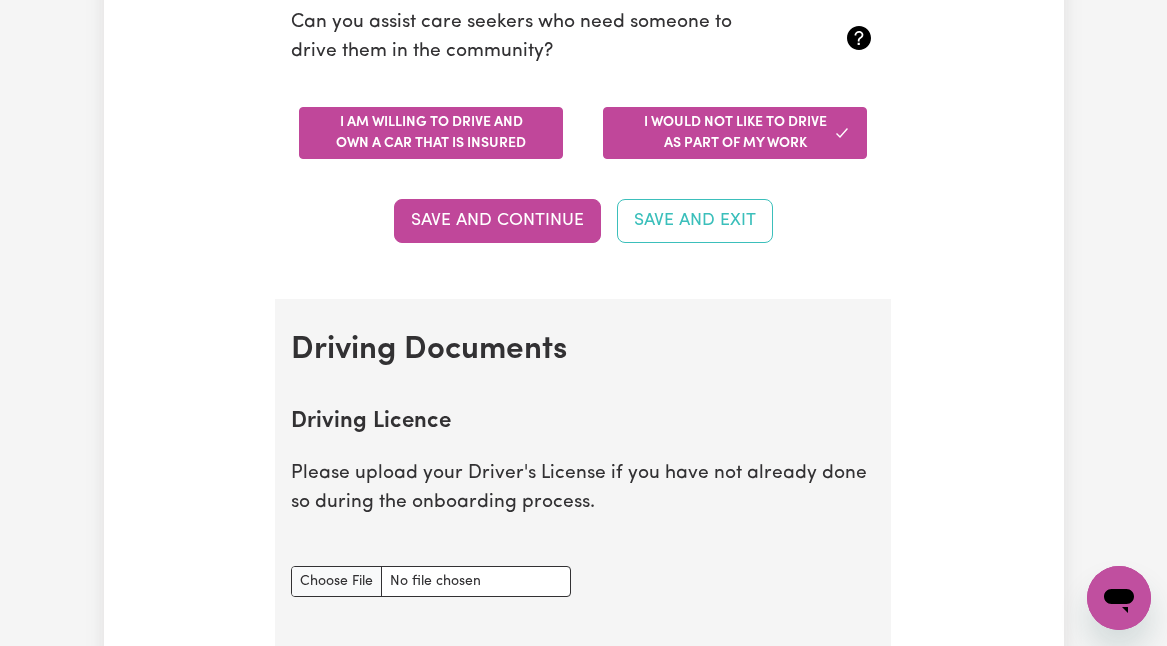 click on "I am willing to drive and own a car that is insured" at bounding box center (431, 133) 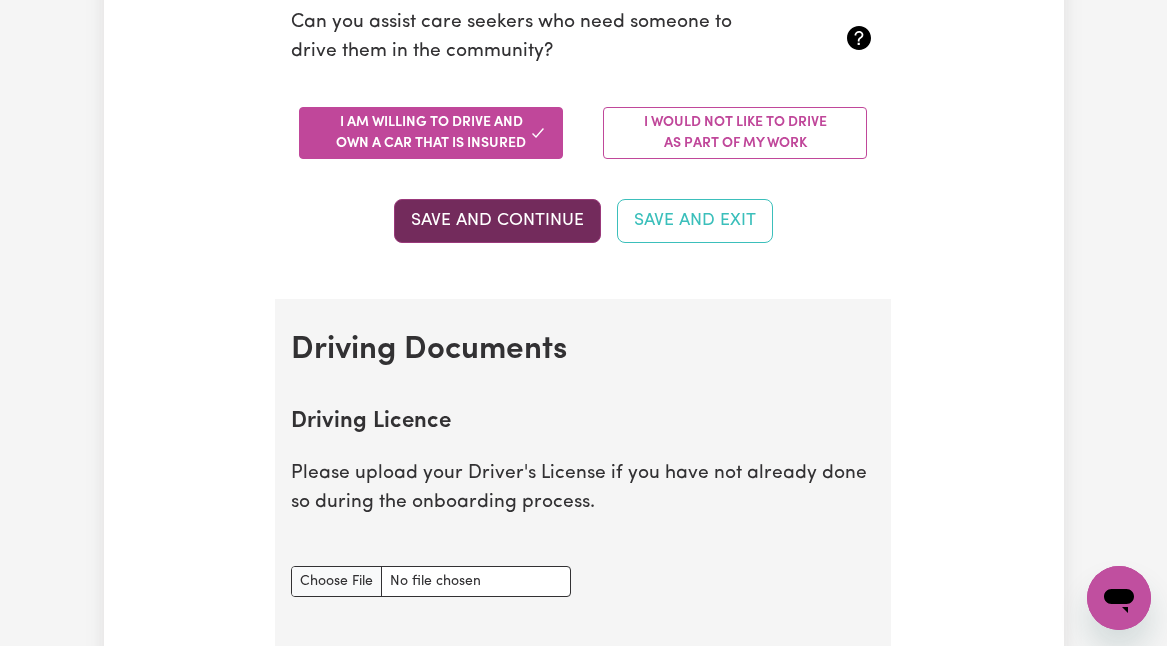 click on "Save and Continue" at bounding box center (497, 221) 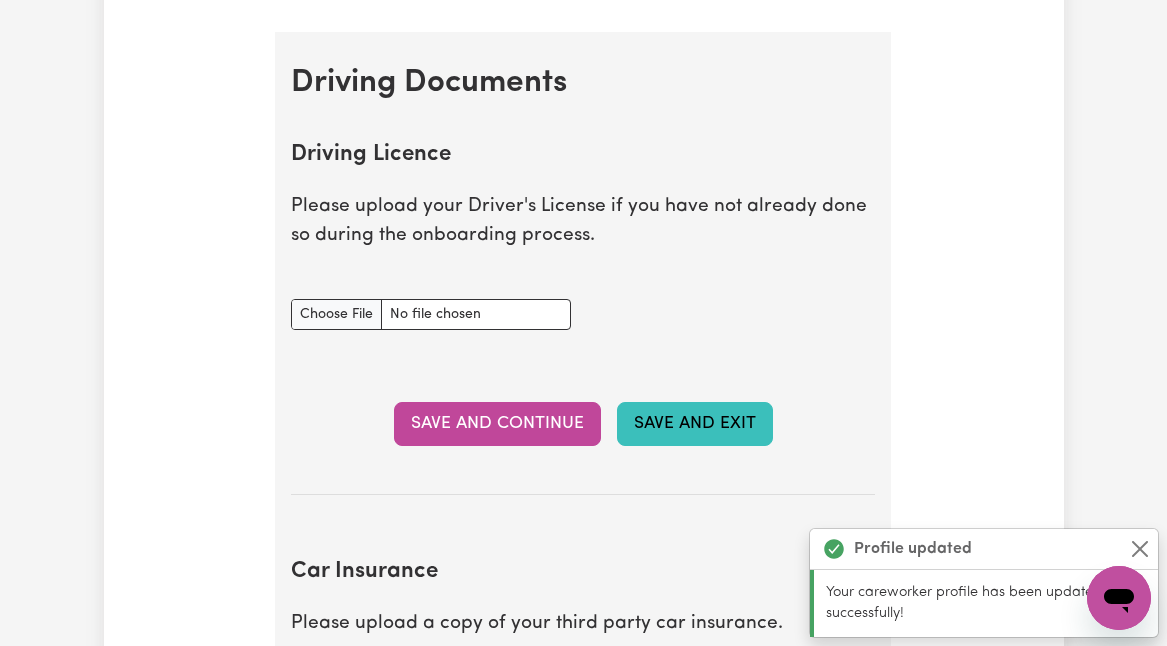 scroll, scrollTop: 797, scrollLeft: 0, axis: vertical 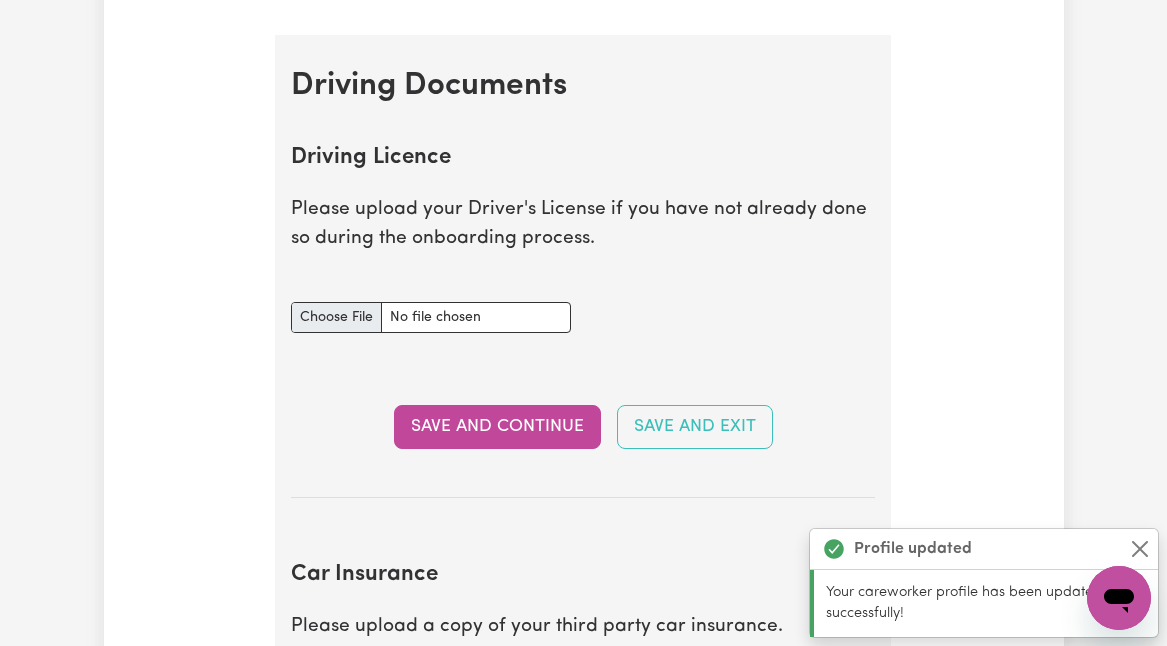 click on "Driving Licence  document" at bounding box center [431, 317] 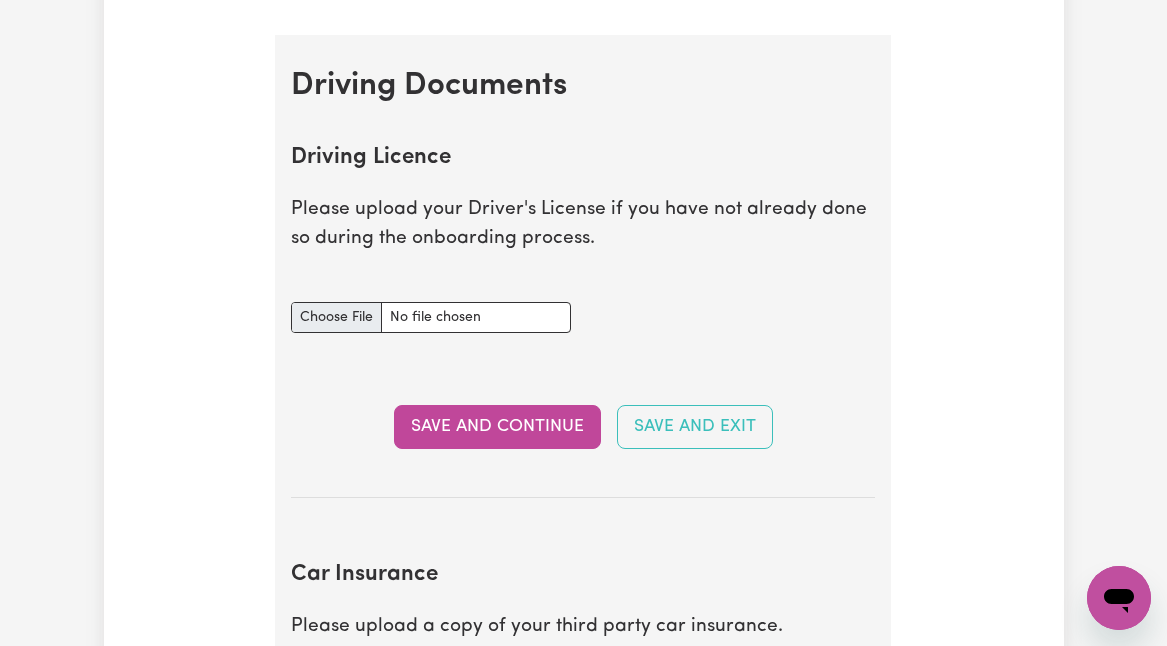 type on "C:\fakepath\Driver’s licence.jpeg" 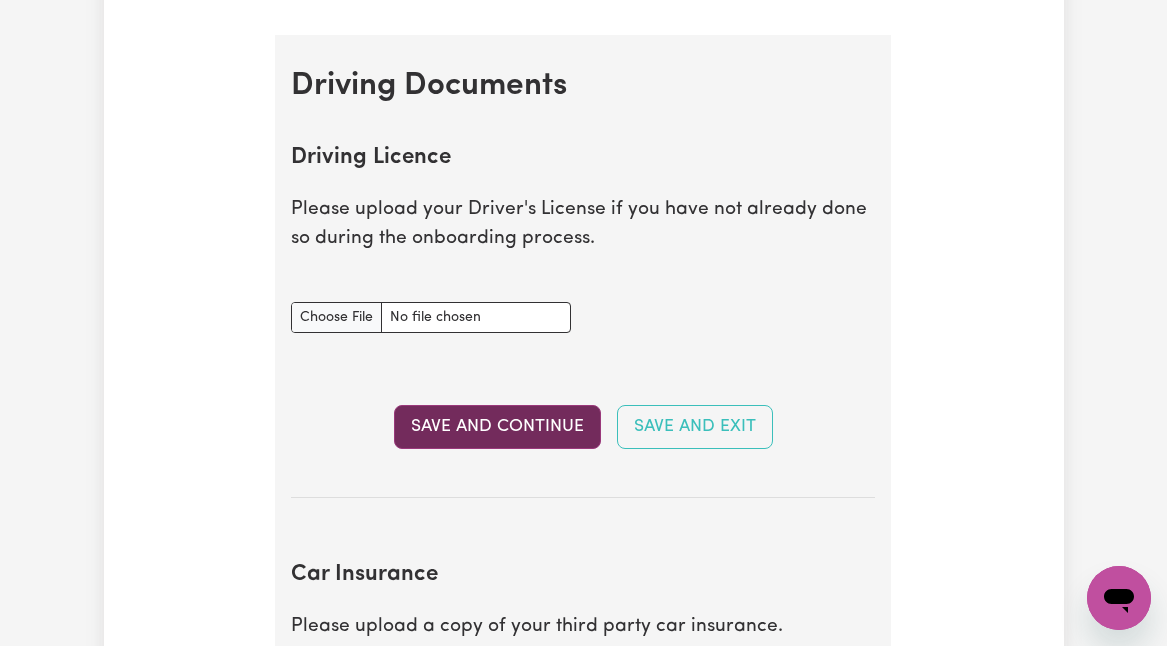 click on "Save and Continue" at bounding box center (497, 427) 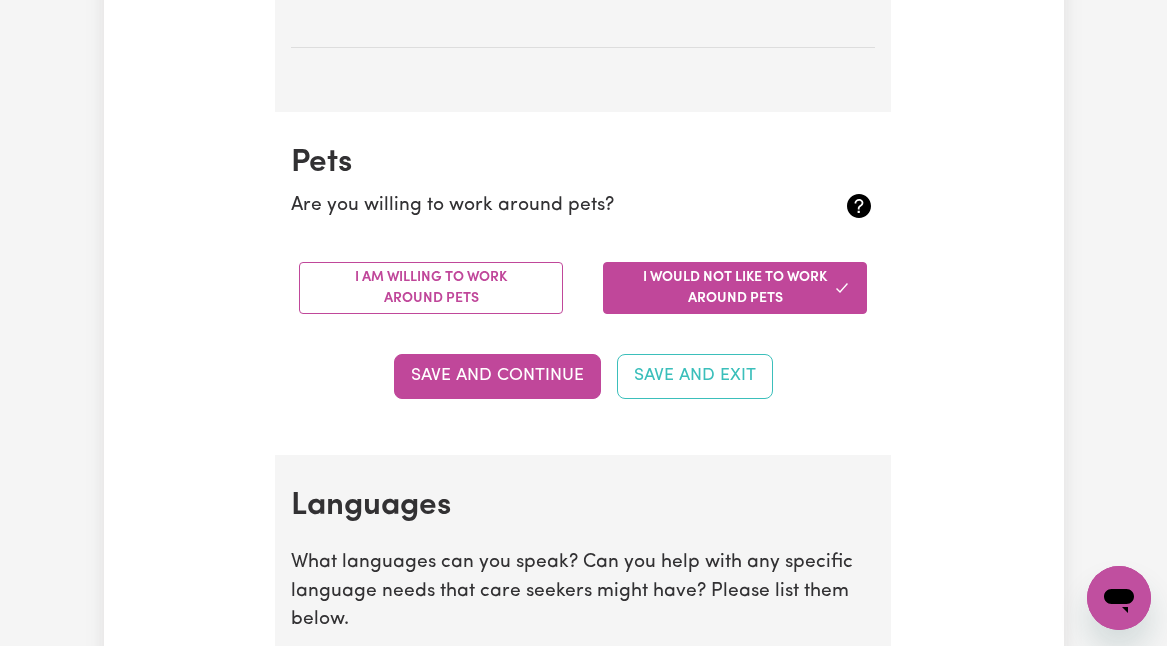 scroll, scrollTop: 1749, scrollLeft: 0, axis: vertical 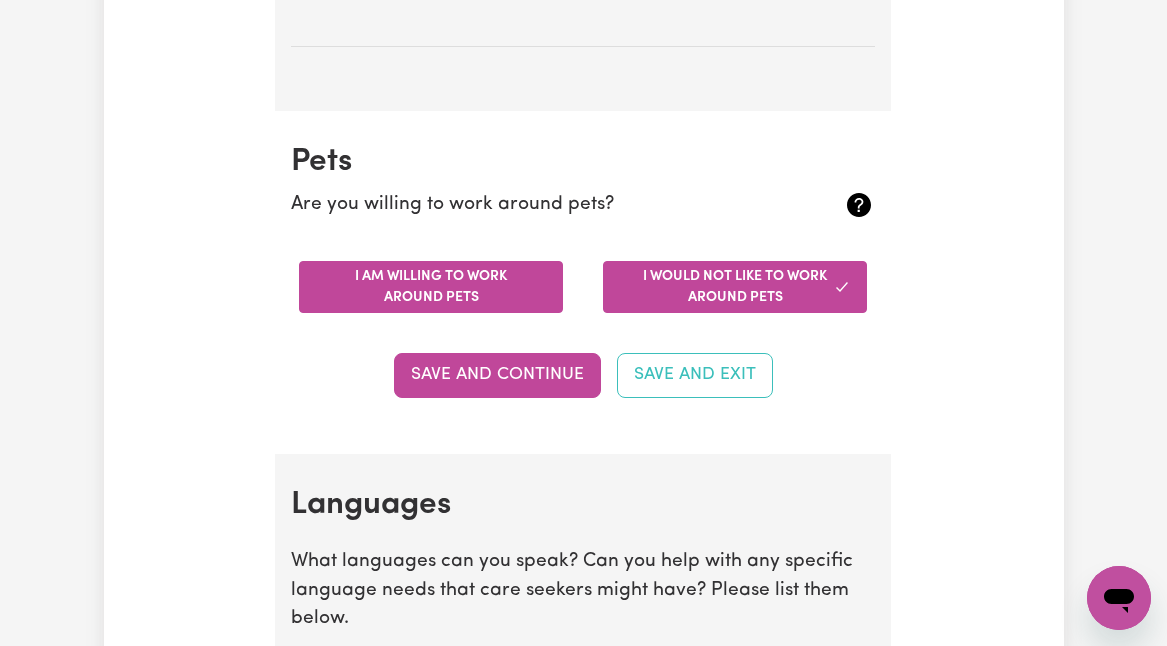 click on "I am willing to work around pets" at bounding box center [431, 287] 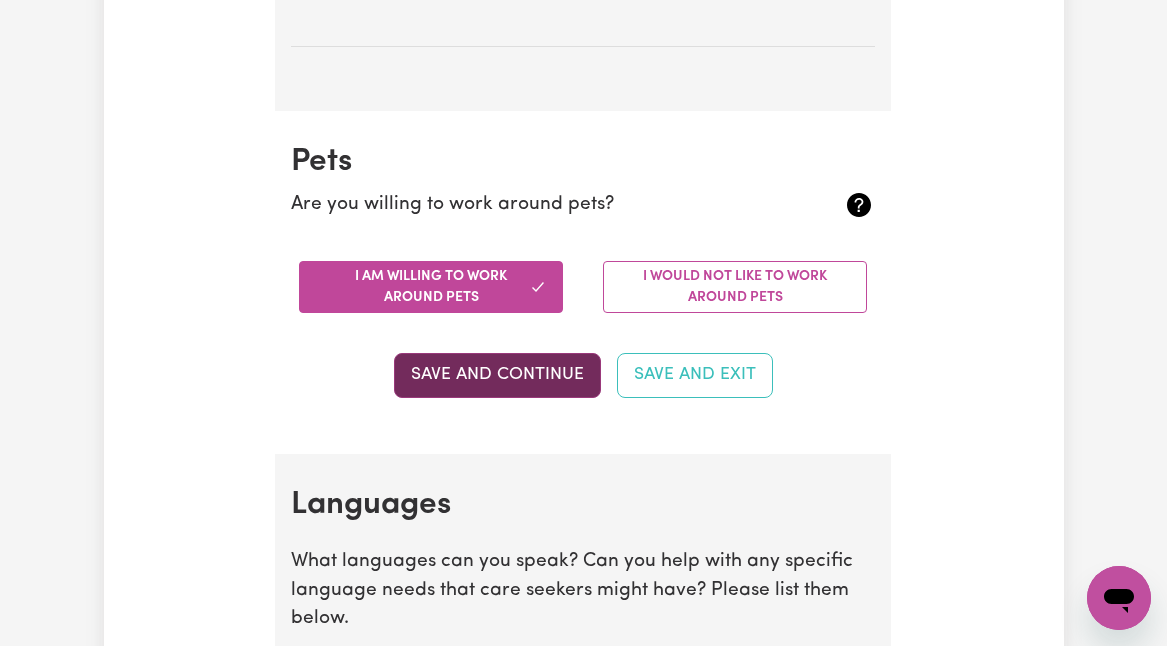 click on "Save and Continue" at bounding box center (497, 375) 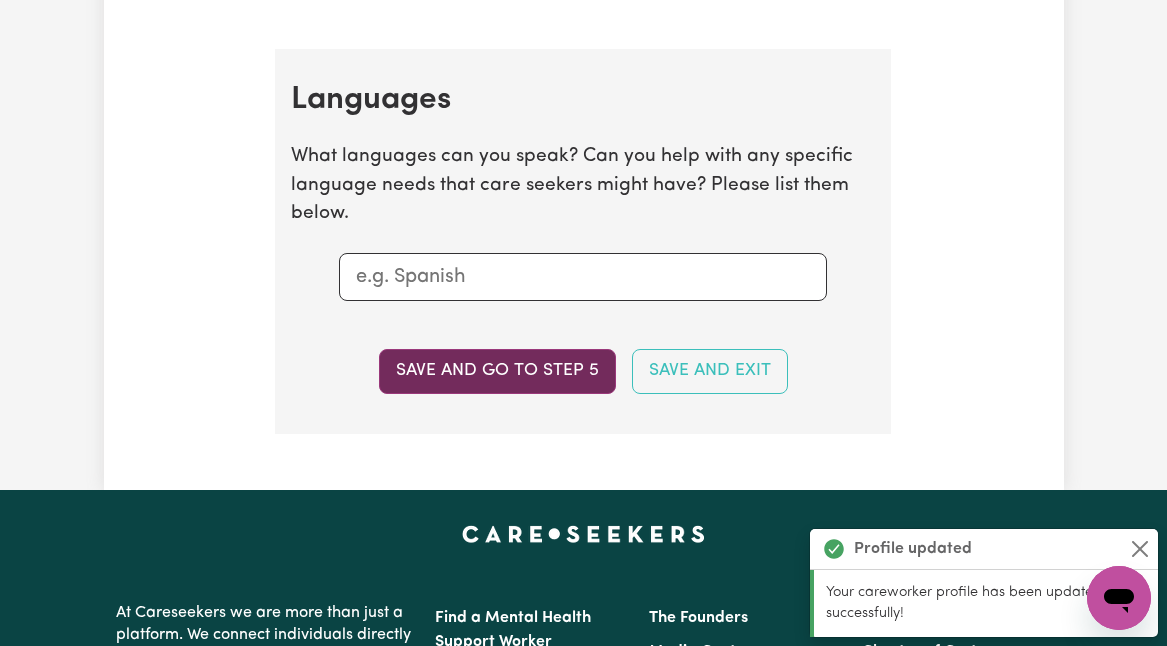 scroll, scrollTop: 2193, scrollLeft: 0, axis: vertical 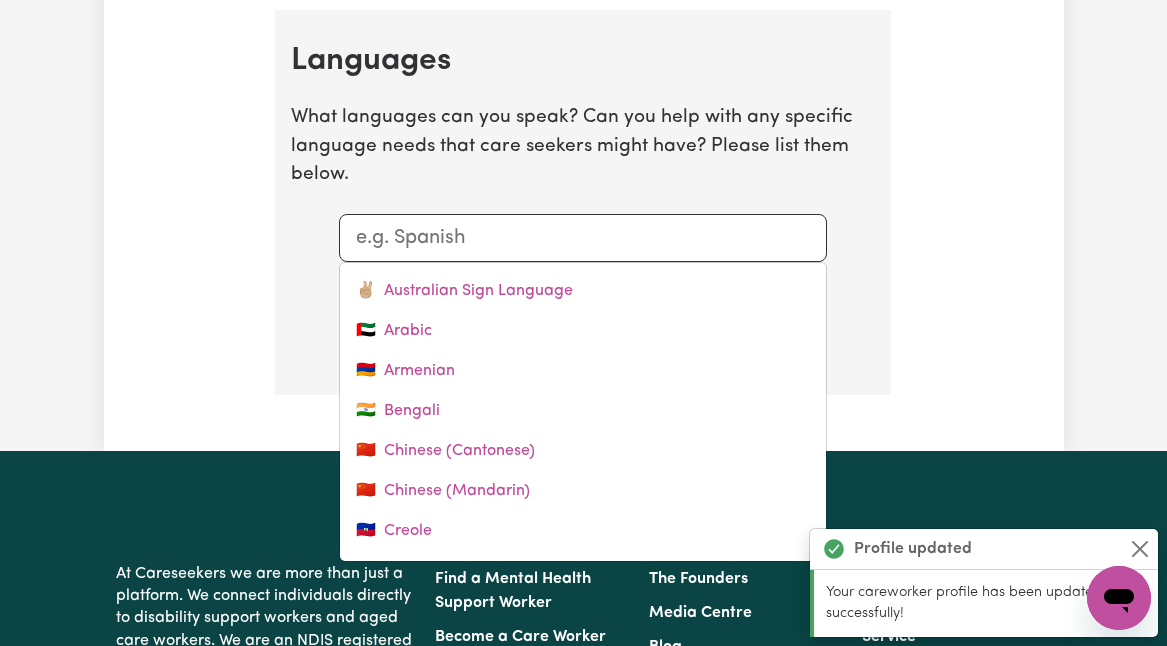 click at bounding box center [583, 238] 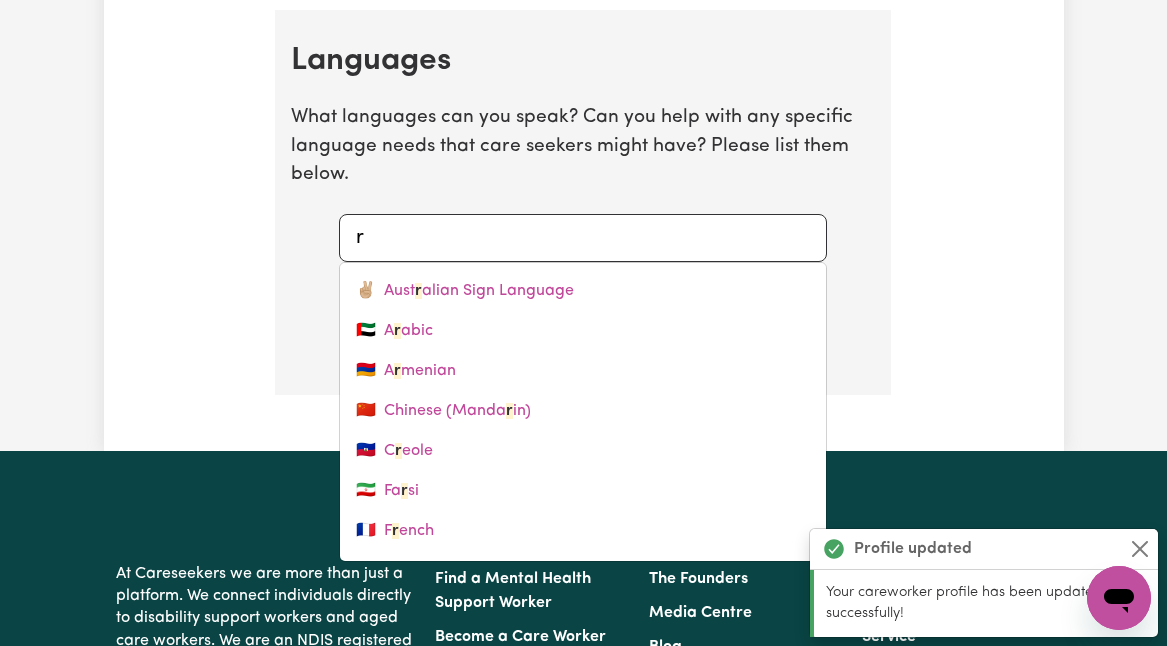 type on "ru" 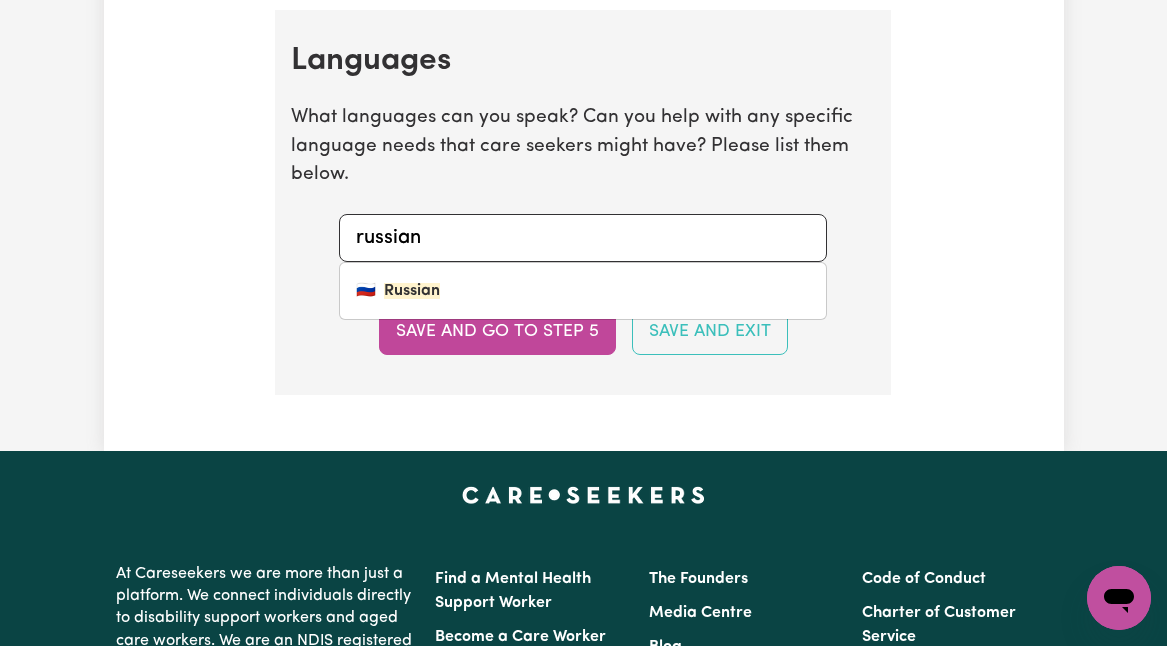 type on "russian" 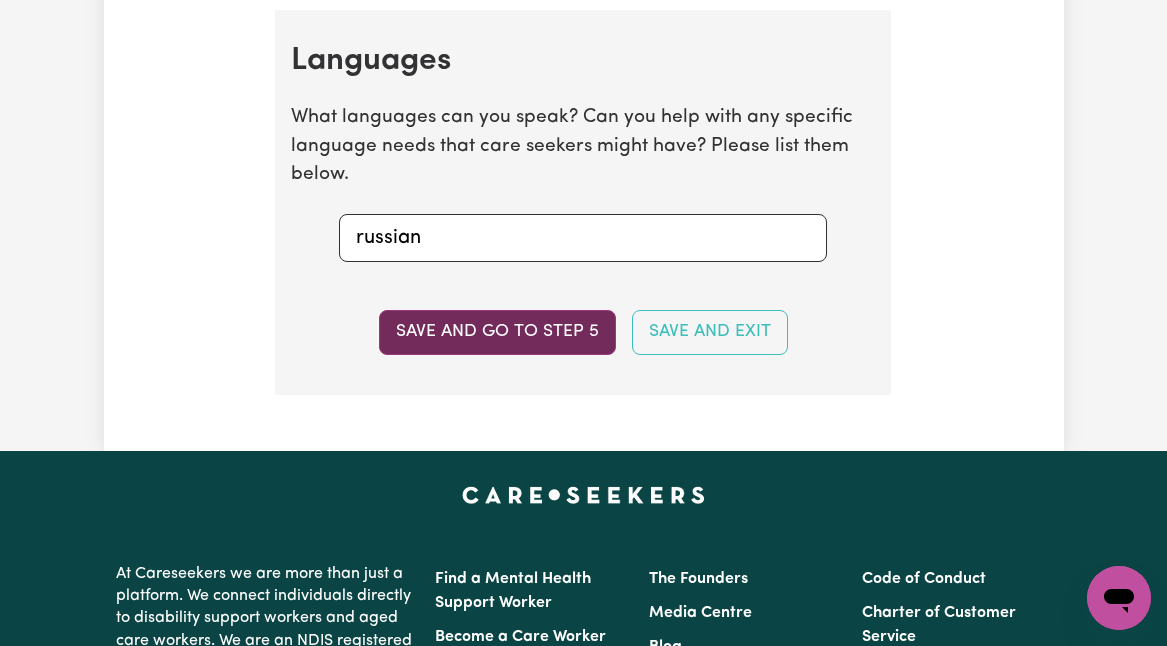 click on "Save and go to step 5" at bounding box center [497, 332] 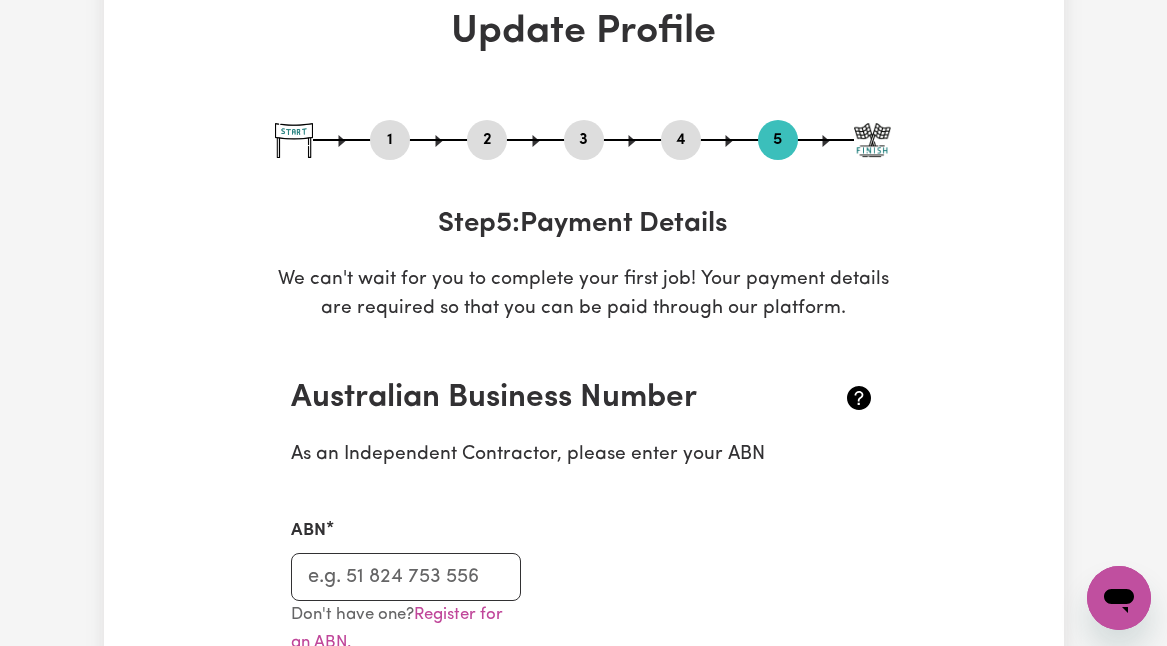 scroll, scrollTop: 119, scrollLeft: 0, axis: vertical 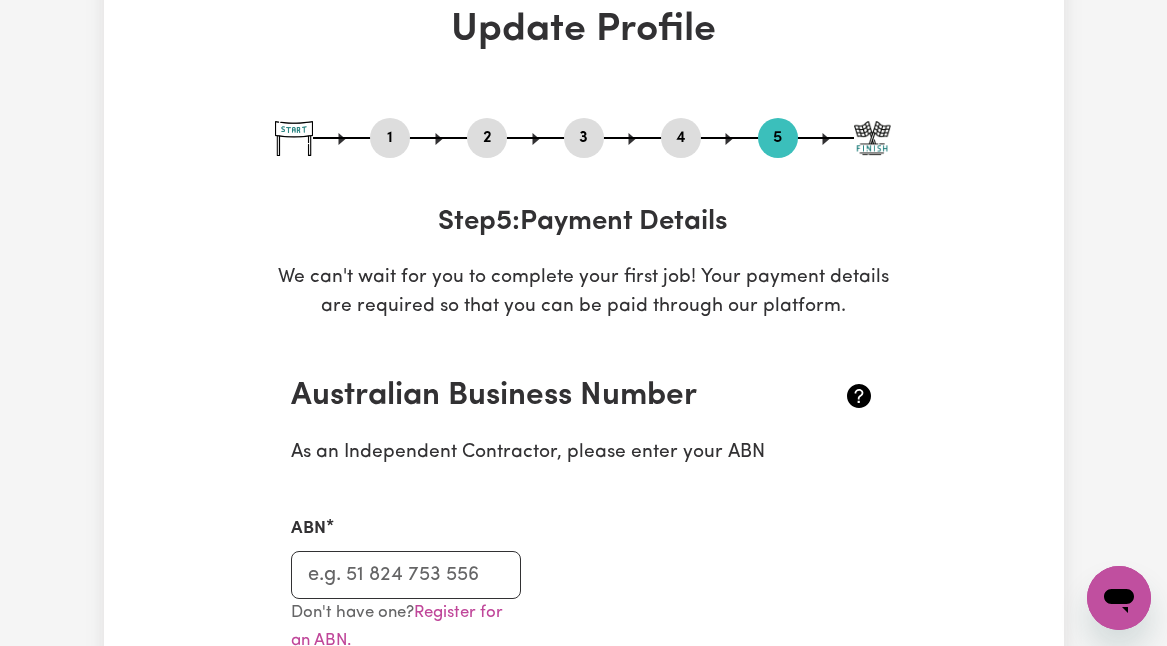 click on "4" at bounding box center (681, 138) 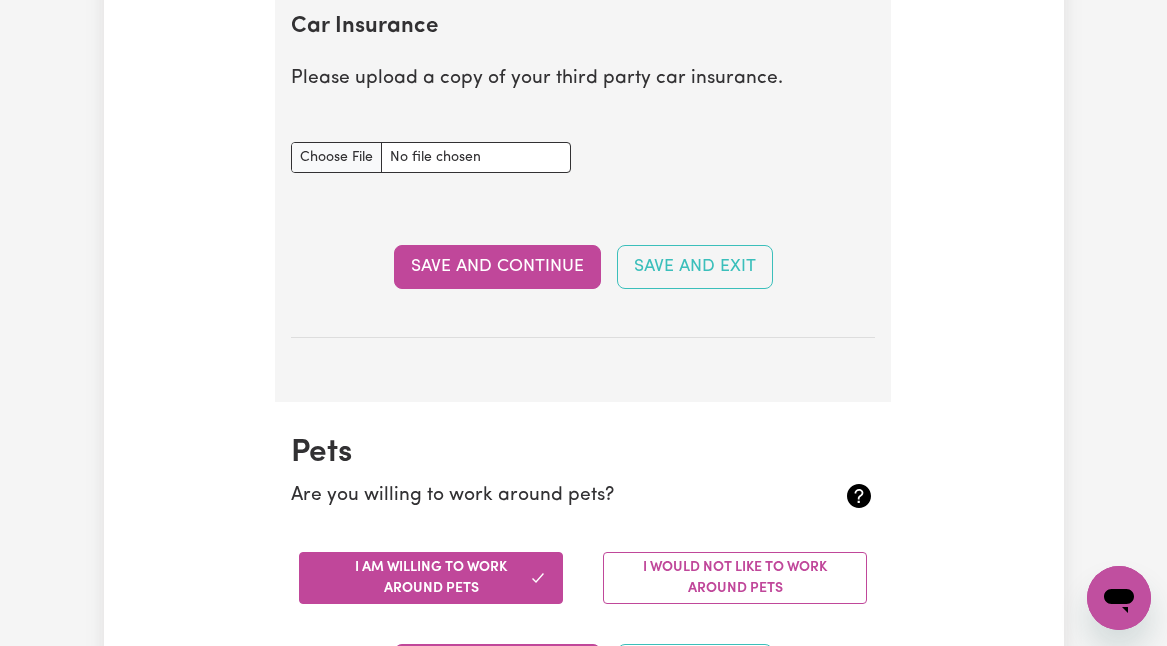 scroll, scrollTop: 1459, scrollLeft: 0, axis: vertical 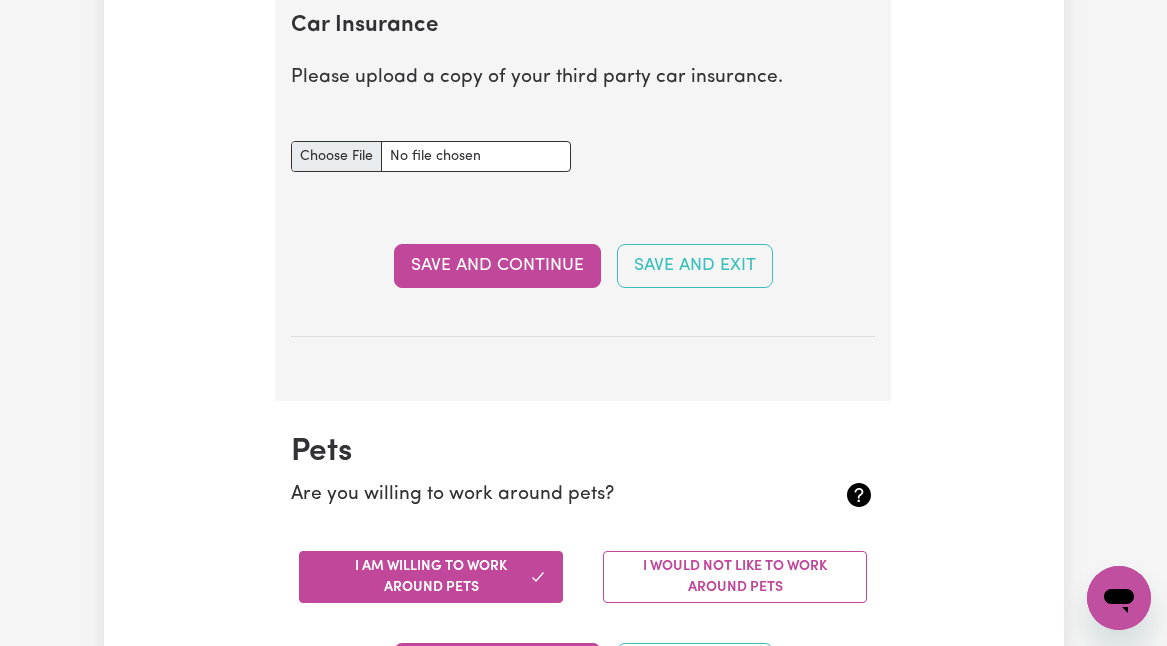 click on "Car Insurance  document" at bounding box center [431, 156] 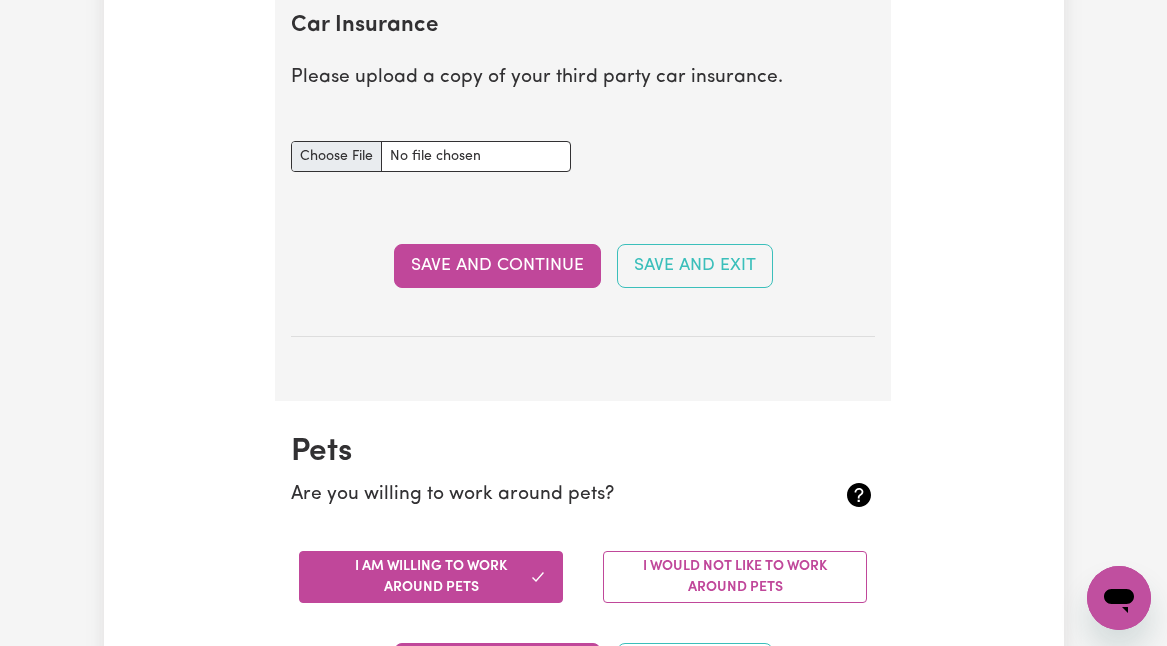 type on "C:\fakepath\CTP Certificate of Currency.pdf" 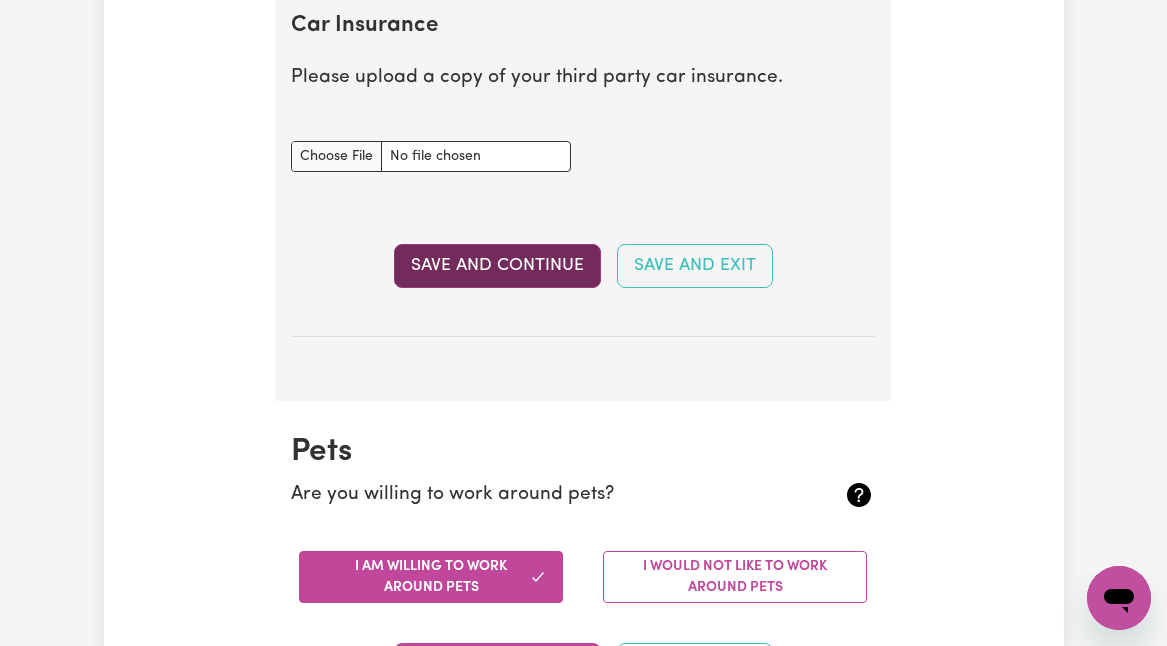 click on "Save and Continue" at bounding box center [497, 266] 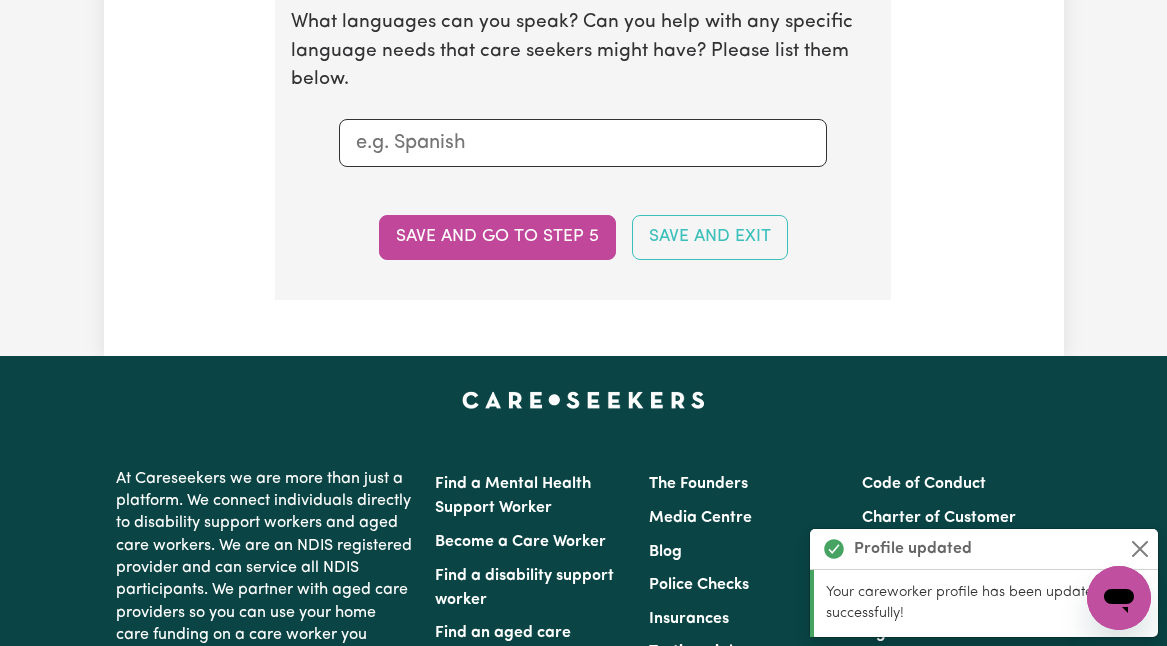 scroll, scrollTop: 2462, scrollLeft: 0, axis: vertical 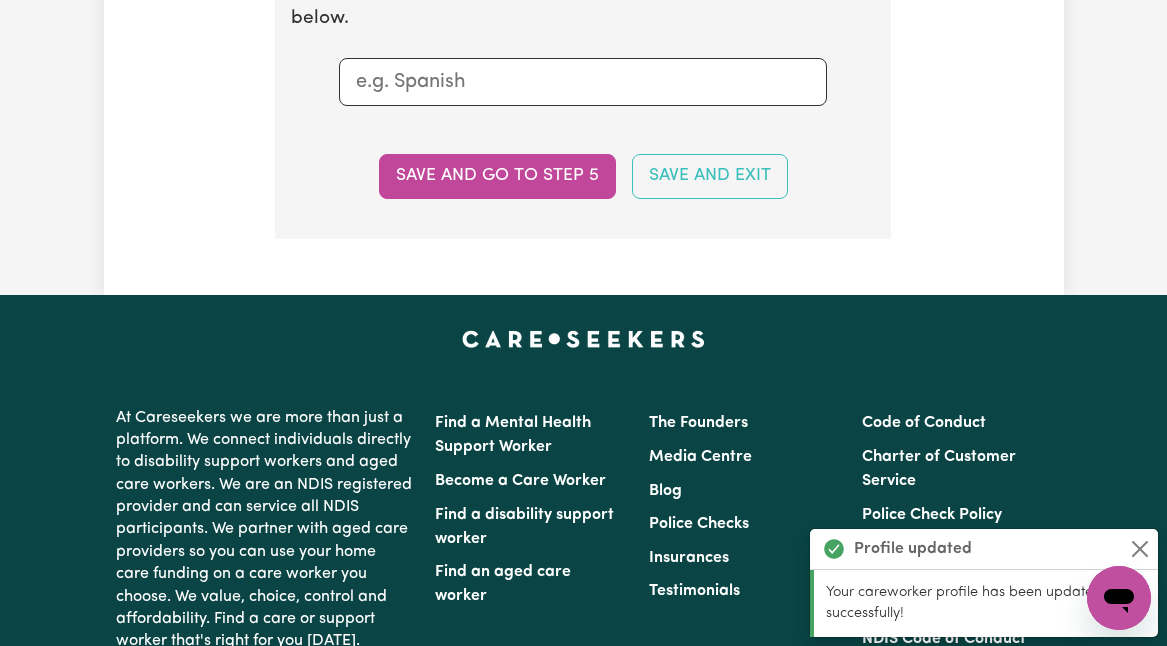 click at bounding box center (583, 82) 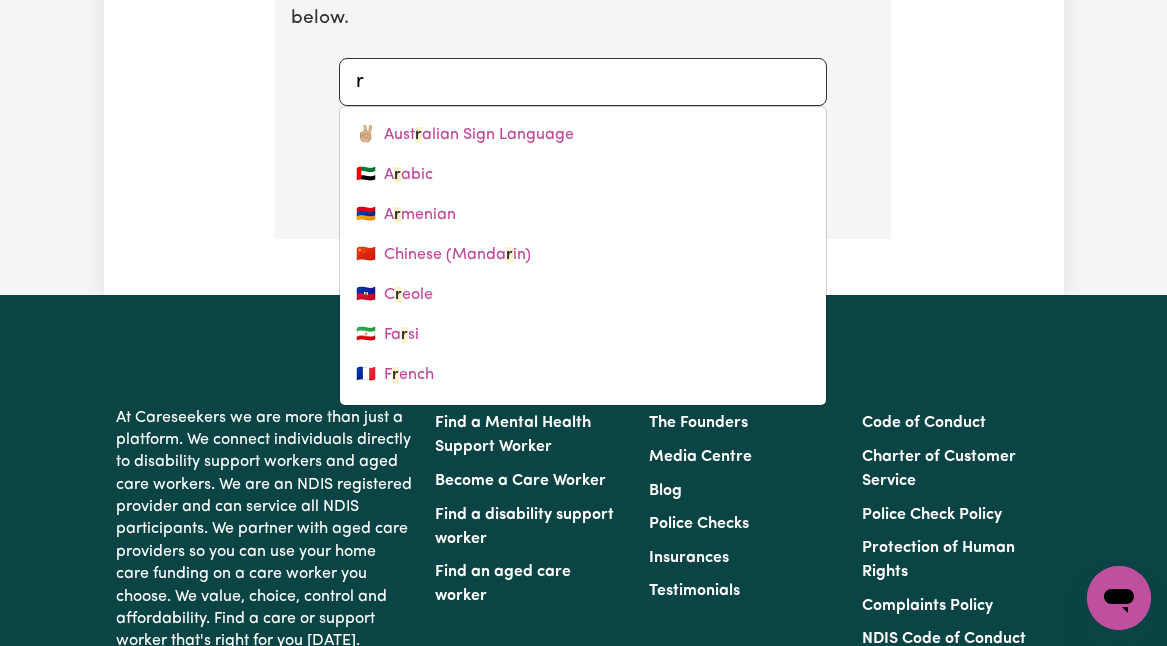 type on "ru" 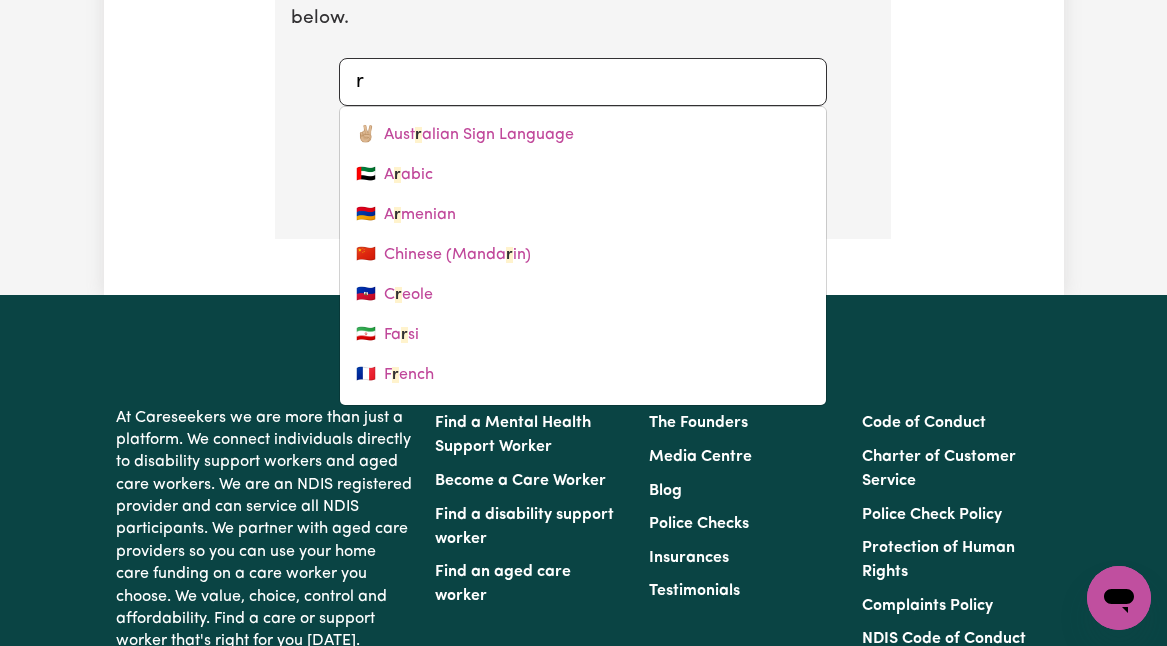 type on "russian" 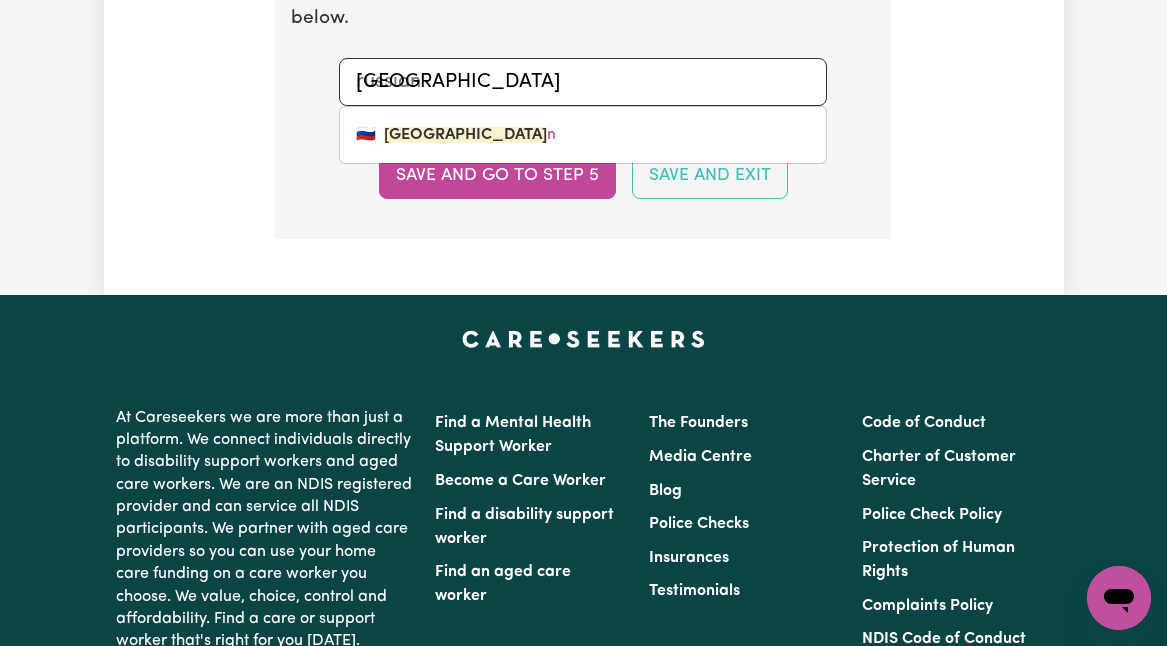 type on "russian" 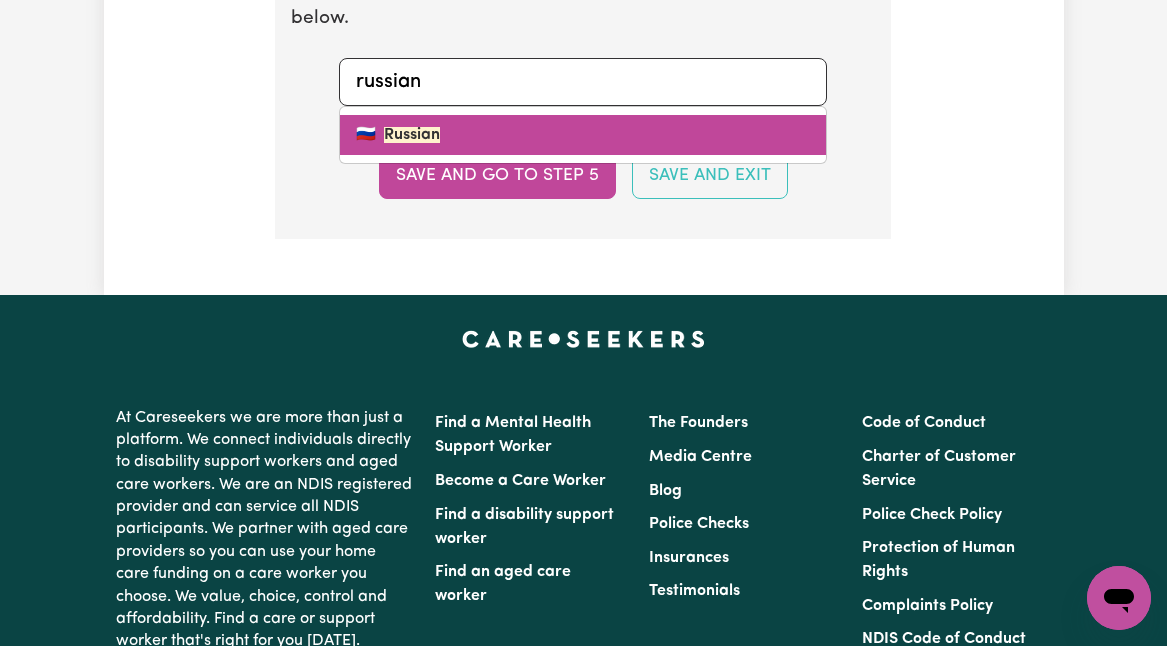 click on "🇷🇺 Russian" at bounding box center (583, 135) 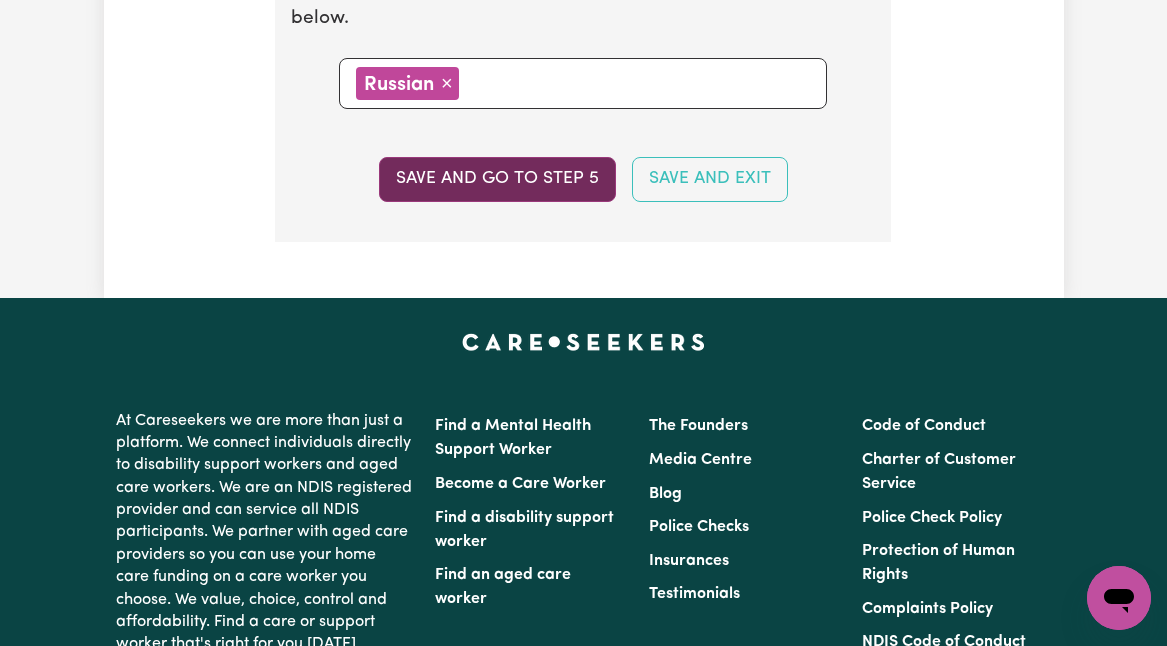 click on "Save and go to step 5" at bounding box center (497, 179) 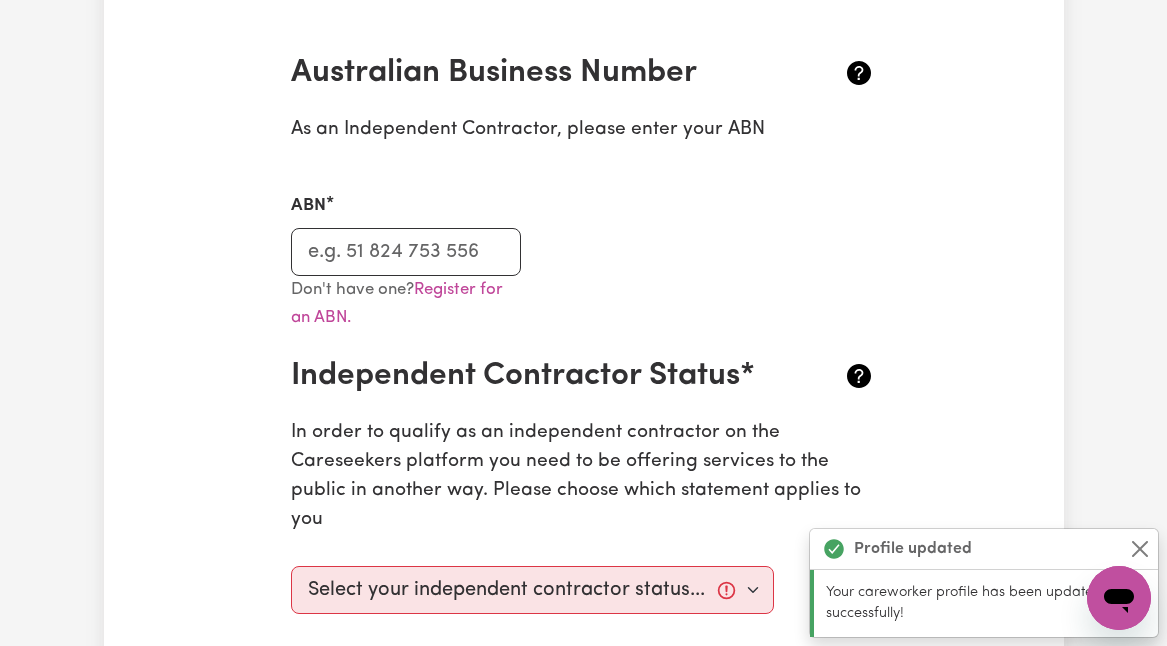 scroll, scrollTop: 466, scrollLeft: 0, axis: vertical 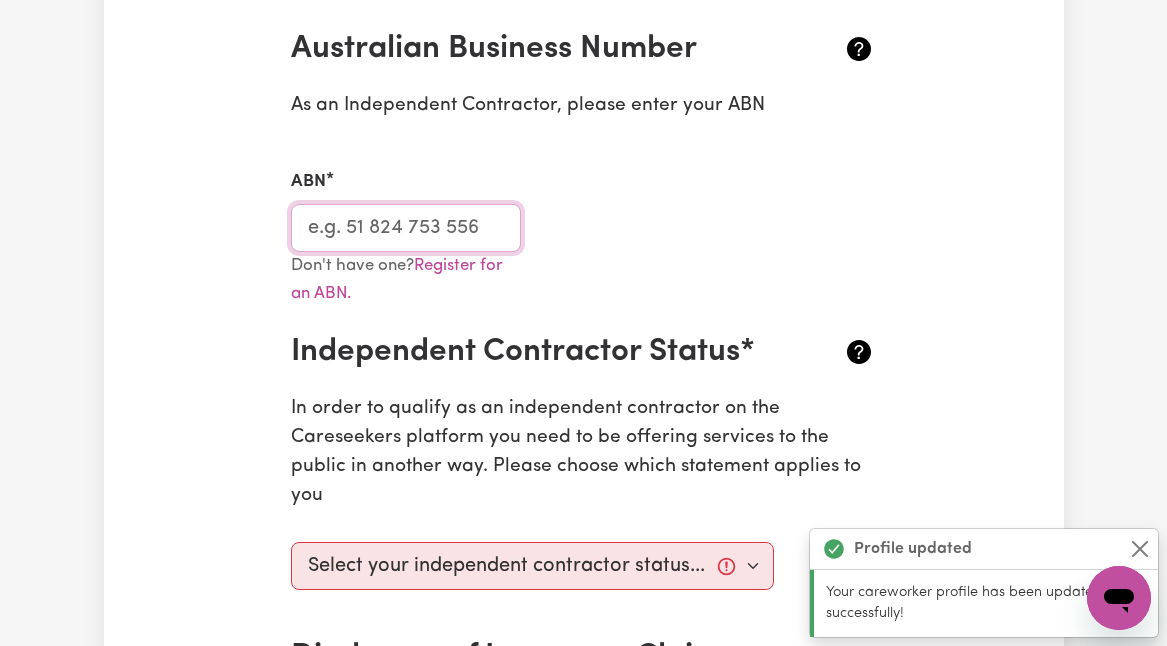 click on "ABN" at bounding box center [405, 228] 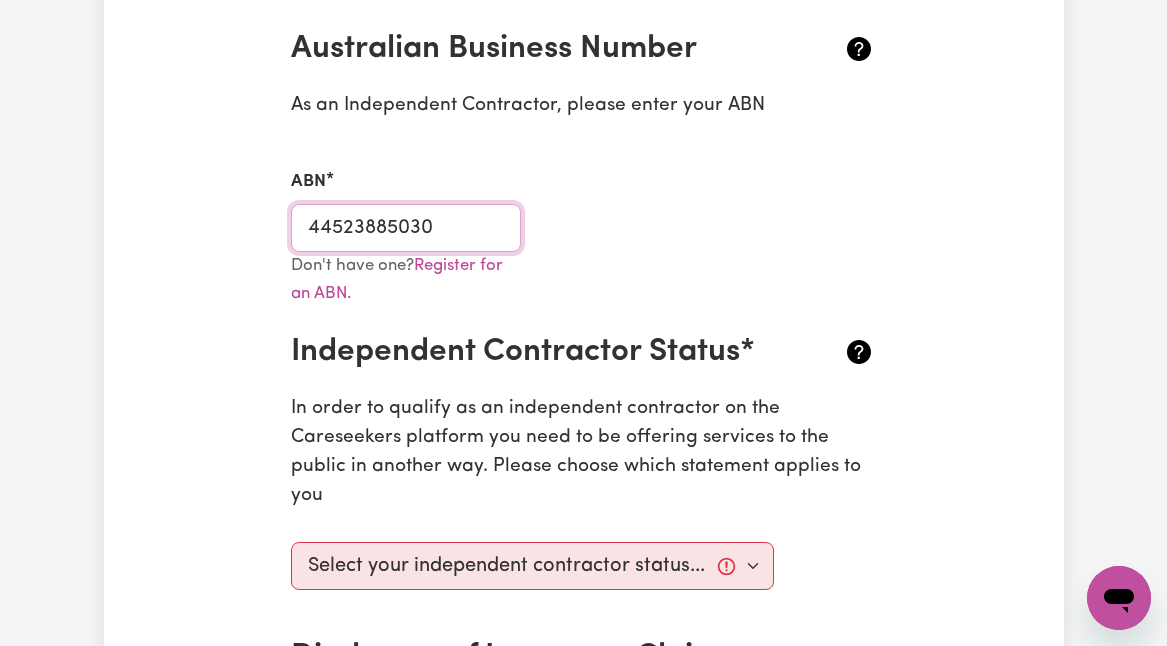 type on "44523885030" 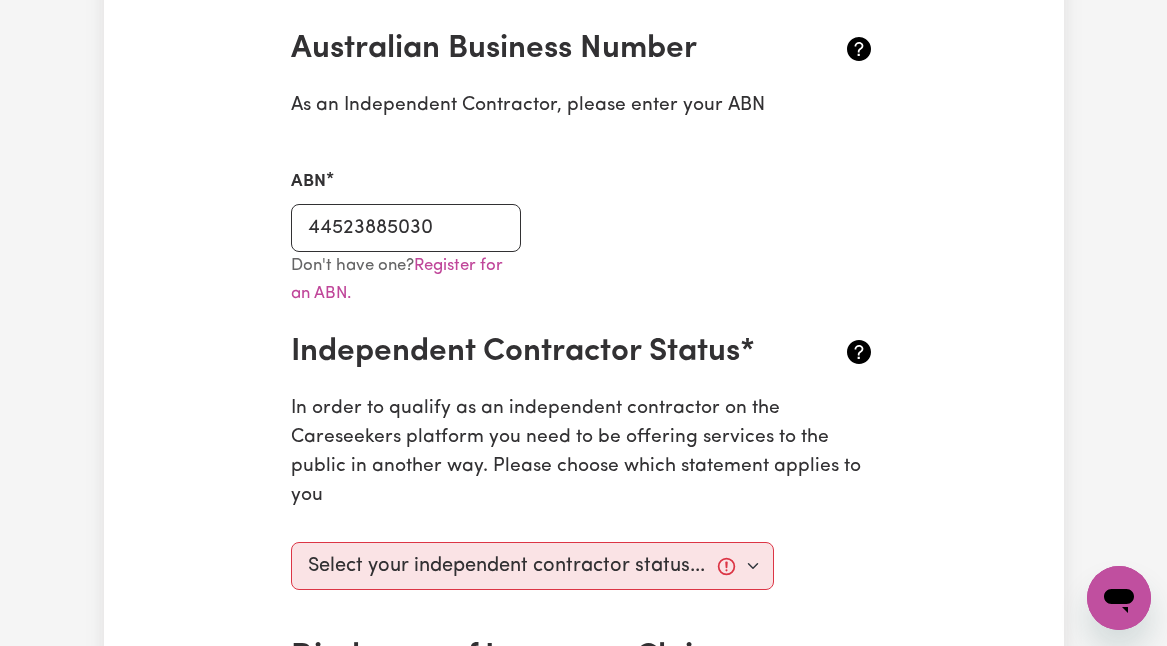 click on "Don't have one?  Register for an ABN." at bounding box center (583, 293) 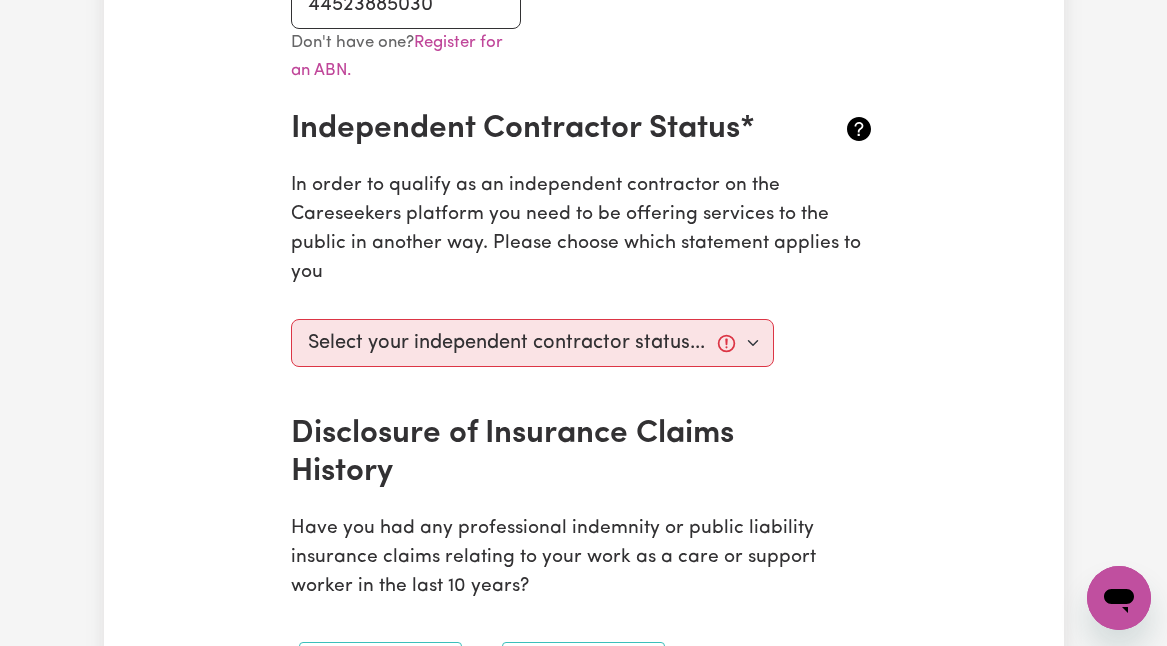 scroll, scrollTop: 688, scrollLeft: 0, axis: vertical 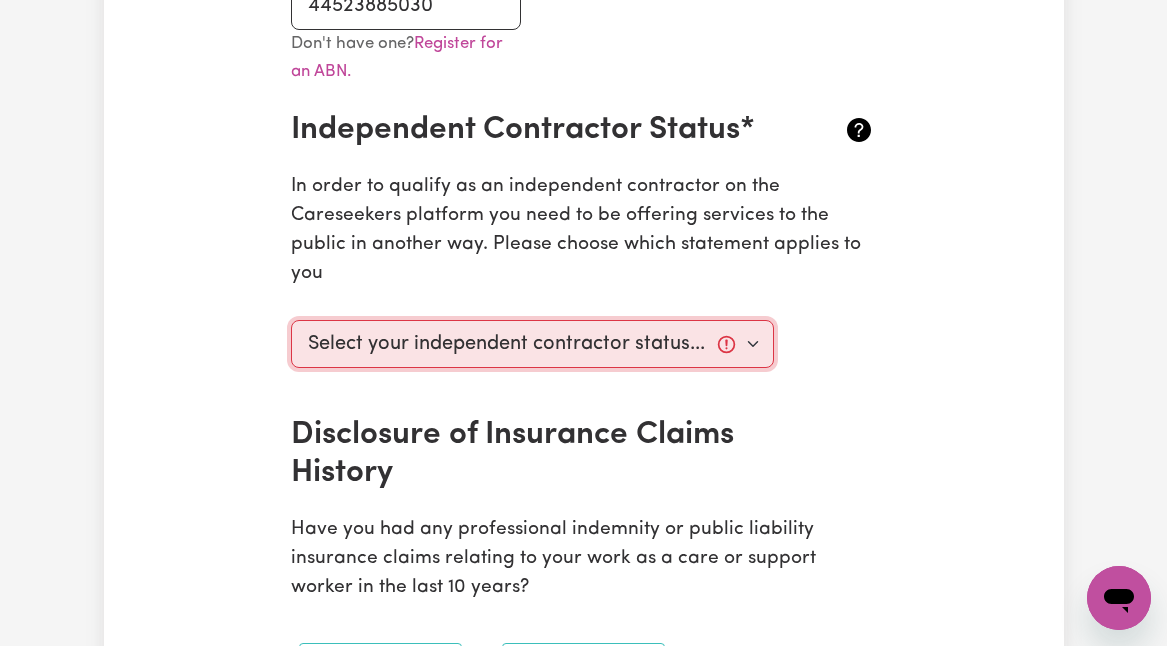 click on "Select your independent contractor status... I am providing services through another platform I am providing services privately on my own I am providing services by being employed by an organisation I am working in another industry" at bounding box center [532, 344] 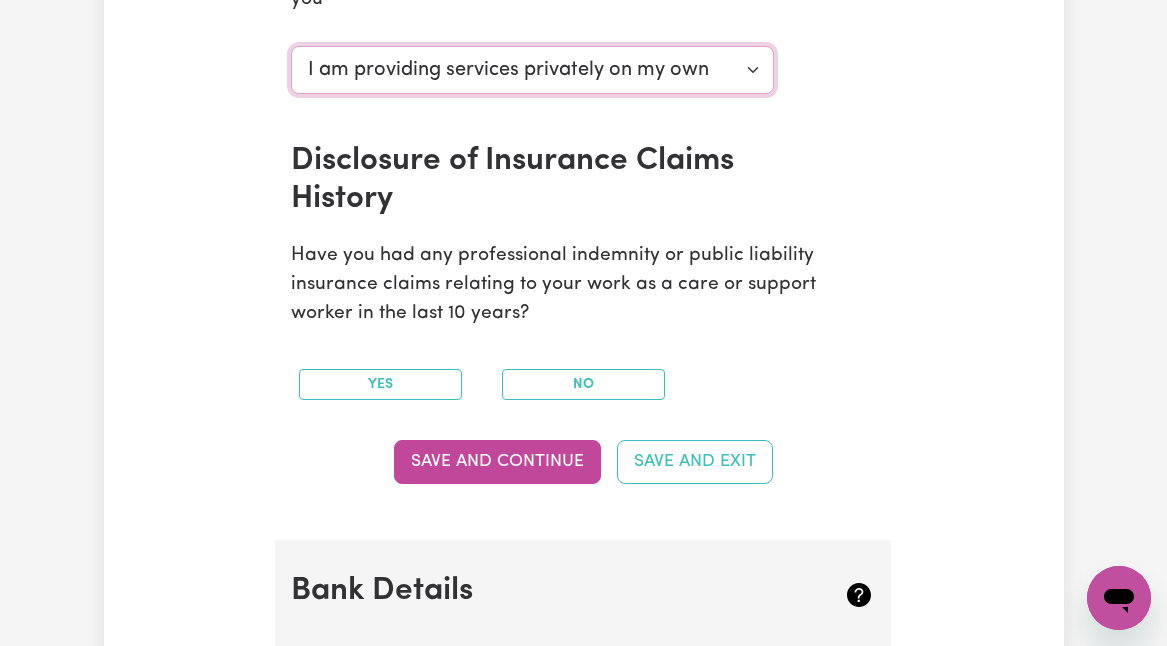 scroll, scrollTop: 1003, scrollLeft: 0, axis: vertical 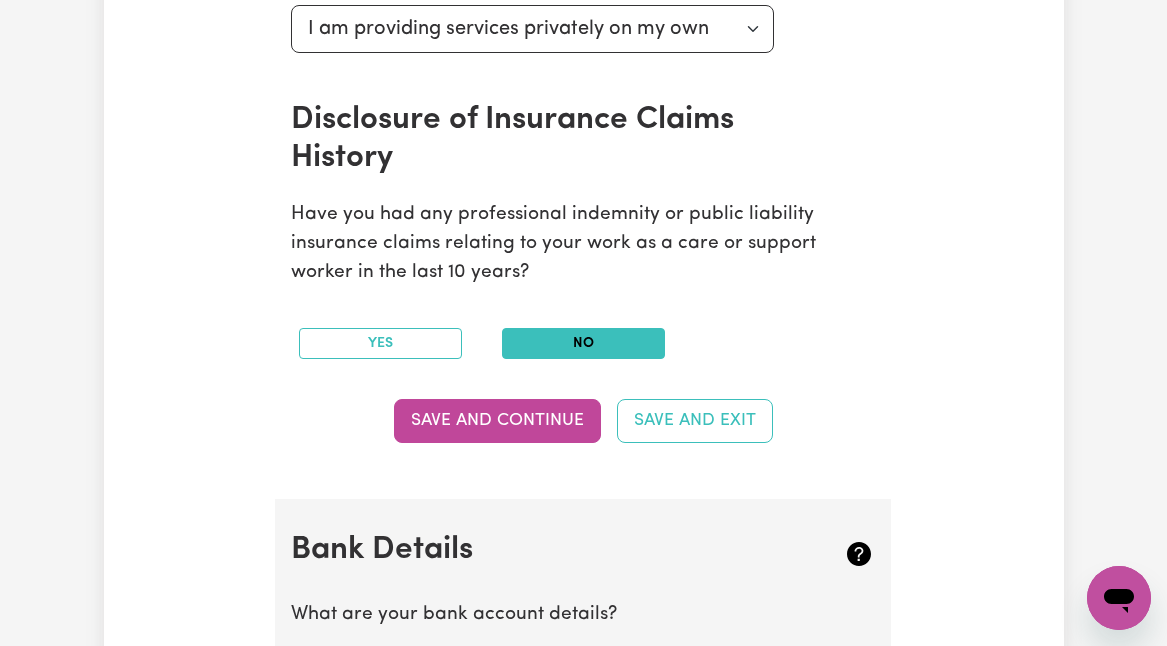 click on "No" at bounding box center [583, 343] 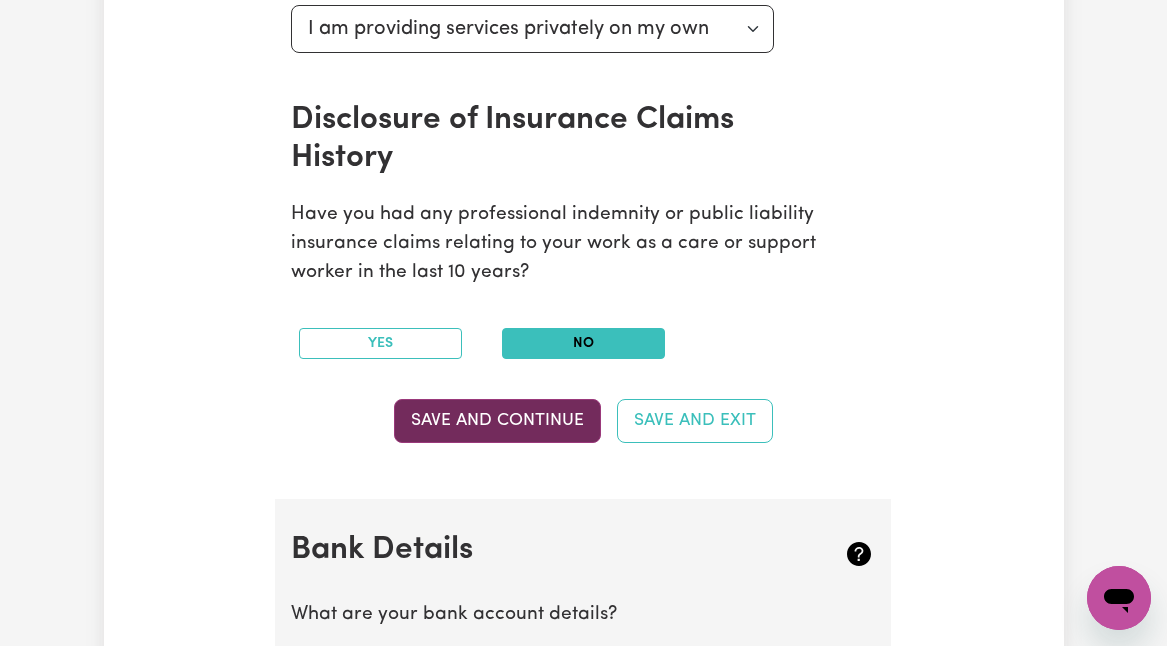 click on "Save and Continue" at bounding box center (497, 421) 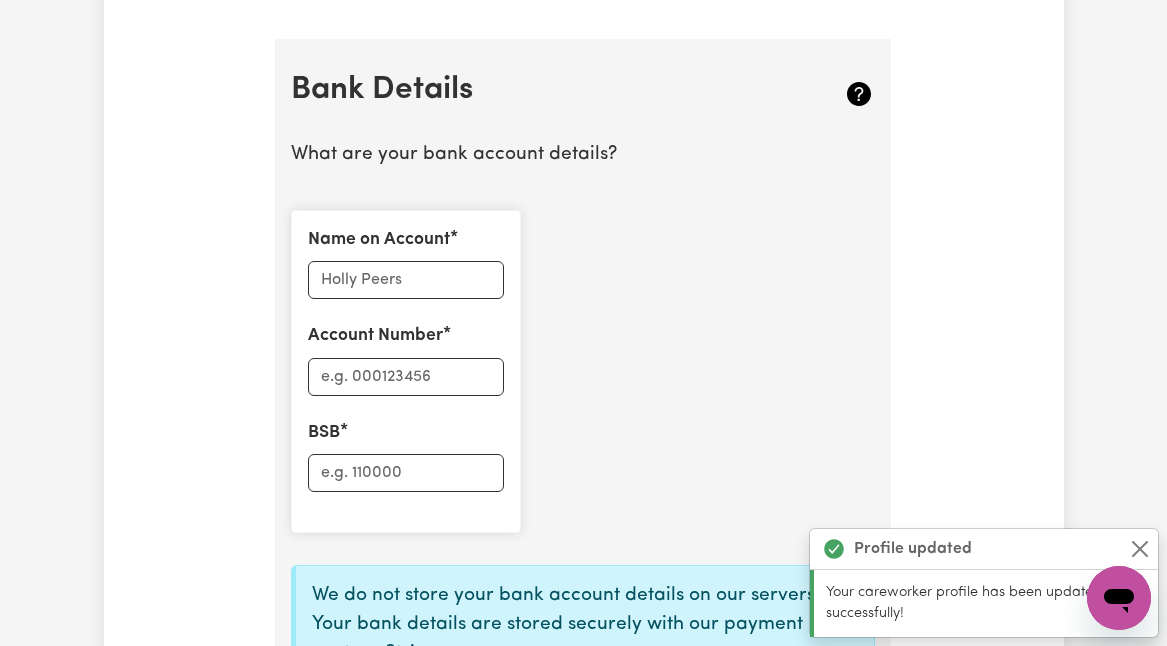 scroll, scrollTop: 1491, scrollLeft: 0, axis: vertical 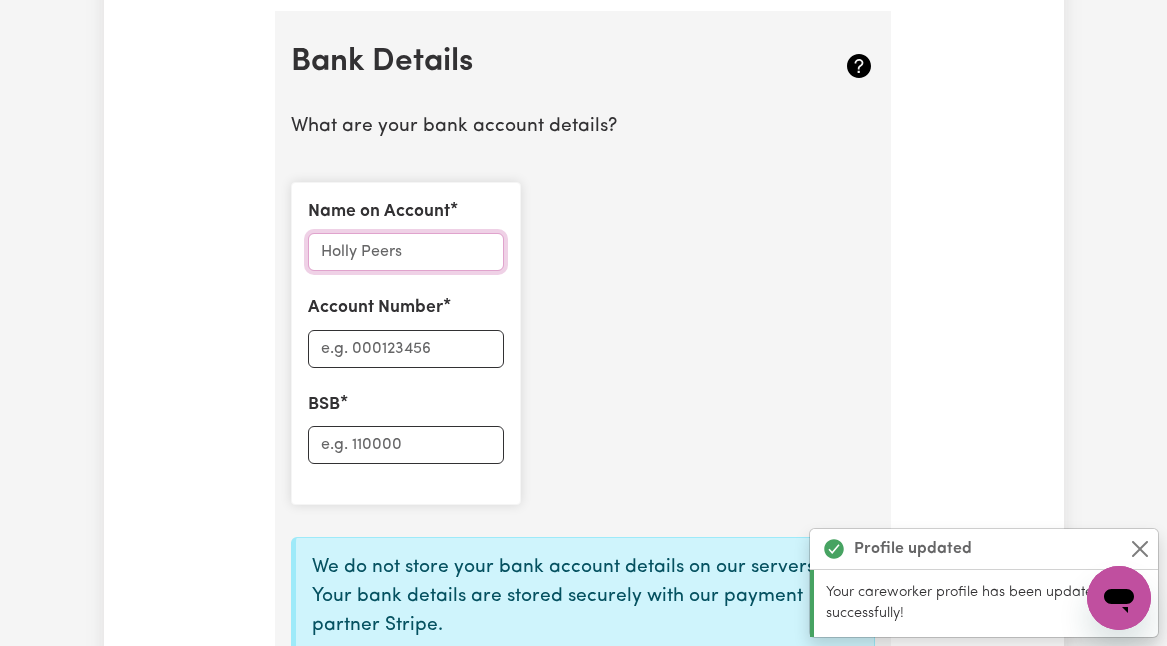 click on "Name on Account" at bounding box center (405, 252) 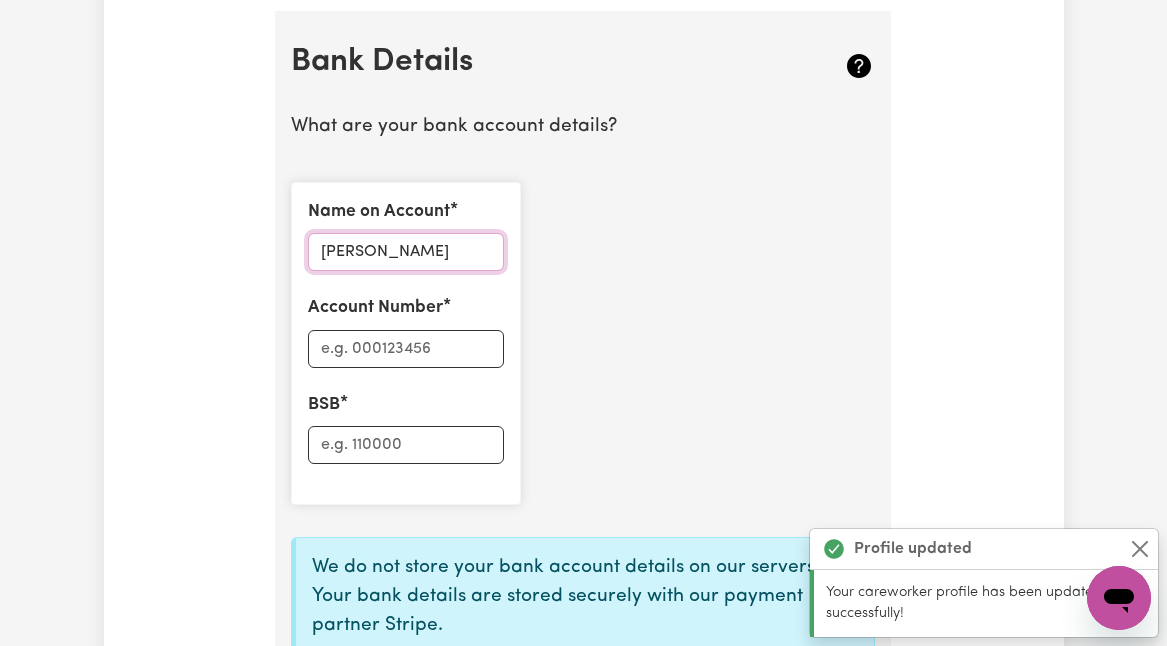 type on "Mr Kayd" 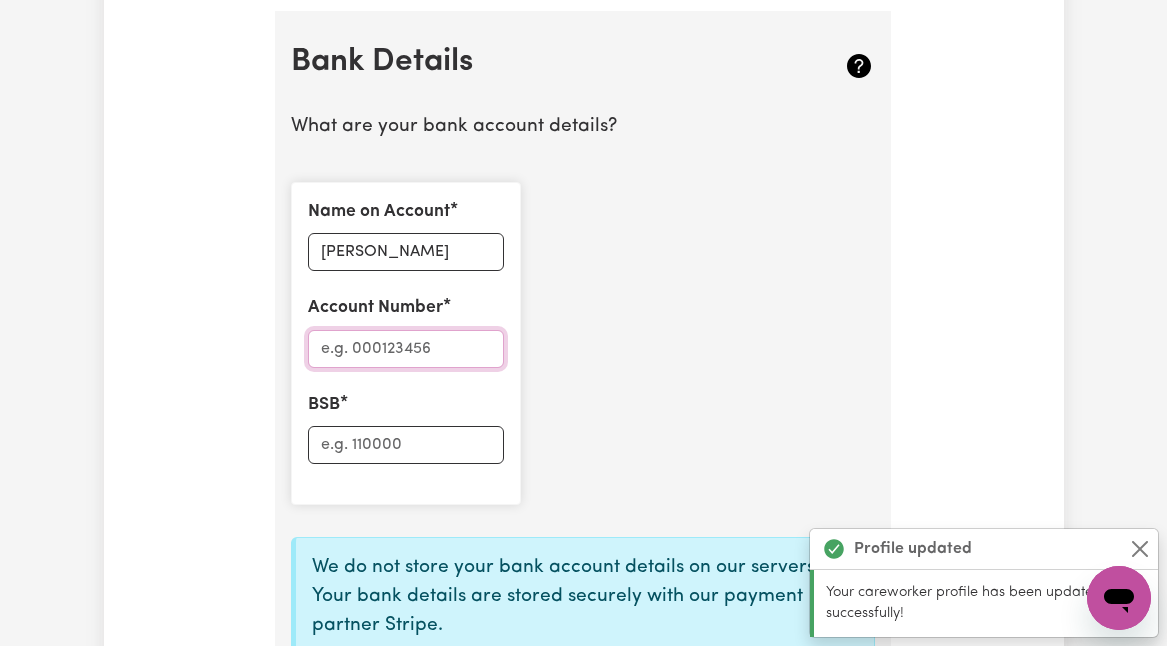 click on "Account Number" at bounding box center (405, 349) 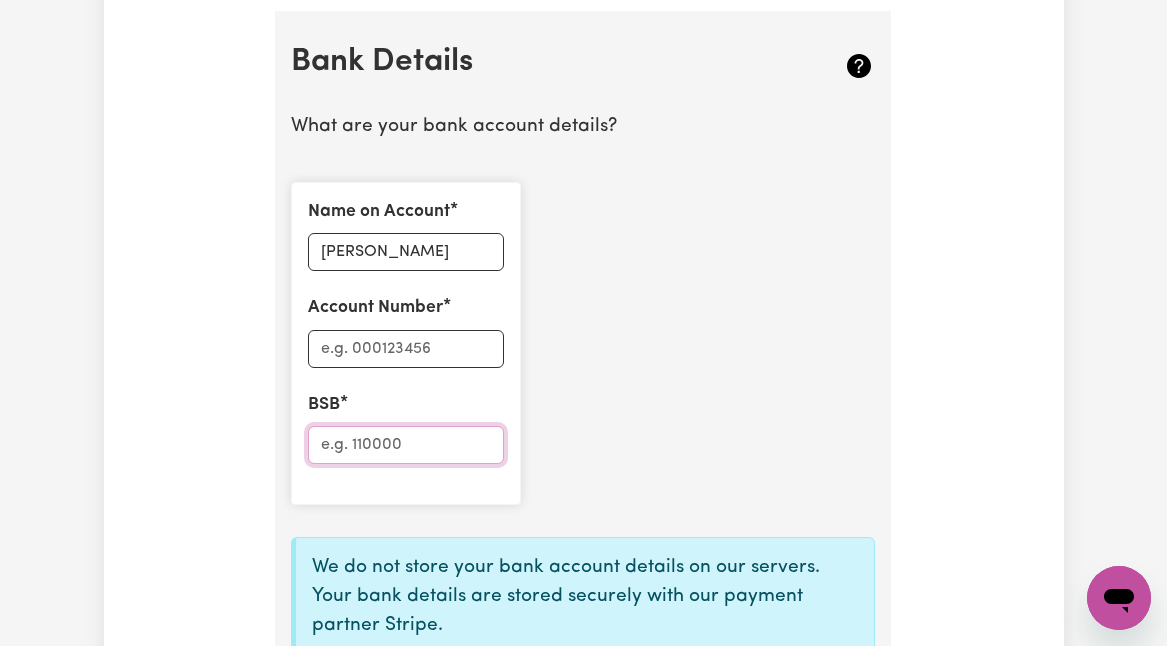 click on "BSB" at bounding box center (405, 445) 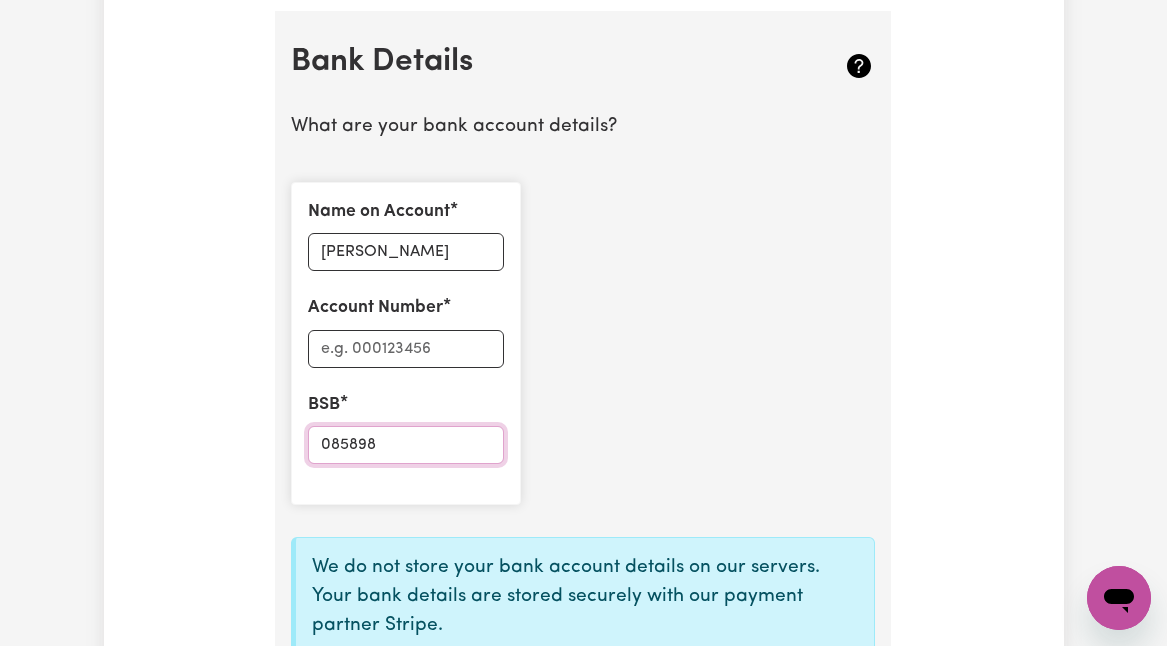 type on "085898" 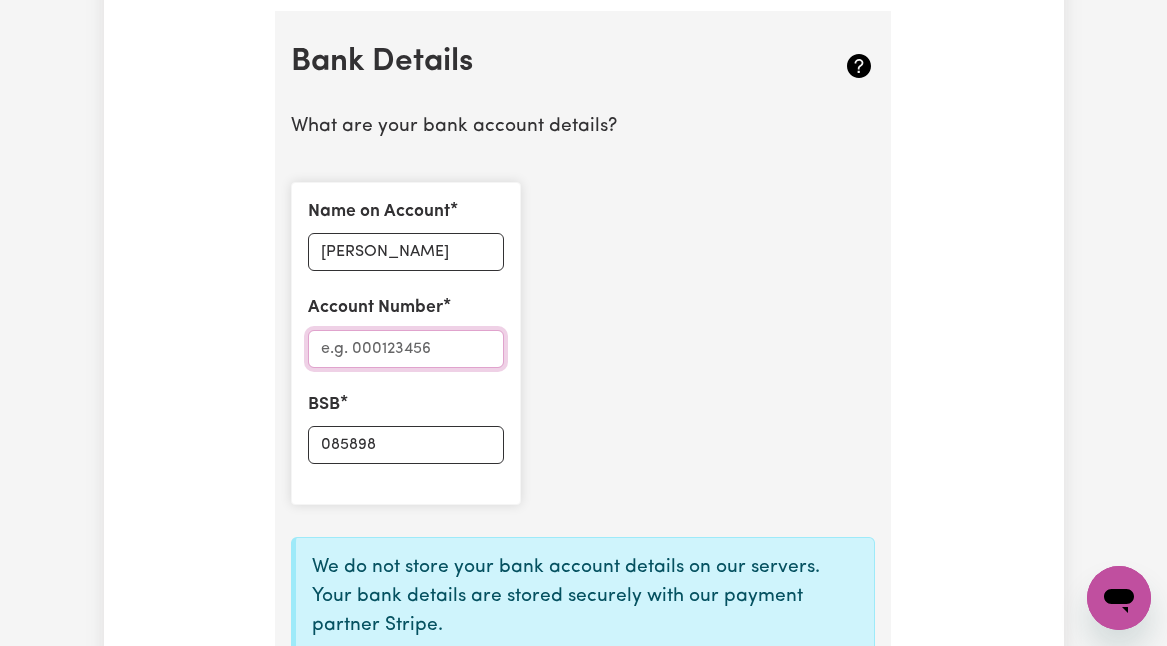 click on "Account Number" at bounding box center (405, 349) 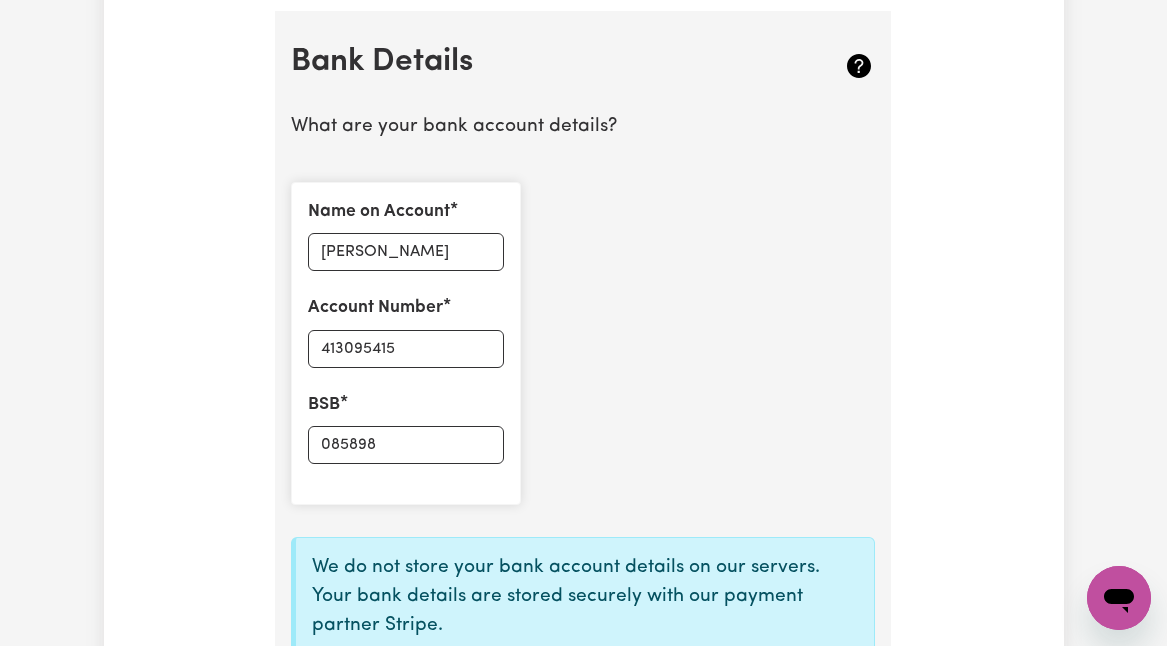 click on "Name on Account Mr Kayd Account Number 413095415 BSB 085898" at bounding box center [583, 343] 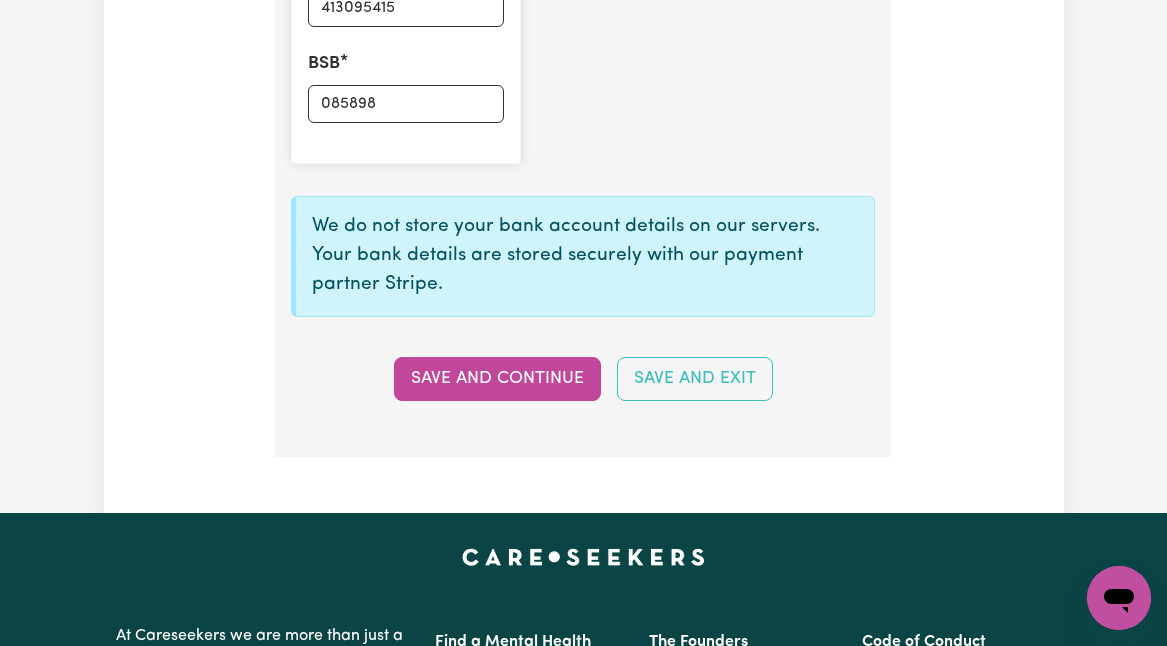 scroll, scrollTop: 1858, scrollLeft: 0, axis: vertical 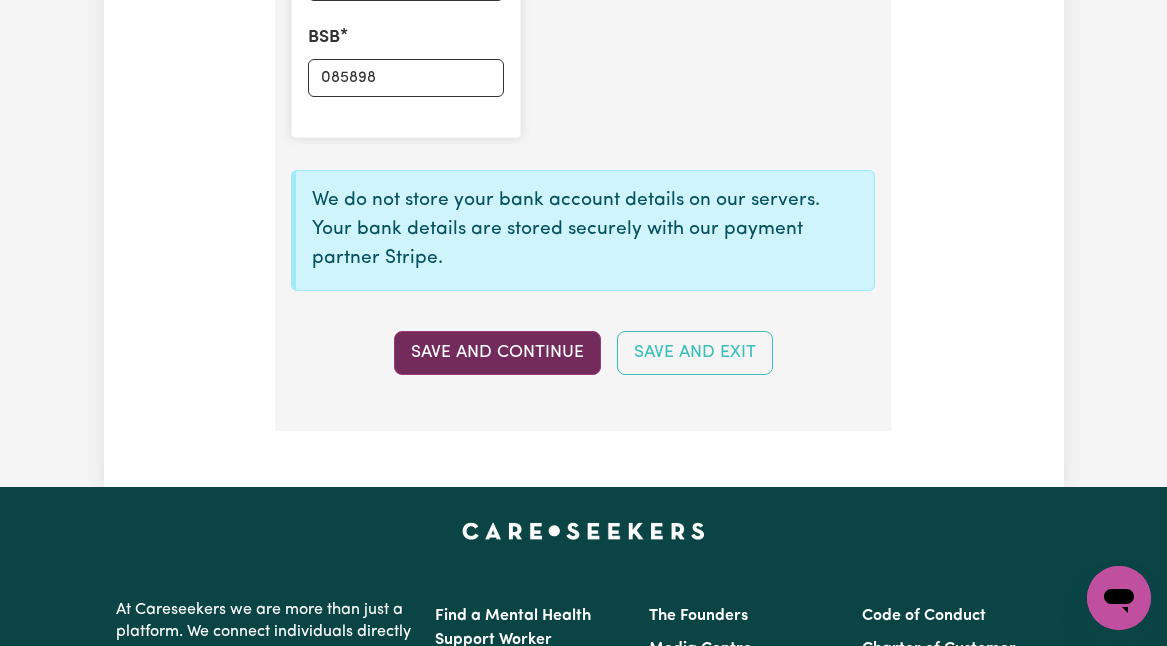 click on "Save and Continue" at bounding box center (497, 353) 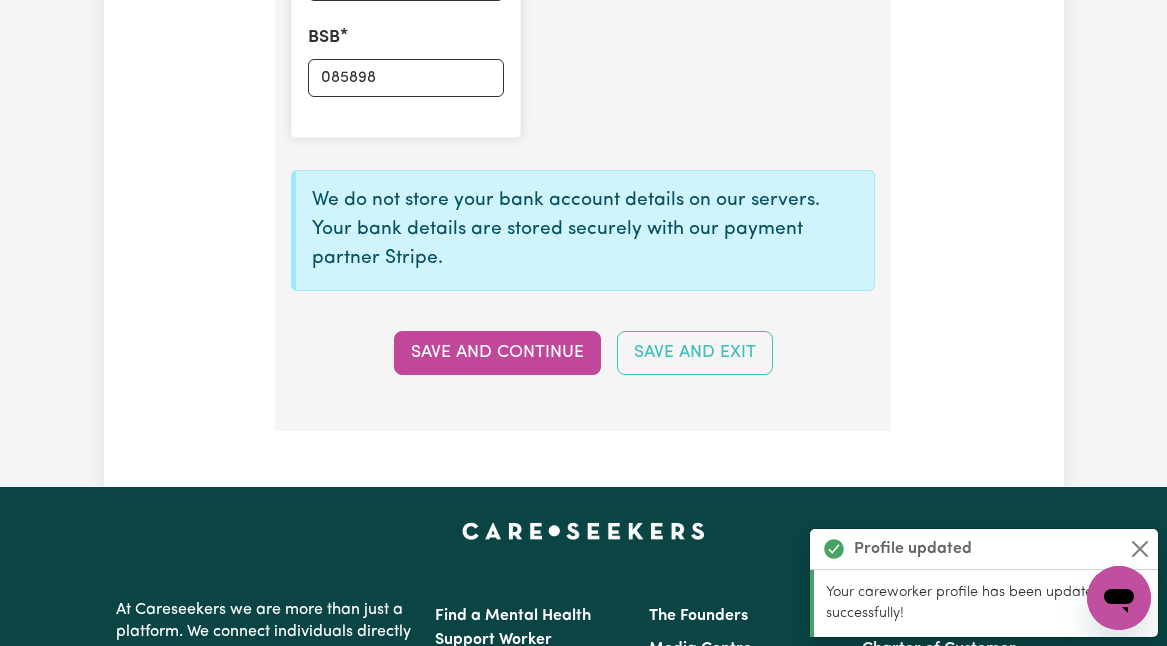 type on "****5415" 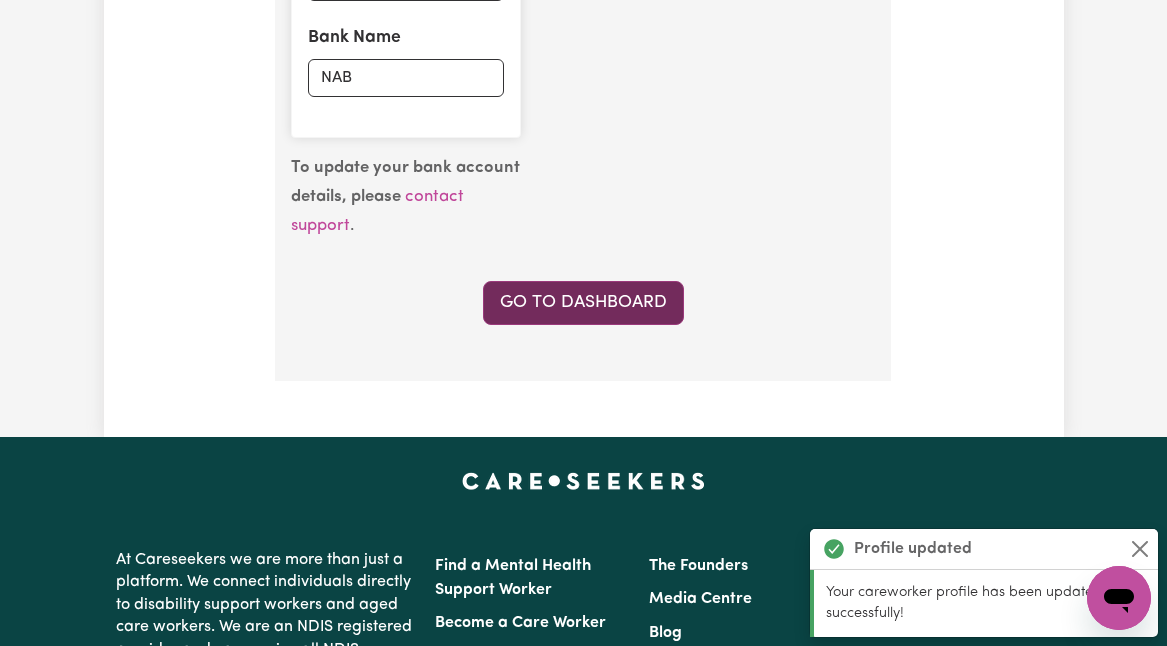 click on "Go to Dashboard" at bounding box center [583, 303] 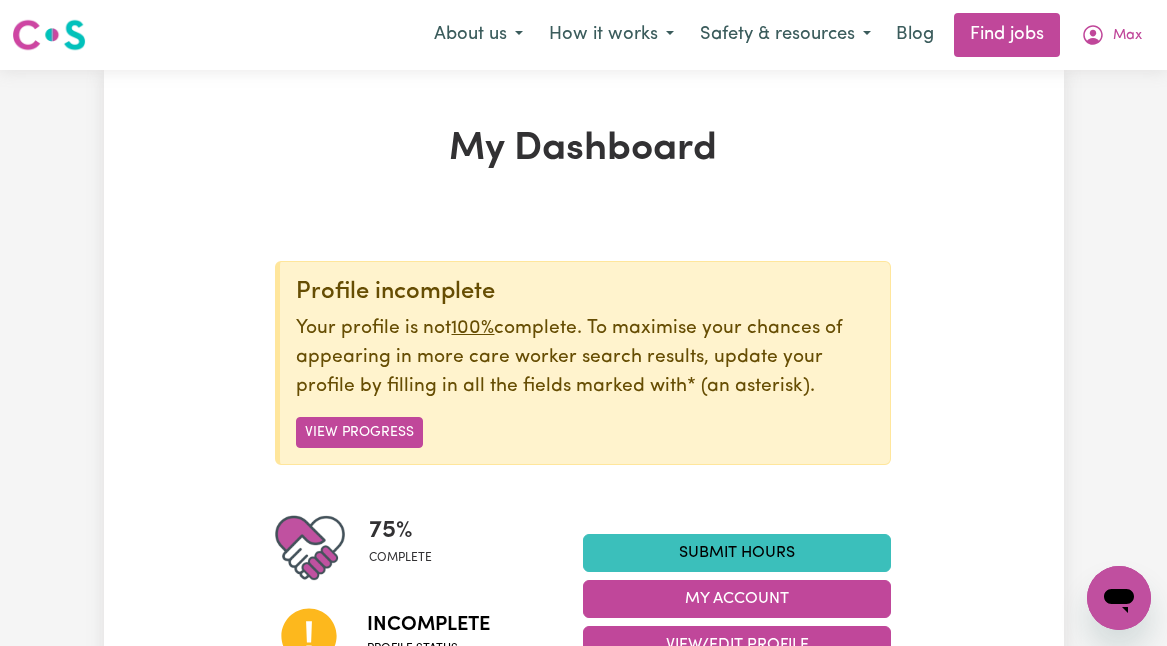 scroll, scrollTop: 0, scrollLeft: 0, axis: both 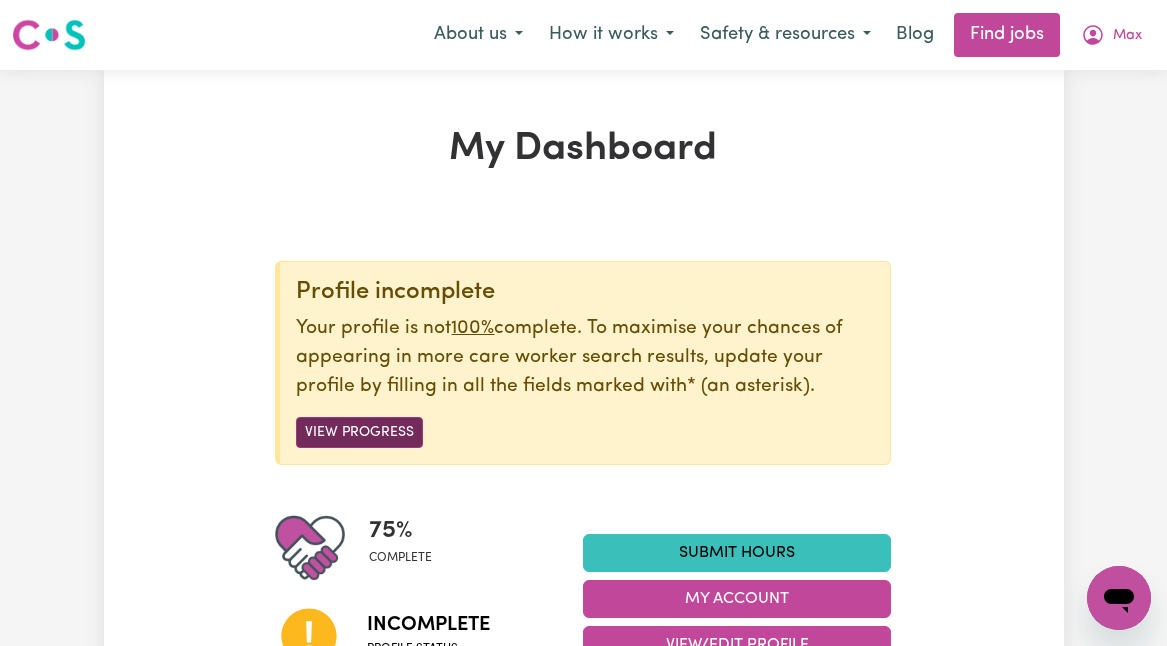 click on "View Progress" at bounding box center [359, 432] 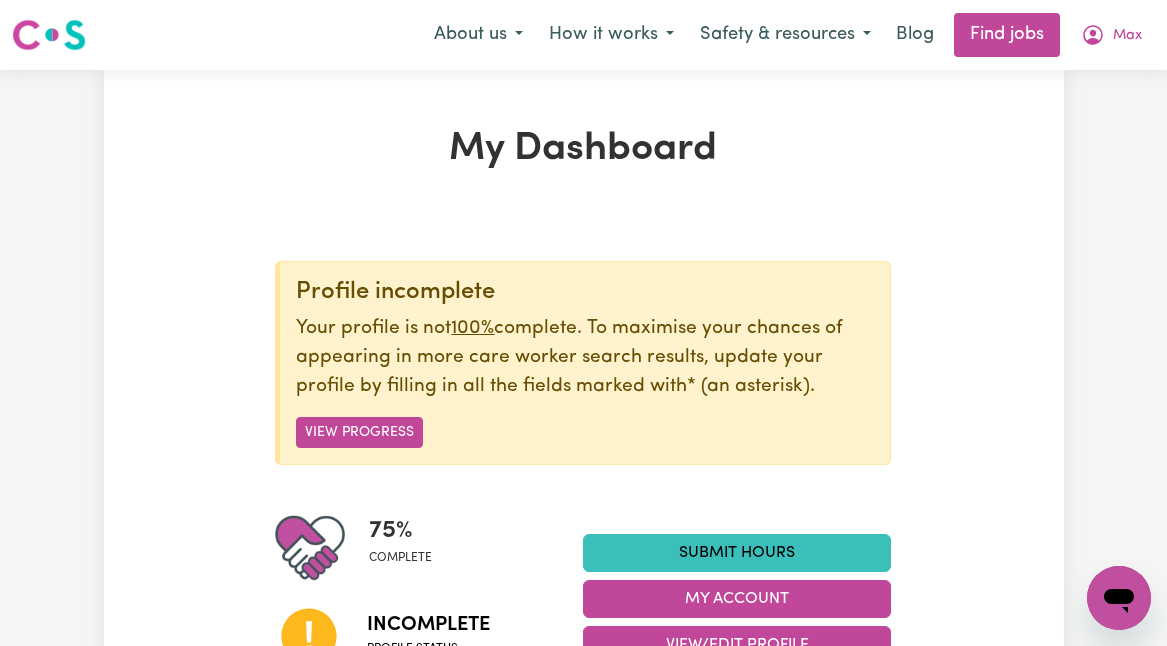 click on "Profile incomplete Your profile is not  100%  complete. To maximise your chances of appearing in more care worker search results, update your profile by filling in all the fields marked with  * (an asterisk) . View Progress" at bounding box center [583, 363] 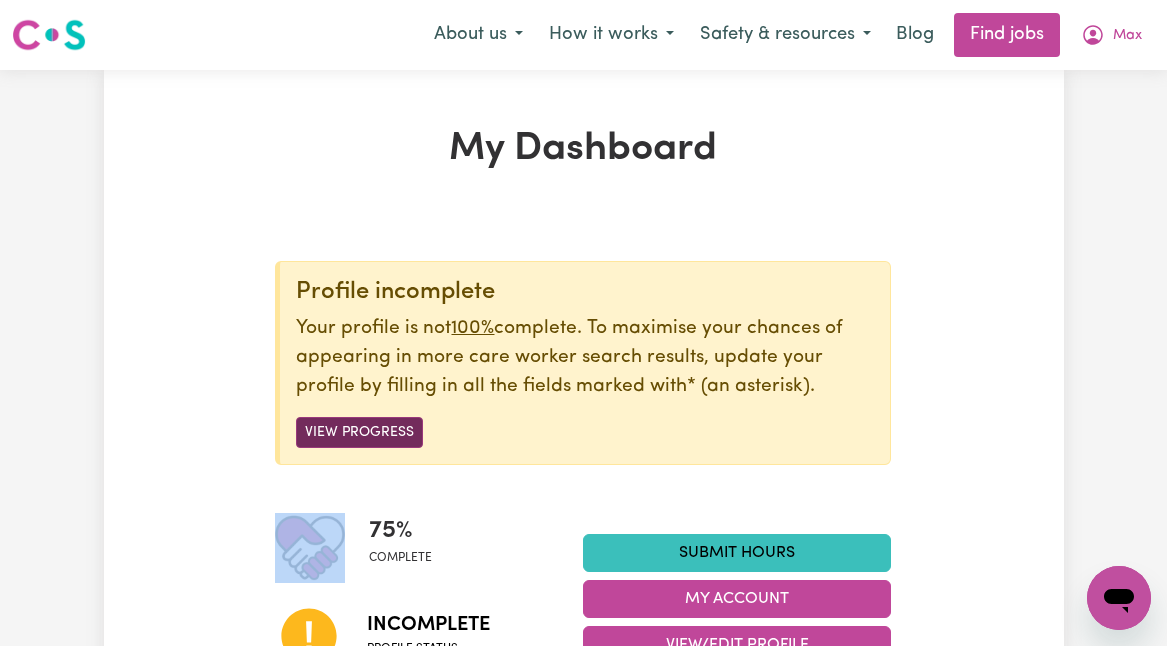 click on "View Progress" at bounding box center [359, 432] 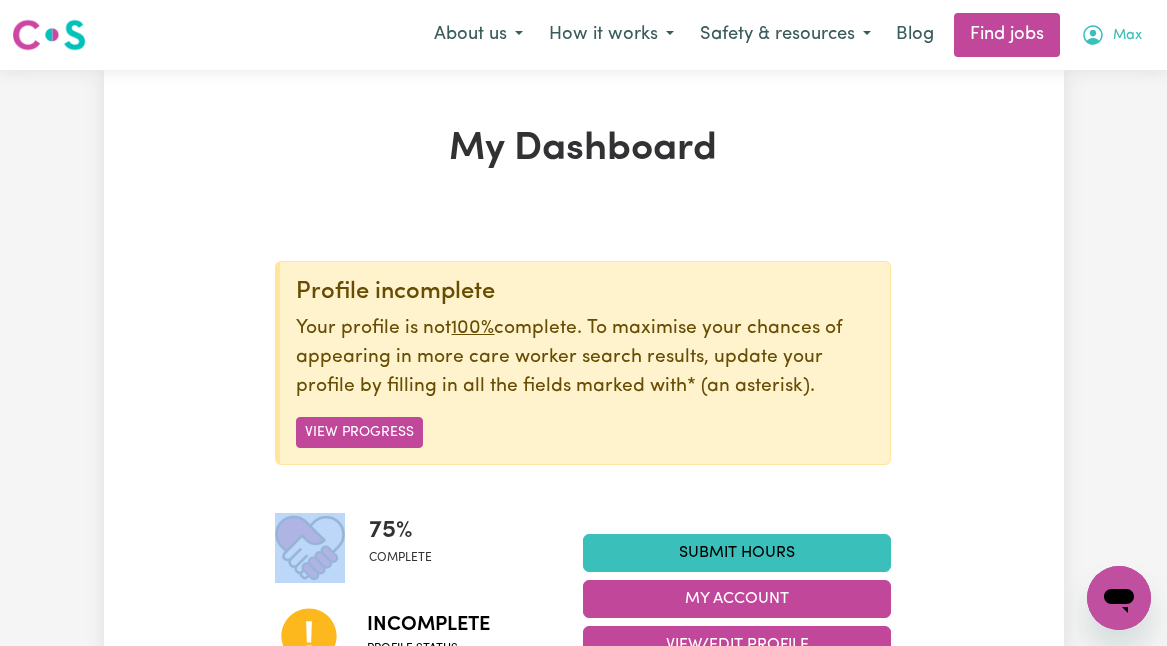 click on "Max" at bounding box center (1127, 36) 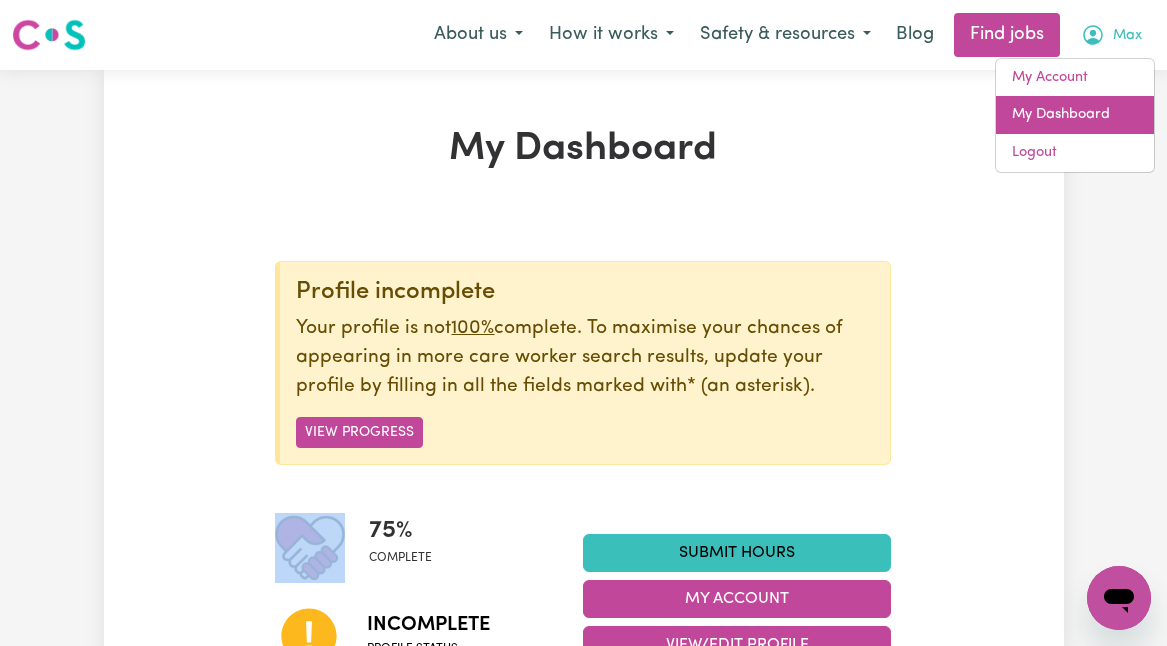 click on "My Dashboard" at bounding box center [1075, 115] 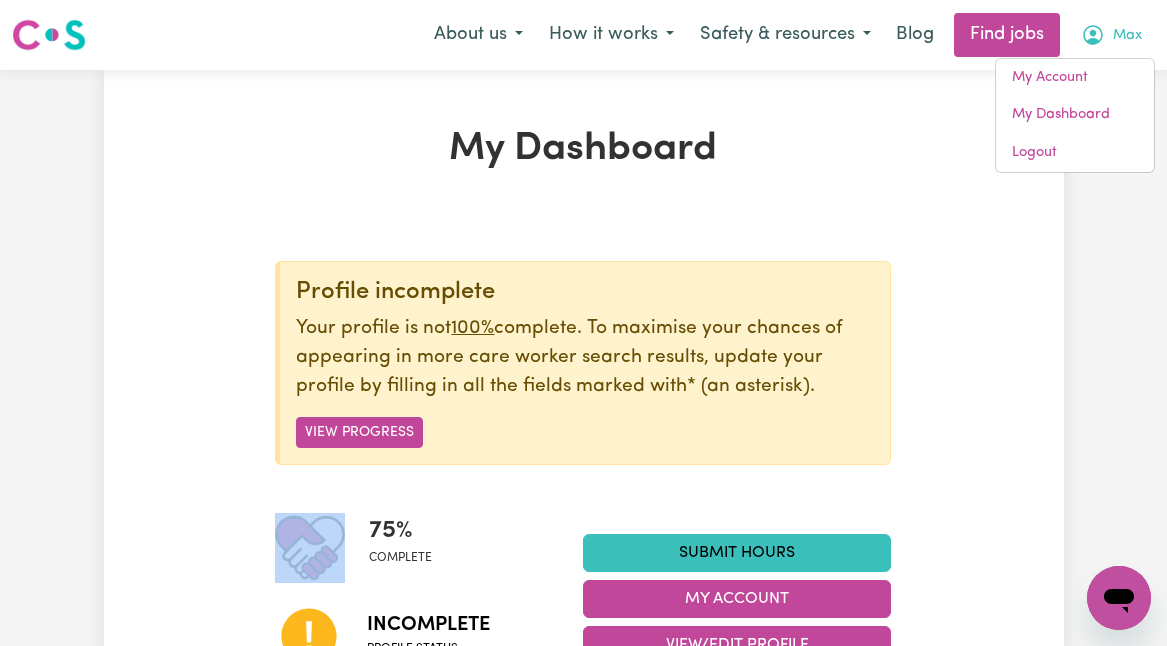 click on "Profile incomplete Your profile is not  100%  complete. To maximise your chances of appearing in more care worker search results, update your profile by filling in all the fields marked with  * (an asterisk) . View Progress" at bounding box center (583, 363) 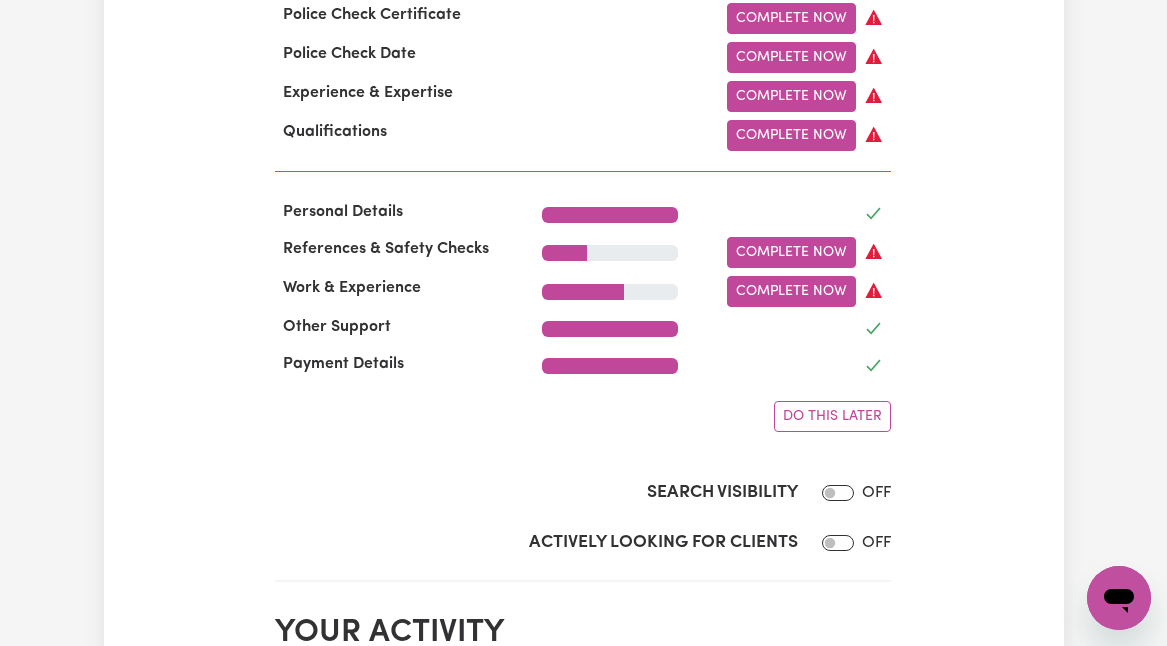 scroll, scrollTop: 759, scrollLeft: 0, axis: vertical 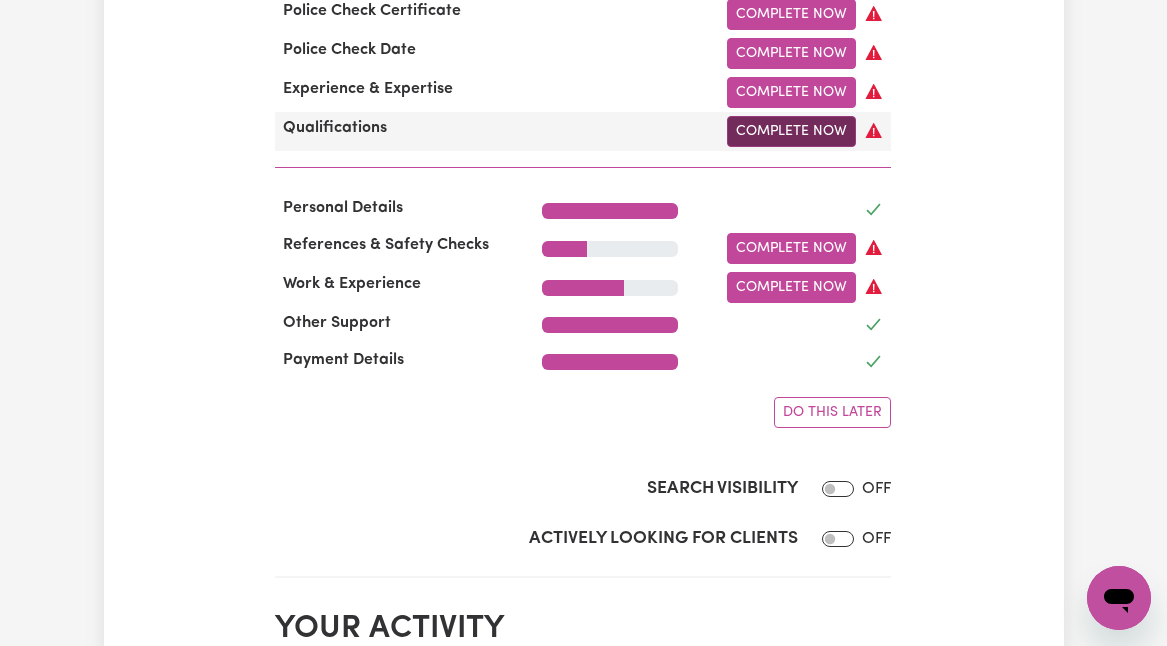 click on "Complete Now" at bounding box center (791, 131) 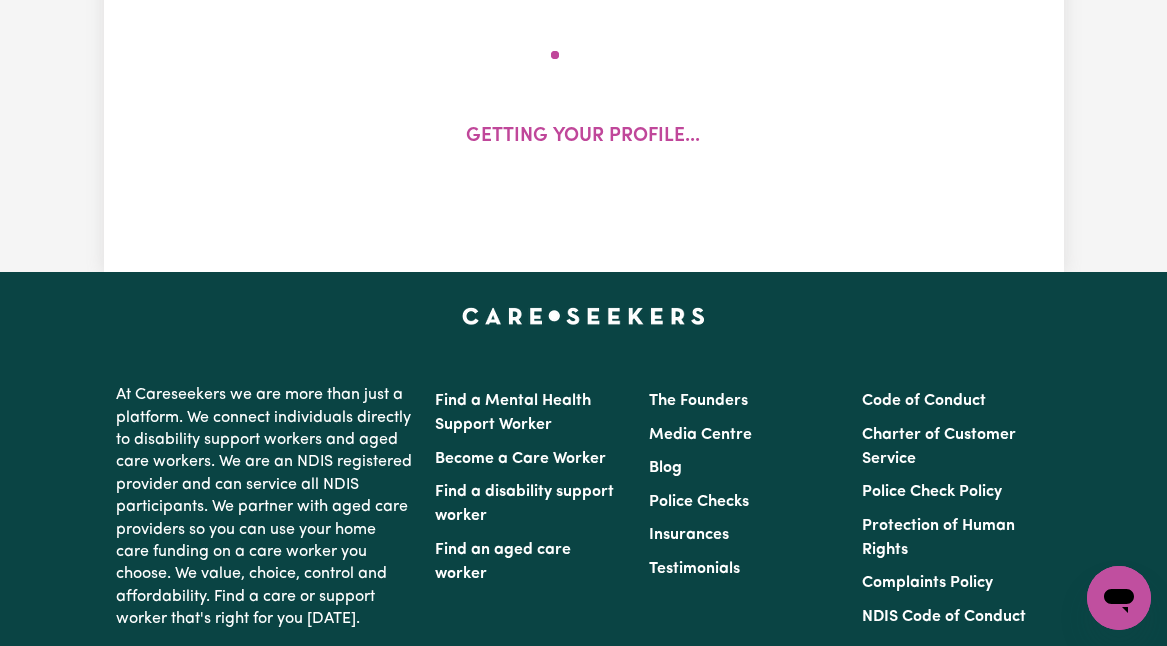 scroll, scrollTop: 0, scrollLeft: 0, axis: both 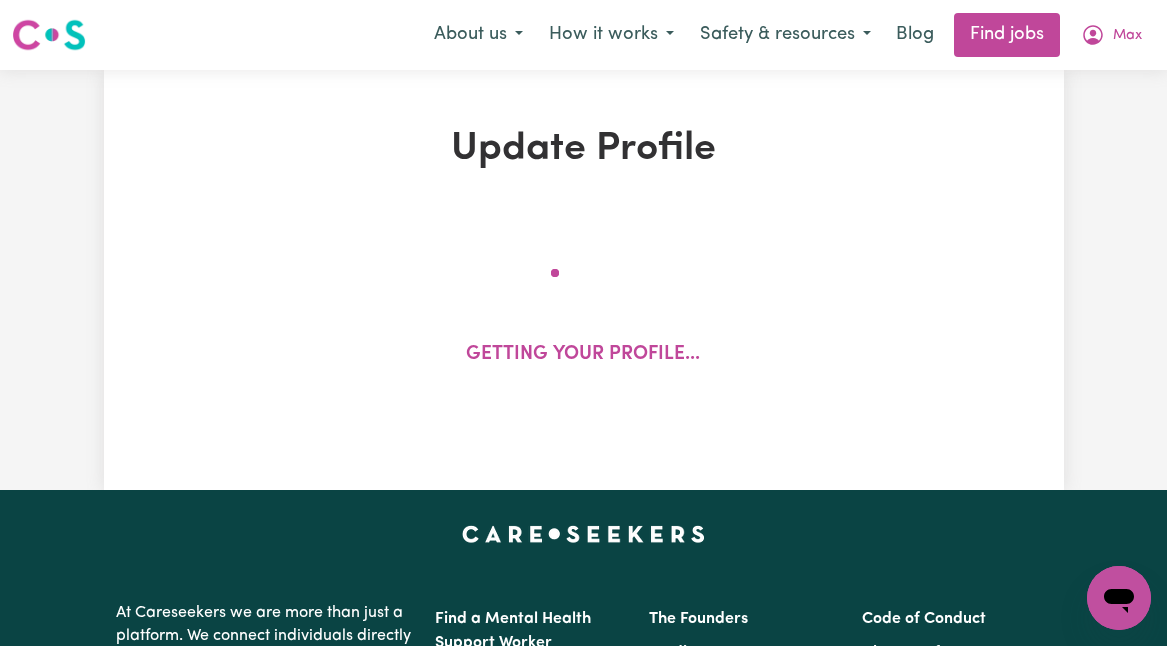 select on "2023" 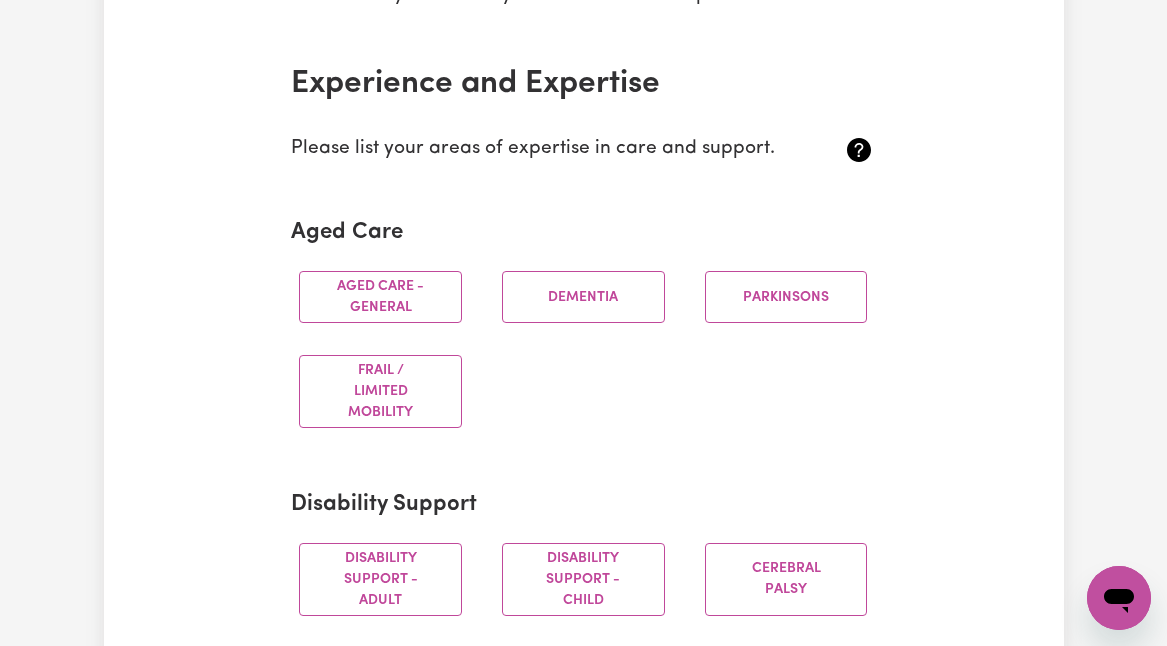 scroll, scrollTop: 438, scrollLeft: 0, axis: vertical 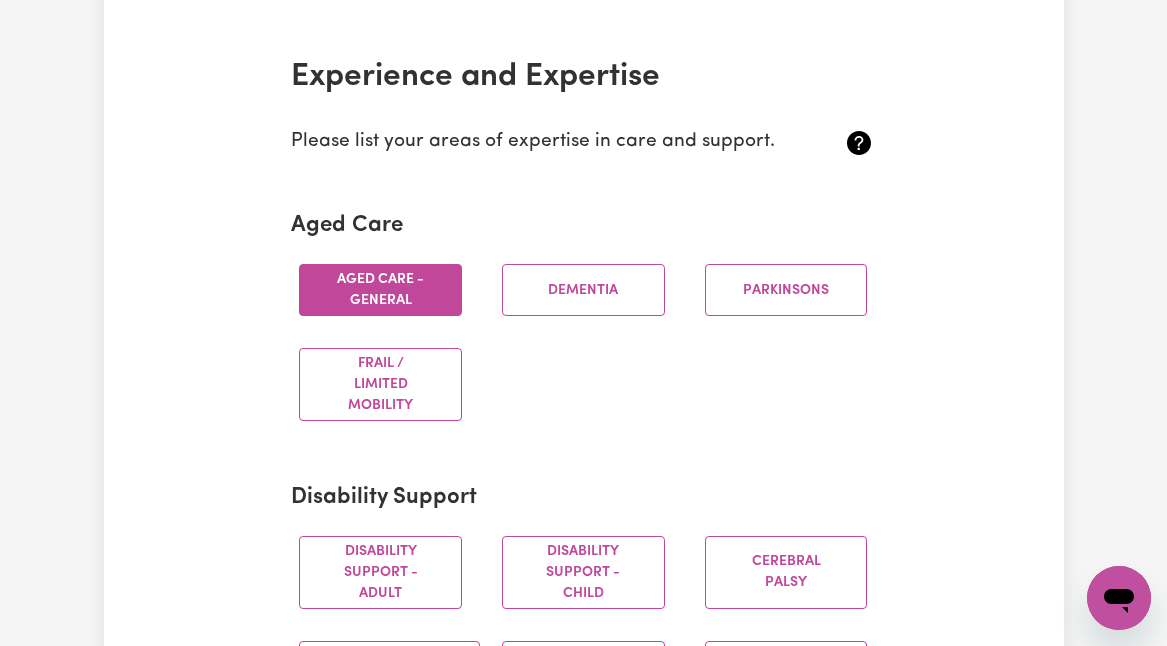 click on "Aged care - General" at bounding box center (380, 290) 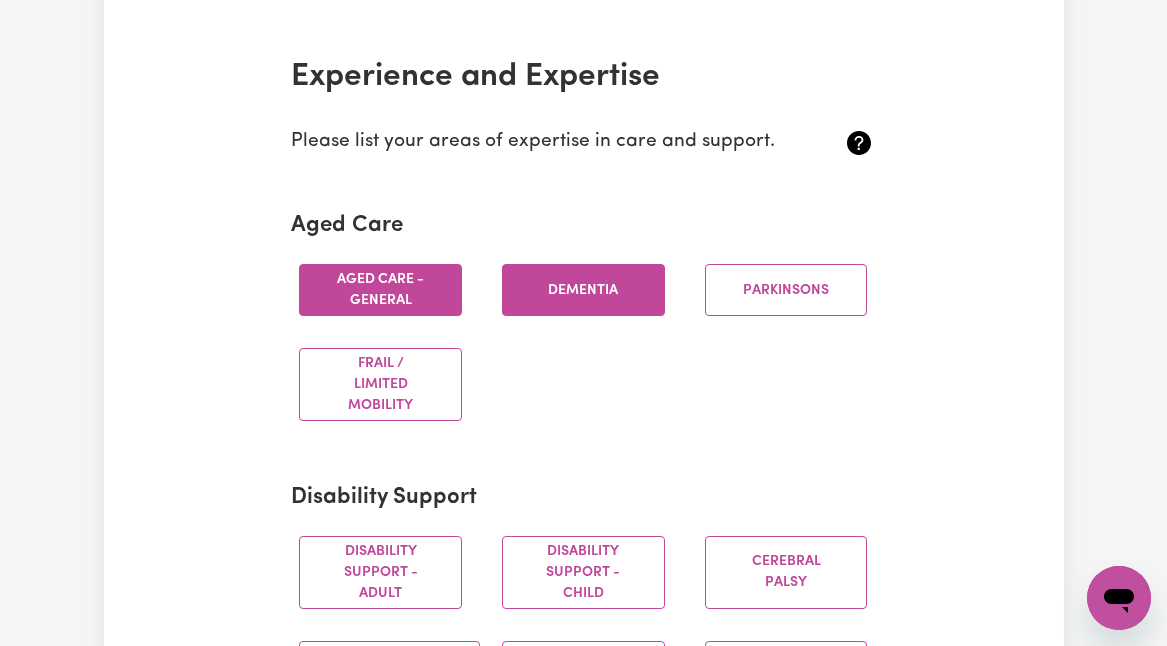 click on "Dementia" at bounding box center (583, 290) 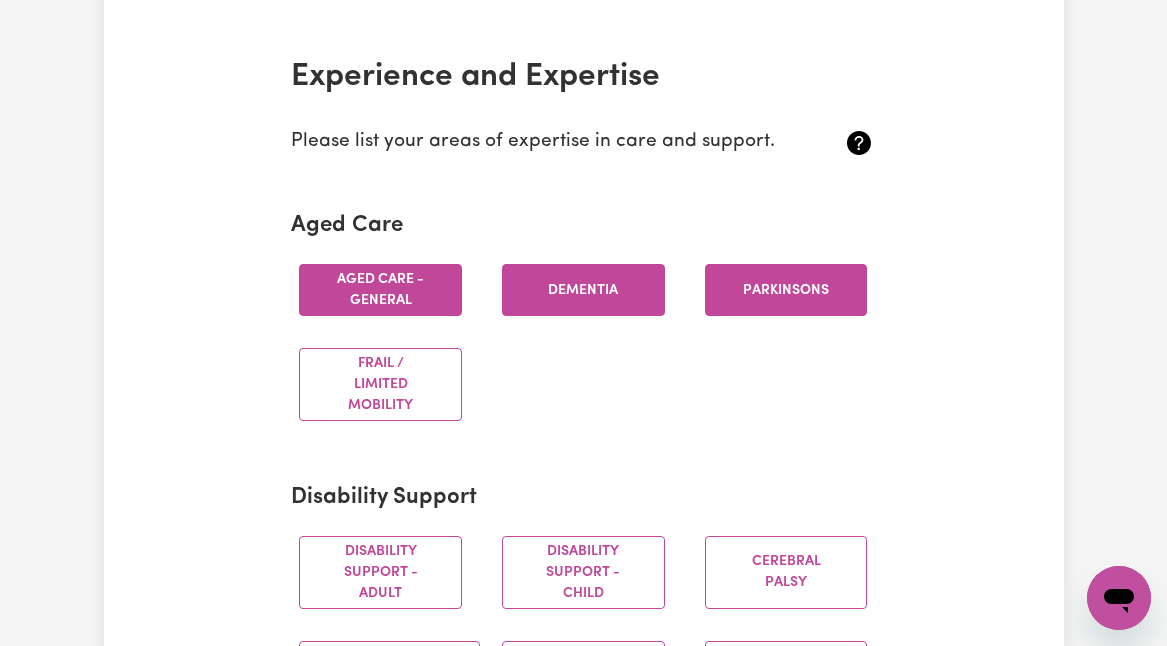click on "Parkinsons" at bounding box center (786, 290) 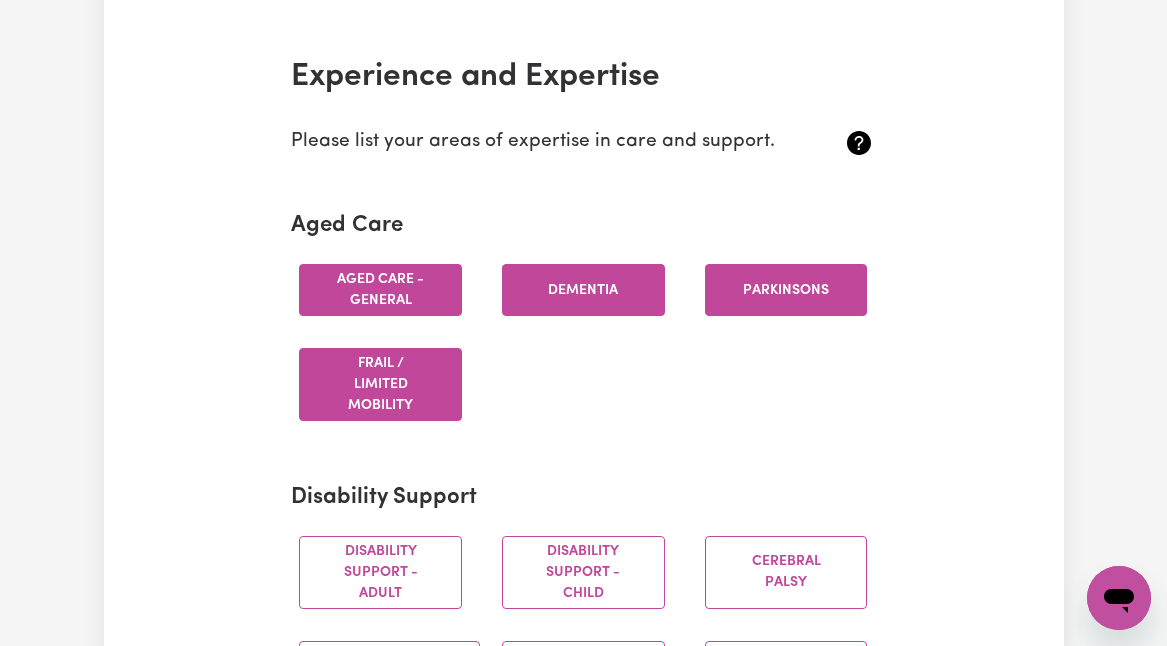 click on "Frail / limited mobility" at bounding box center [380, 384] 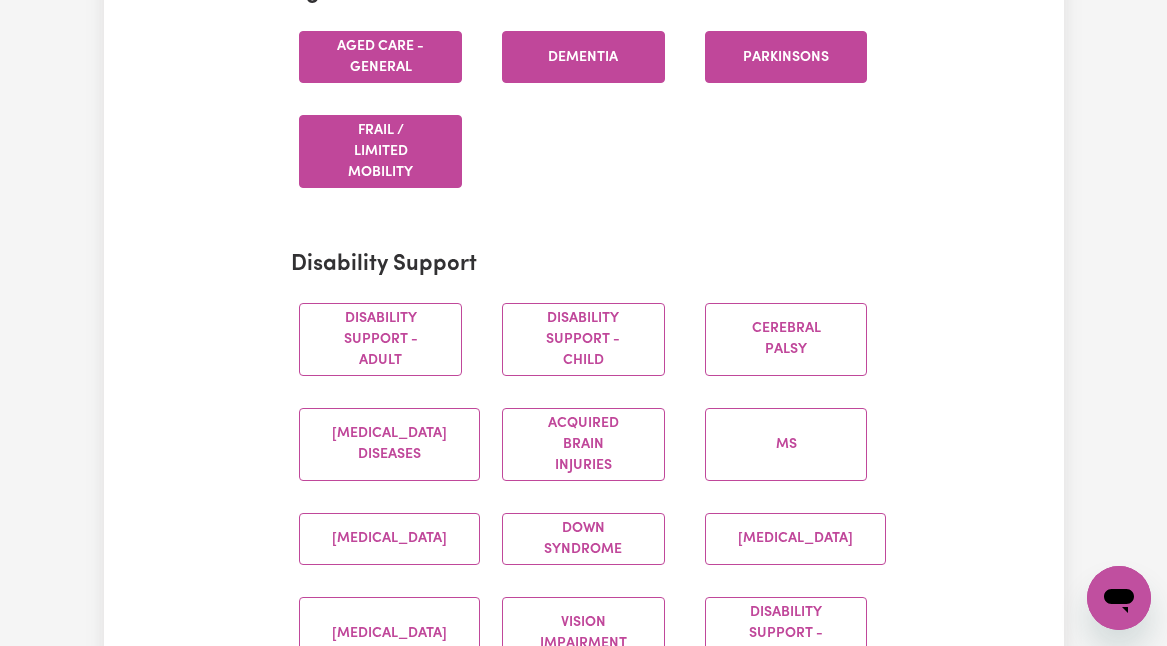 scroll, scrollTop: 678, scrollLeft: 0, axis: vertical 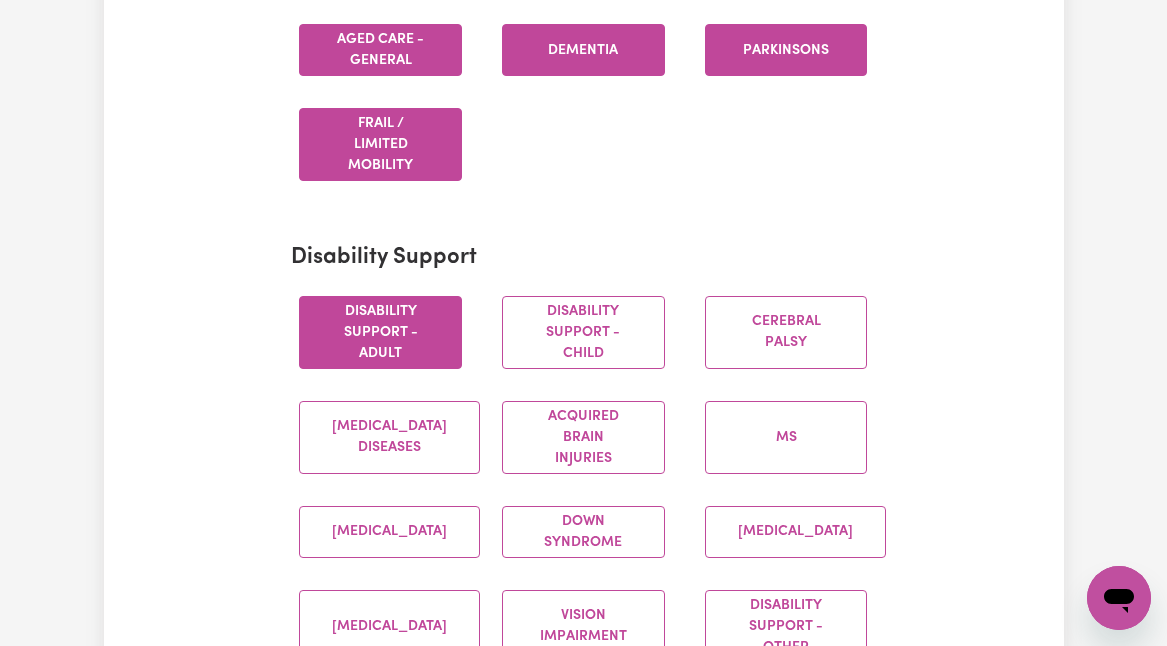 click on "Disability support - Adult" at bounding box center [380, 332] 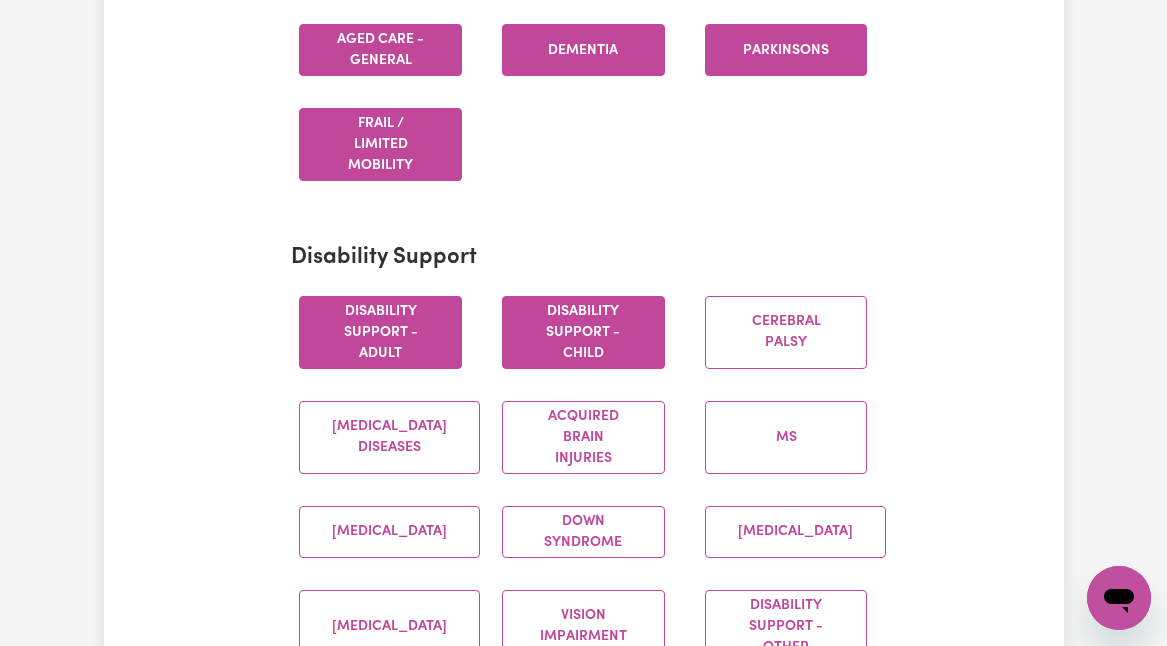 click on "Disability support - Child" at bounding box center [583, 332] 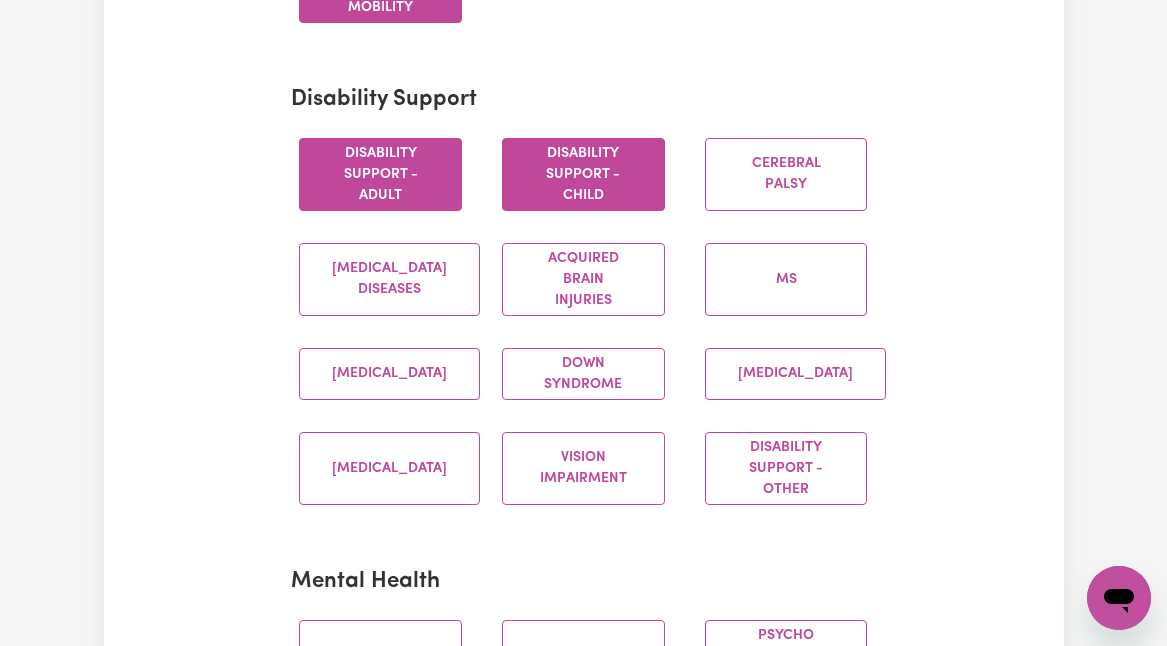 scroll, scrollTop: 839, scrollLeft: 0, axis: vertical 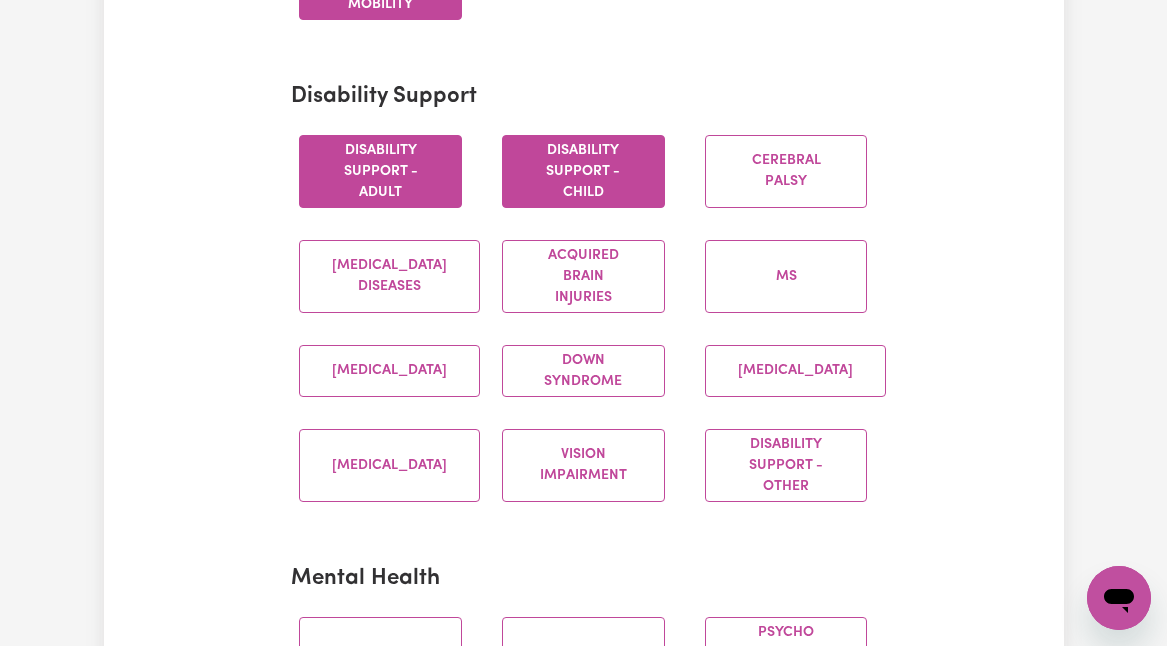 click on "Disability support - Child" at bounding box center (583, 171) 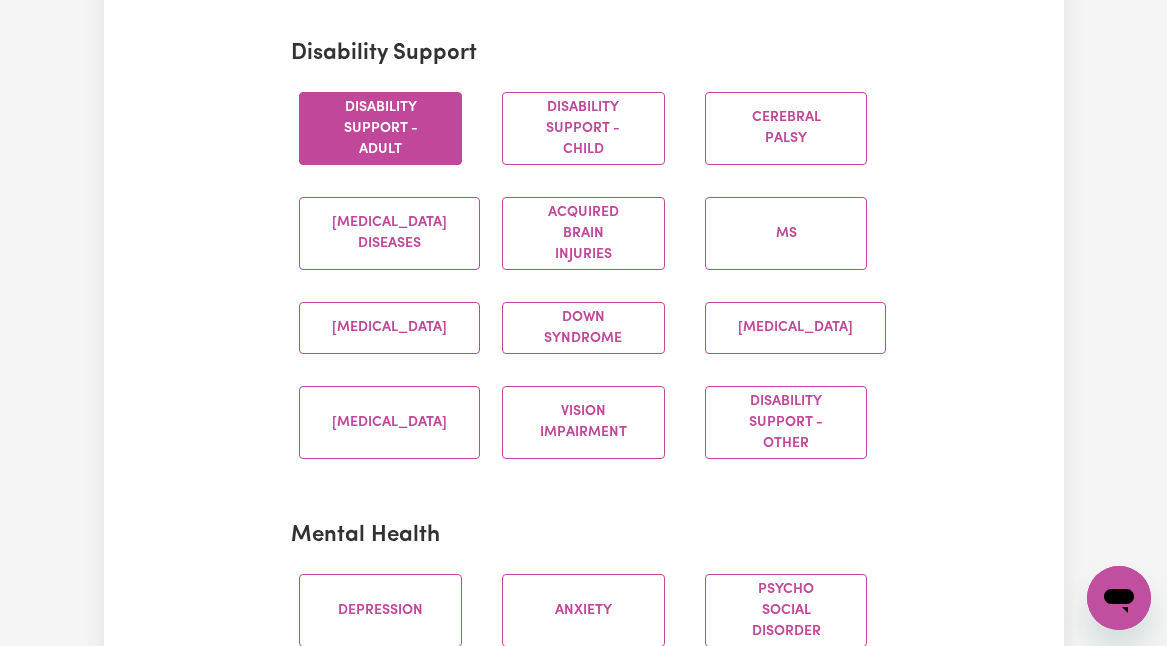 scroll, scrollTop: 894, scrollLeft: 0, axis: vertical 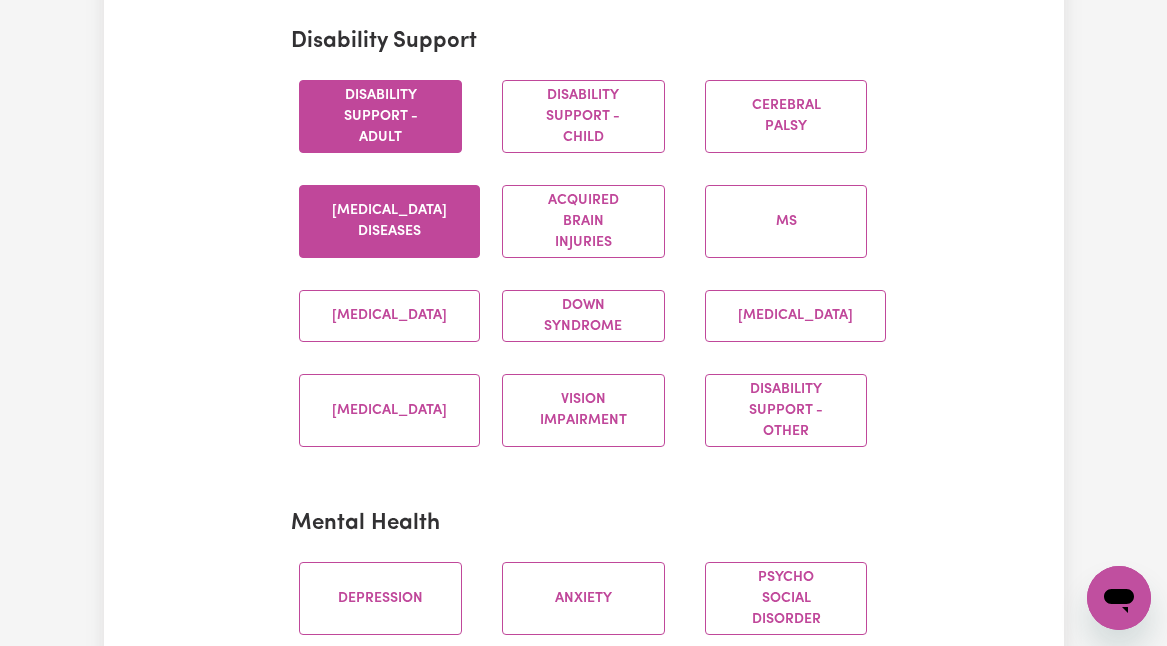 click on "Motor Neuron Diseases" at bounding box center (389, 221) 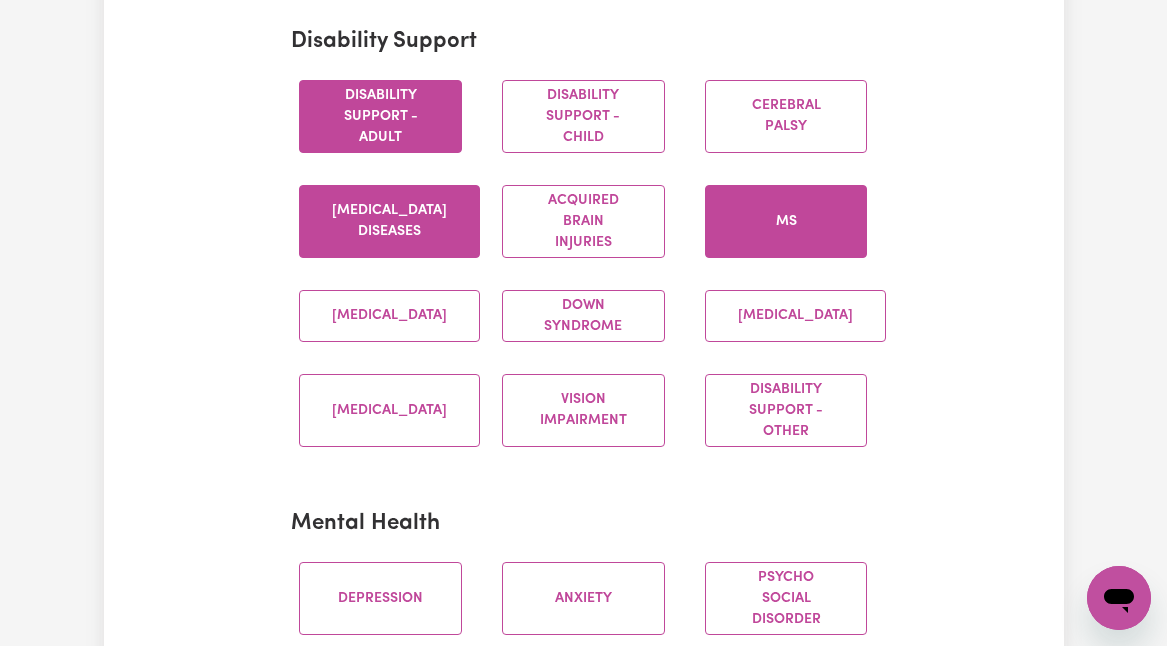 click on "MS" at bounding box center [786, 221] 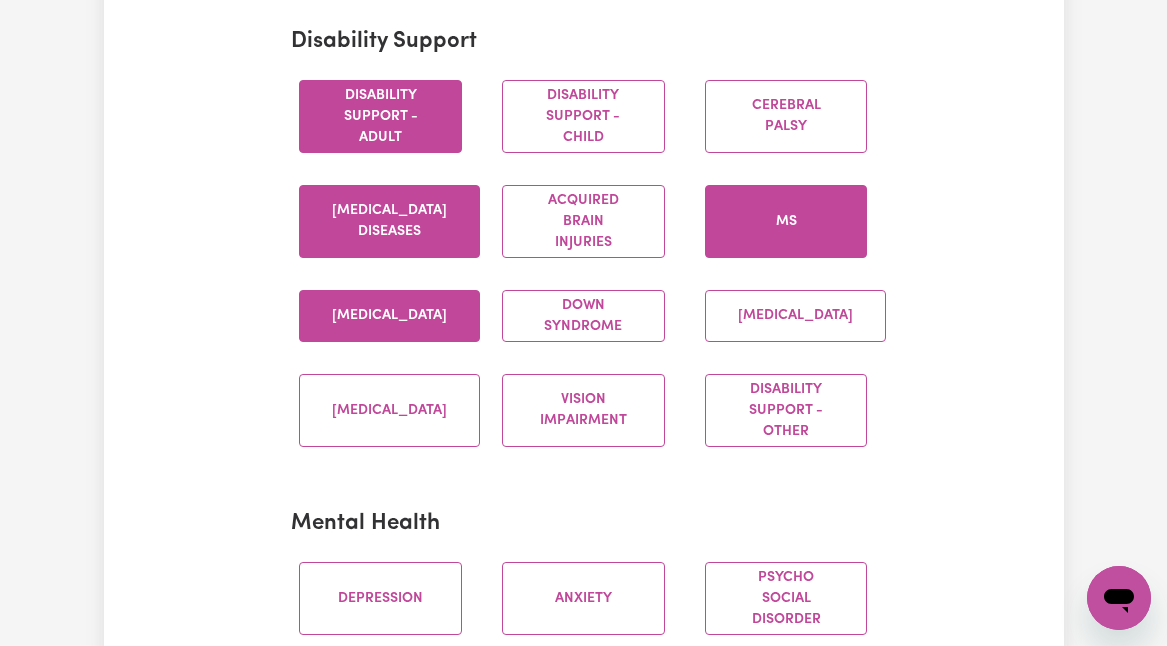 click on "Autism" at bounding box center [389, 316] 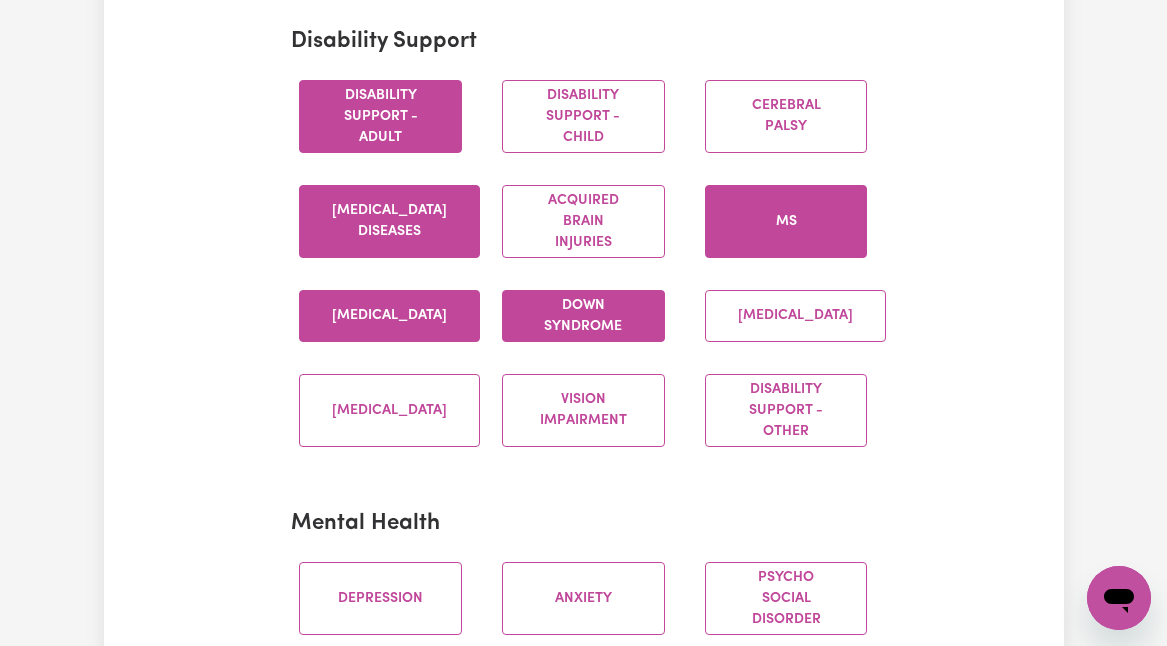 click on "Down syndrome" at bounding box center [583, 316] 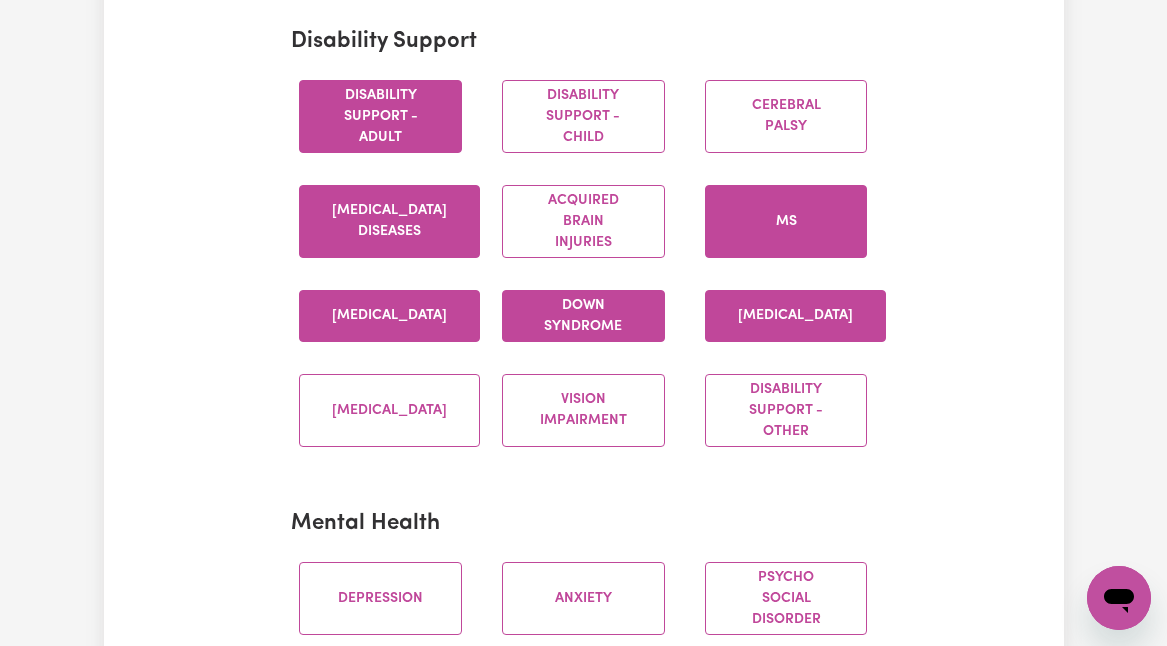 click on "Intellectual Disability" at bounding box center [795, 316] 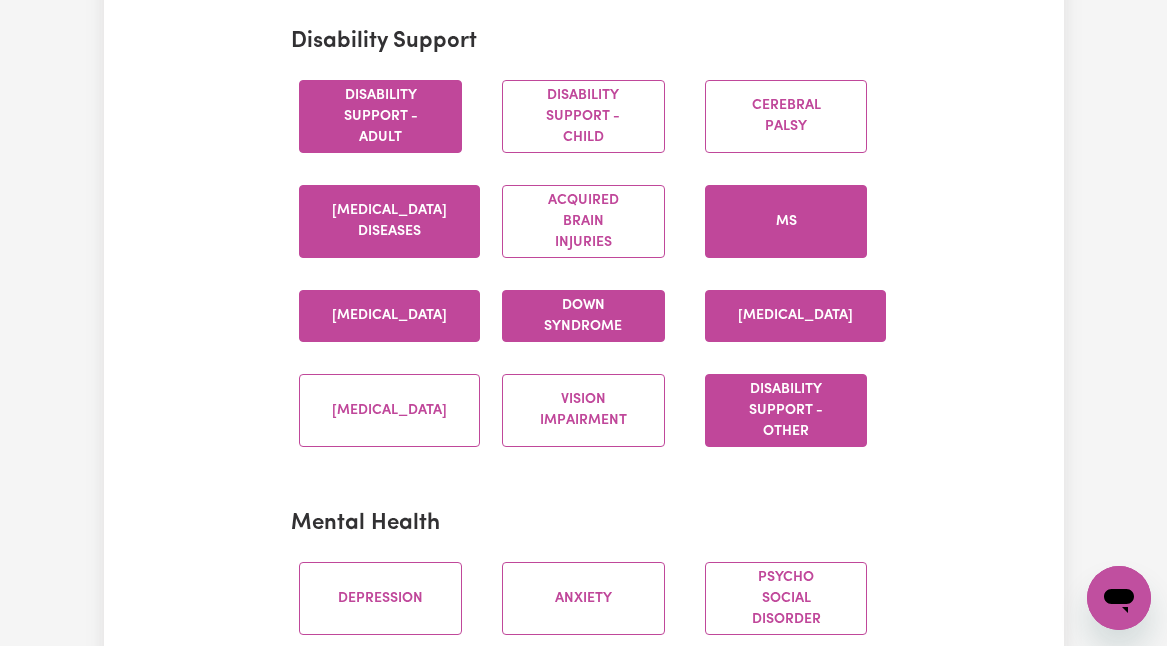 click on "Disability support - Other" at bounding box center [786, 410] 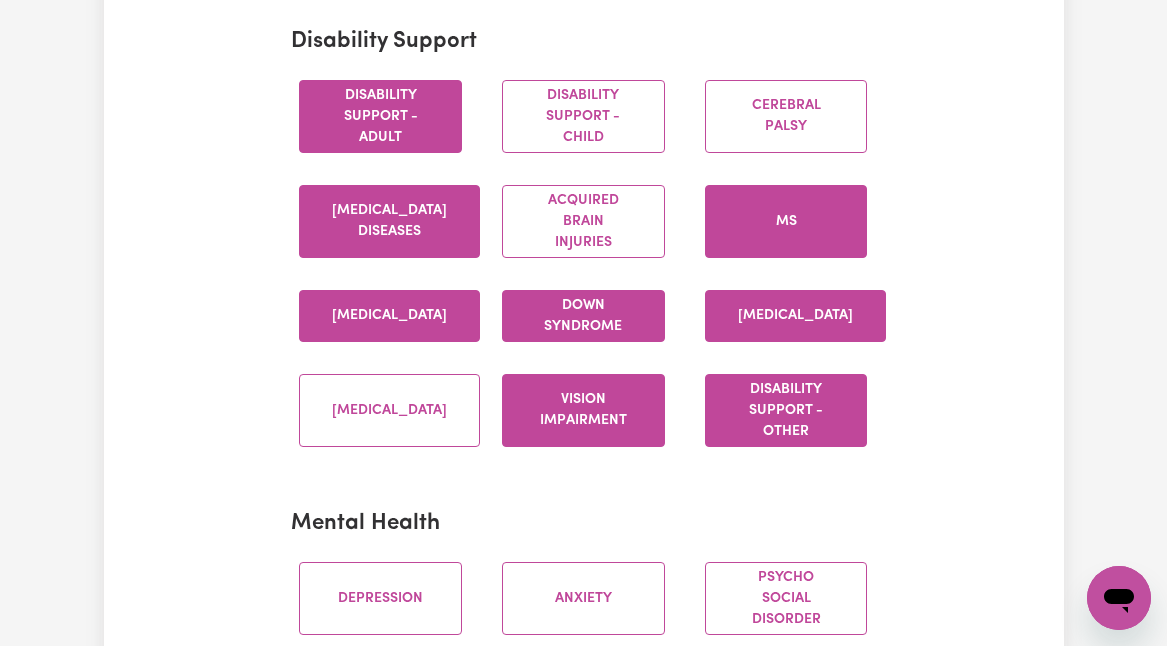click on "Vision impairment" at bounding box center [583, 410] 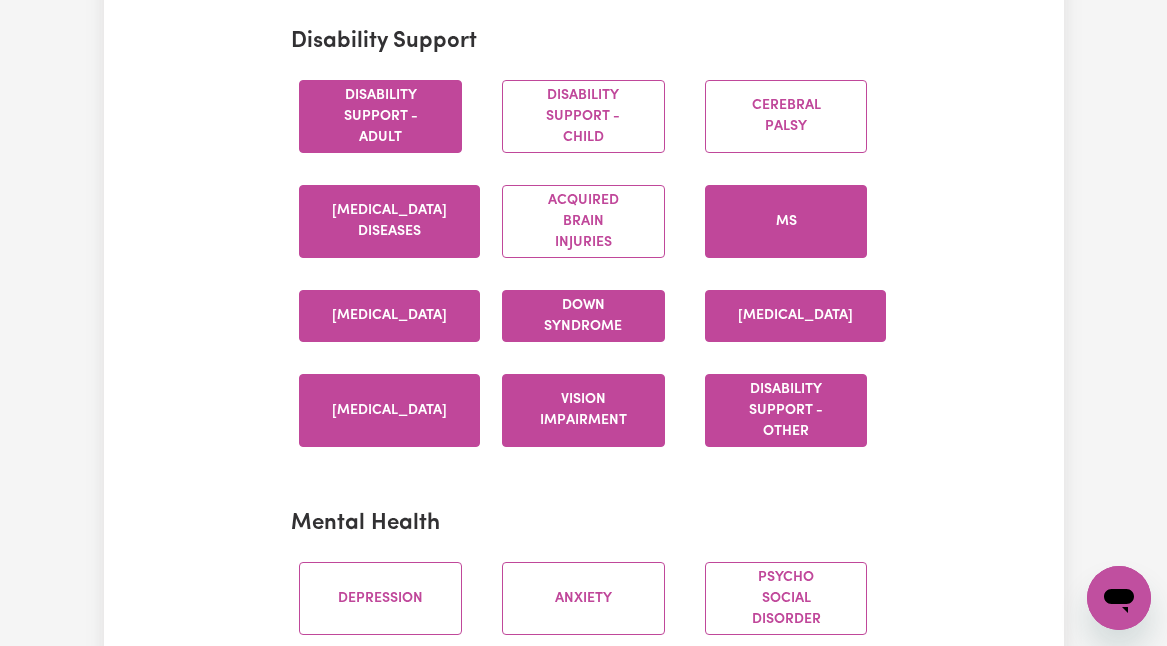 click on "Spinal cord injury" at bounding box center (389, 410) 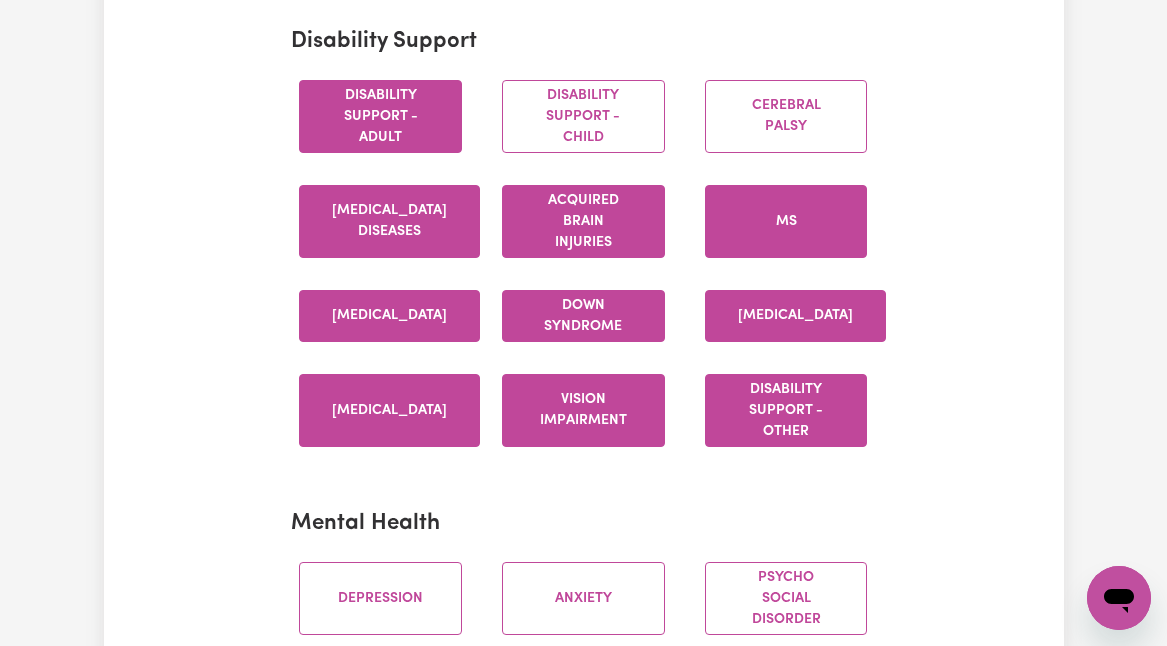 click on "Acquired Brain Injuries" at bounding box center [583, 221] 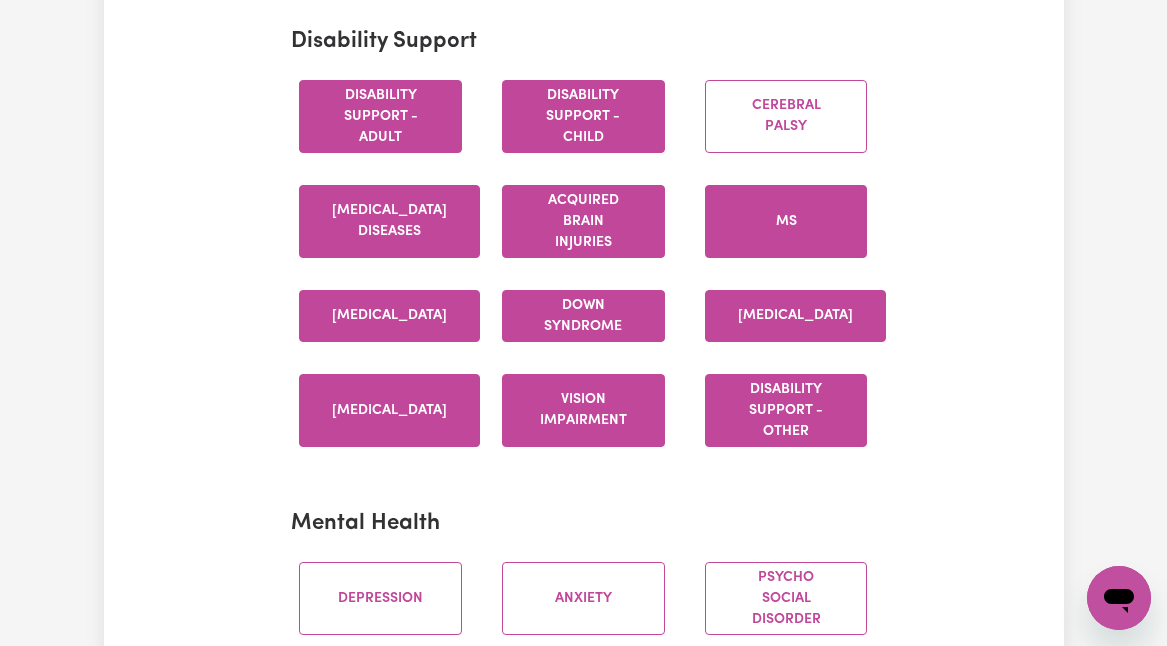 click on "Disability support - Child" at bounding box center (583, 116) 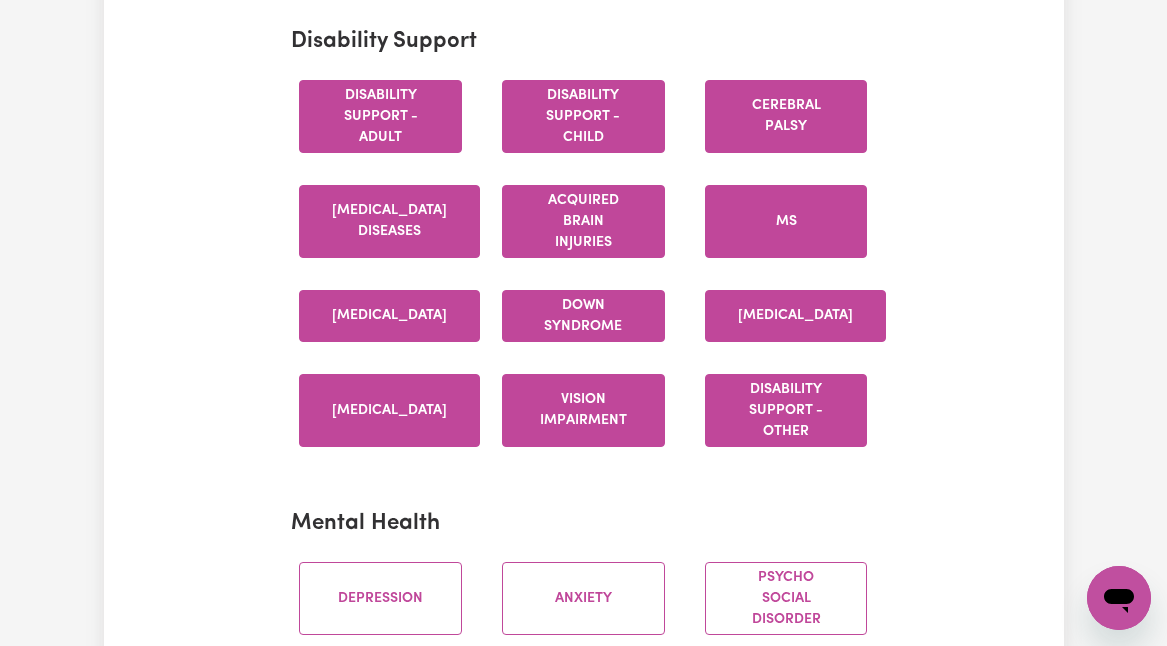 click on "Cerebral Palsy" at bounding box center (786, 116) 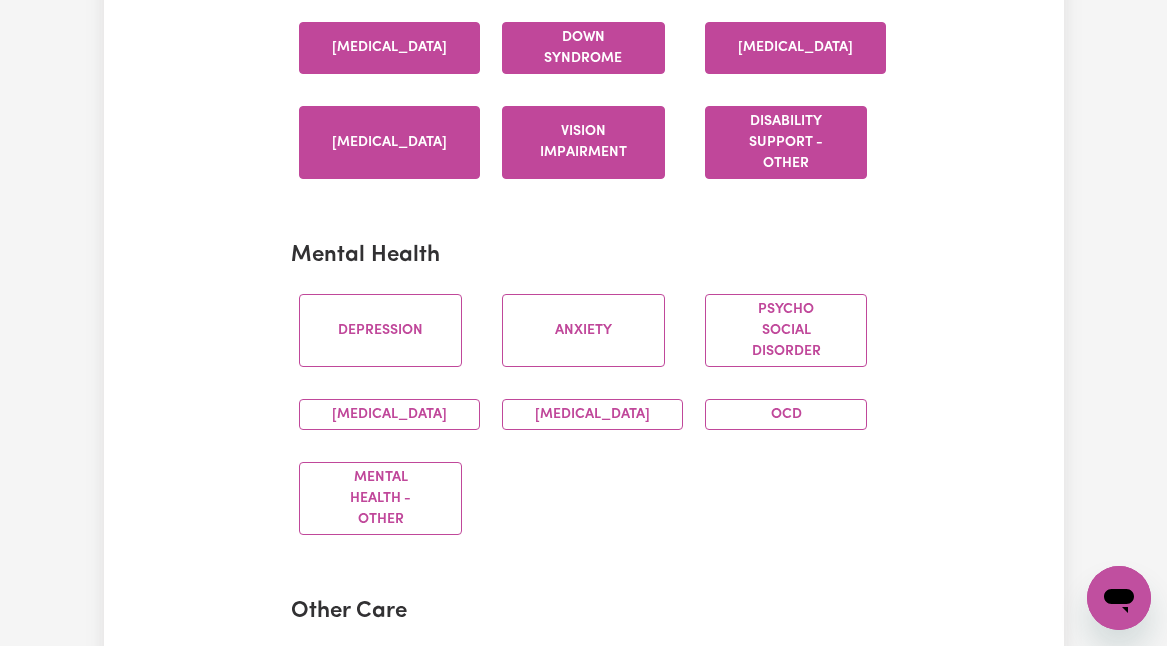 scroll, scrollTop: 1173, scrollLeft: 0, axis: vertical 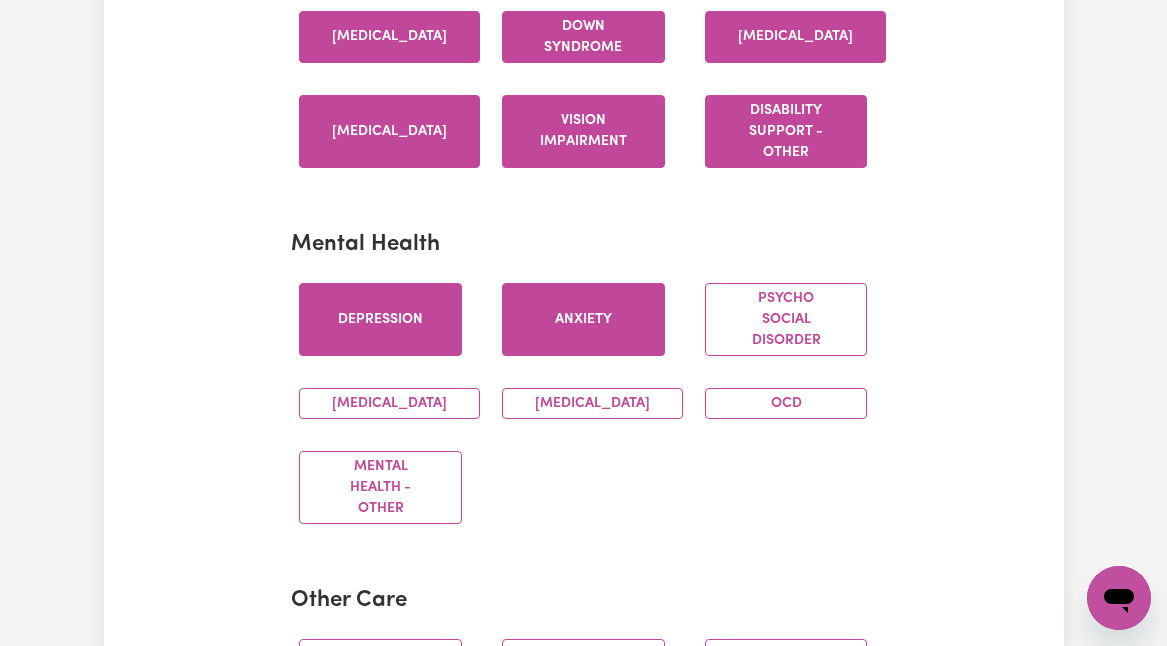 click on "Anxiety" at bounding box center (583, 319) 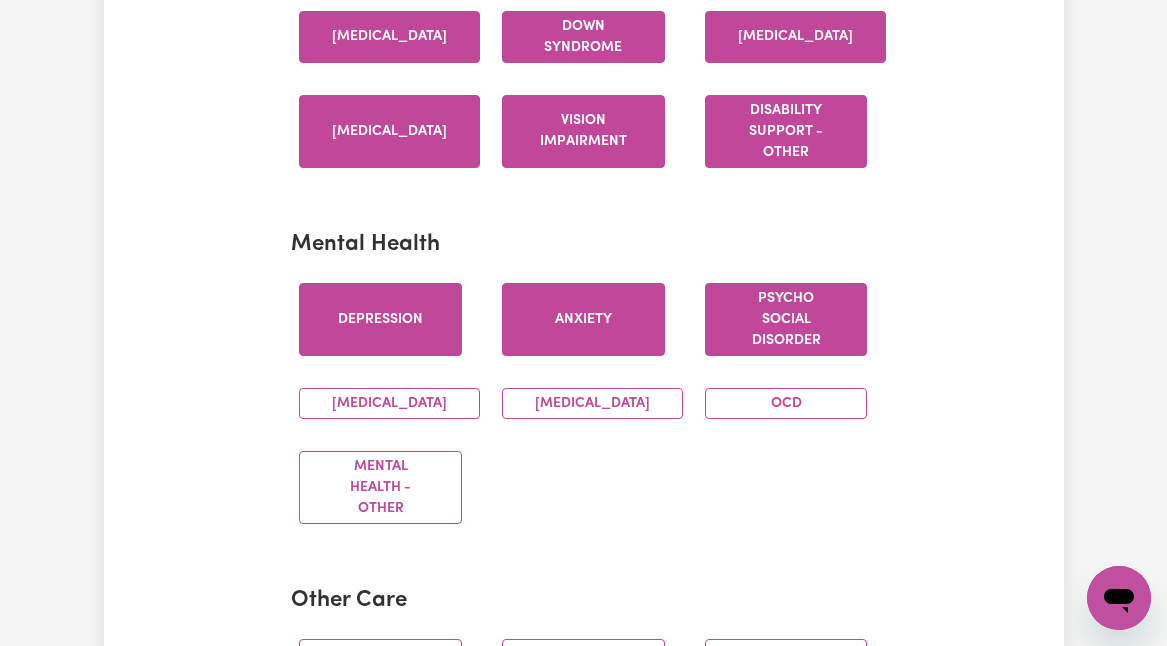 click on "Psycho social disorder" at bounding box center (786, 319) 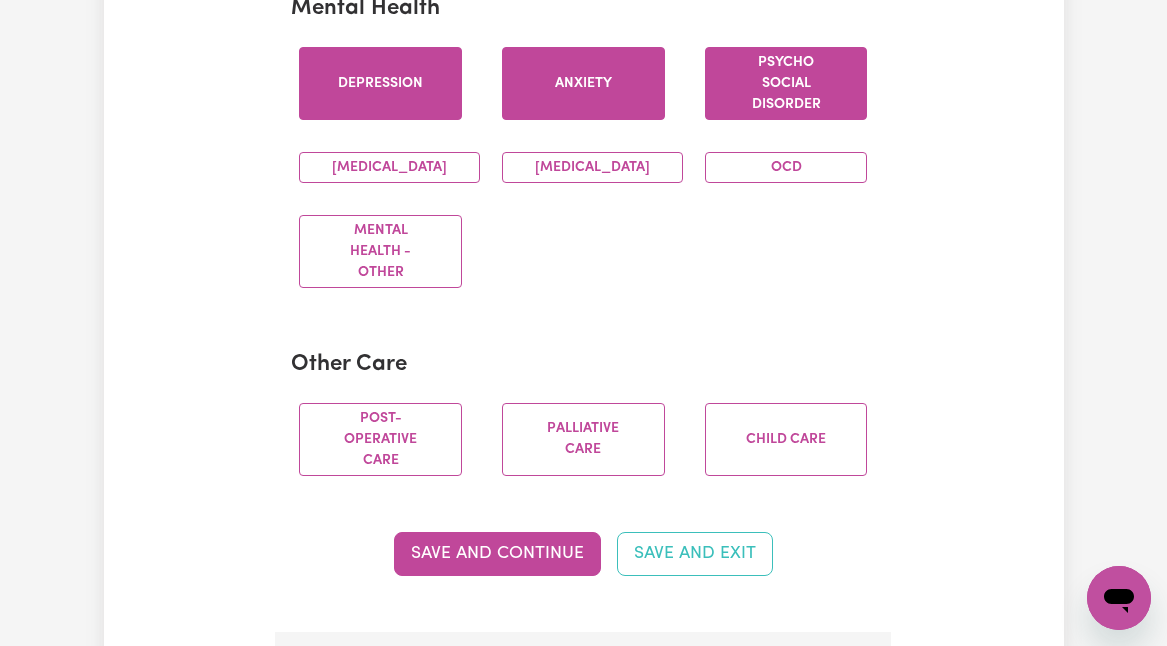 scroll, scrollTop: 1410, scrollLeft: 0, axis: vertical 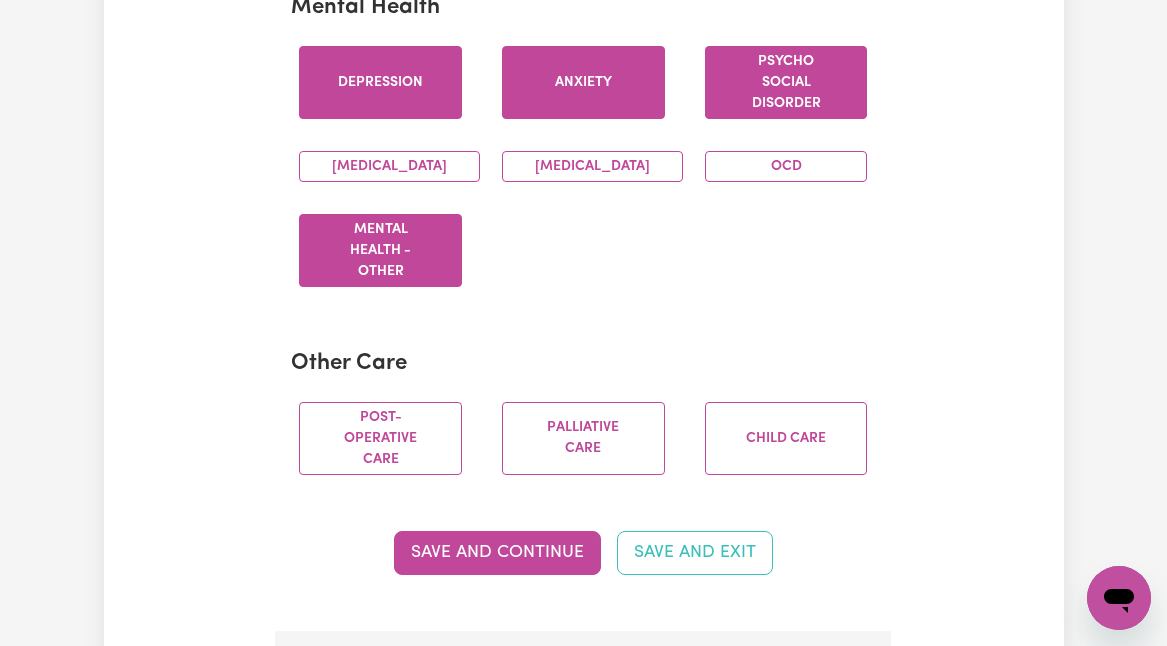 click on "Mental Health - Other" at bounding box center (380, 250) 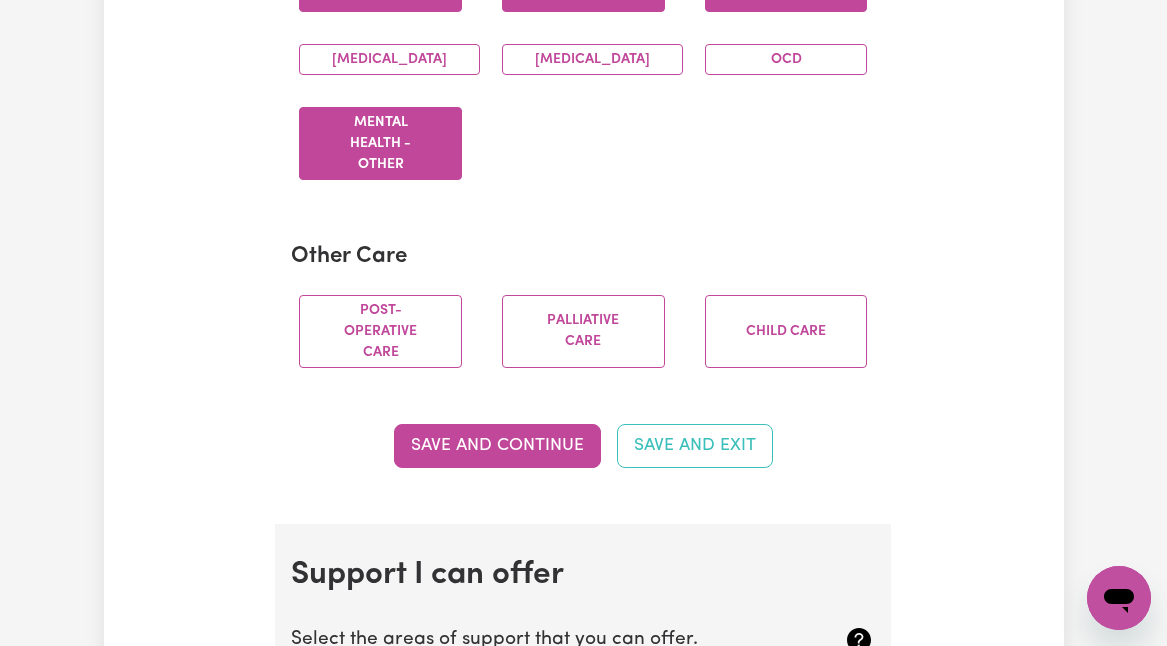 scroll, scrollTop: 1522, scrollLeft: 0, axis: vertical 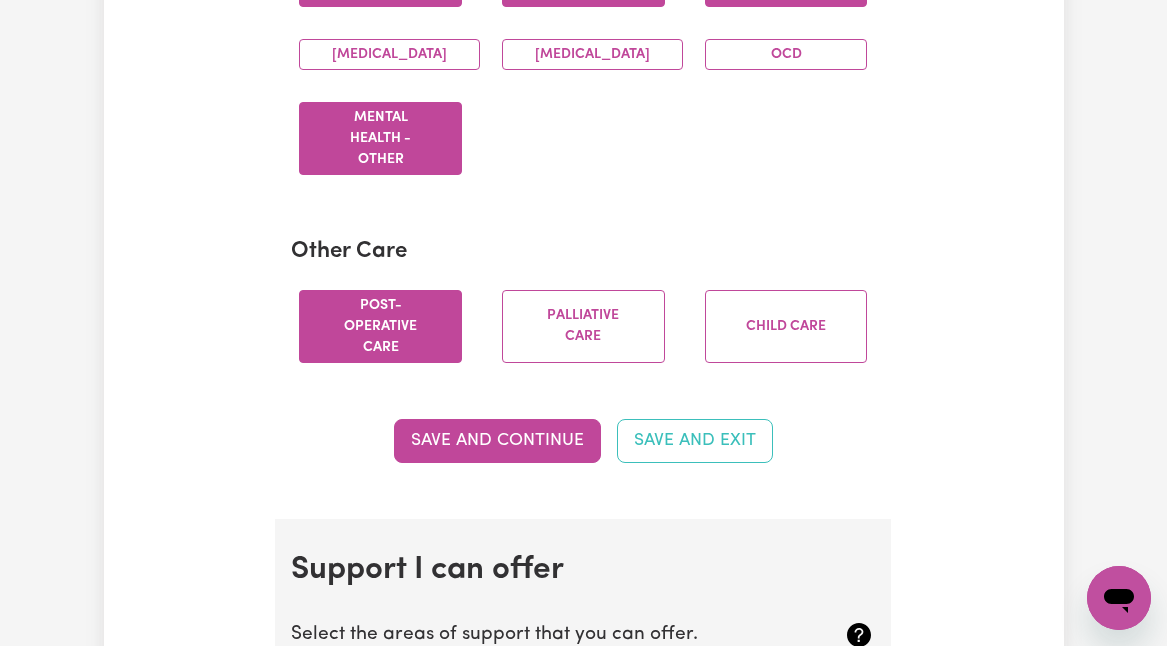 click on "Post-operative care" at bounding box center (380, 326) 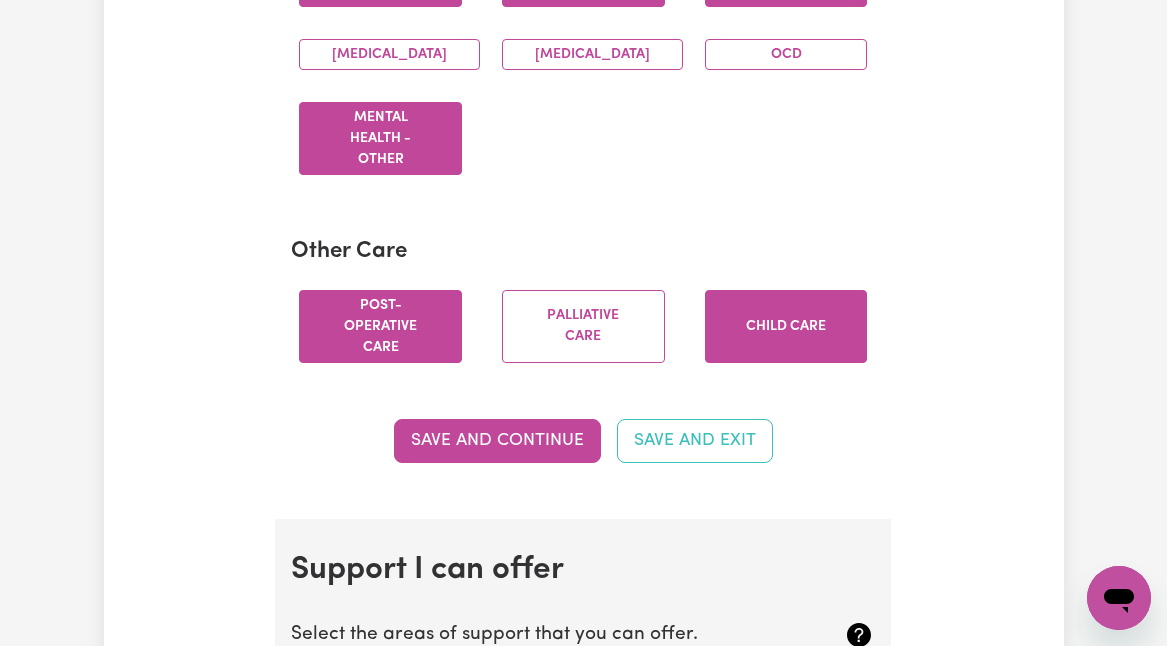 click on "Child care" at bounding box center [786, 326] 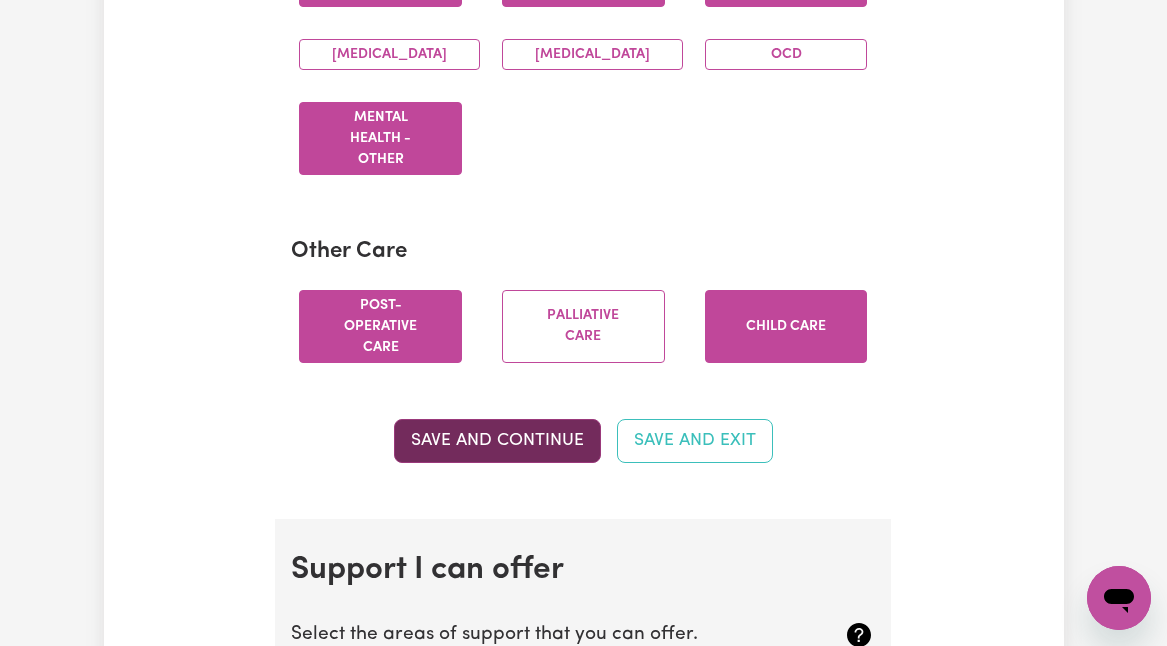 click on "Save and Continue" at bounding box center [497, 441] 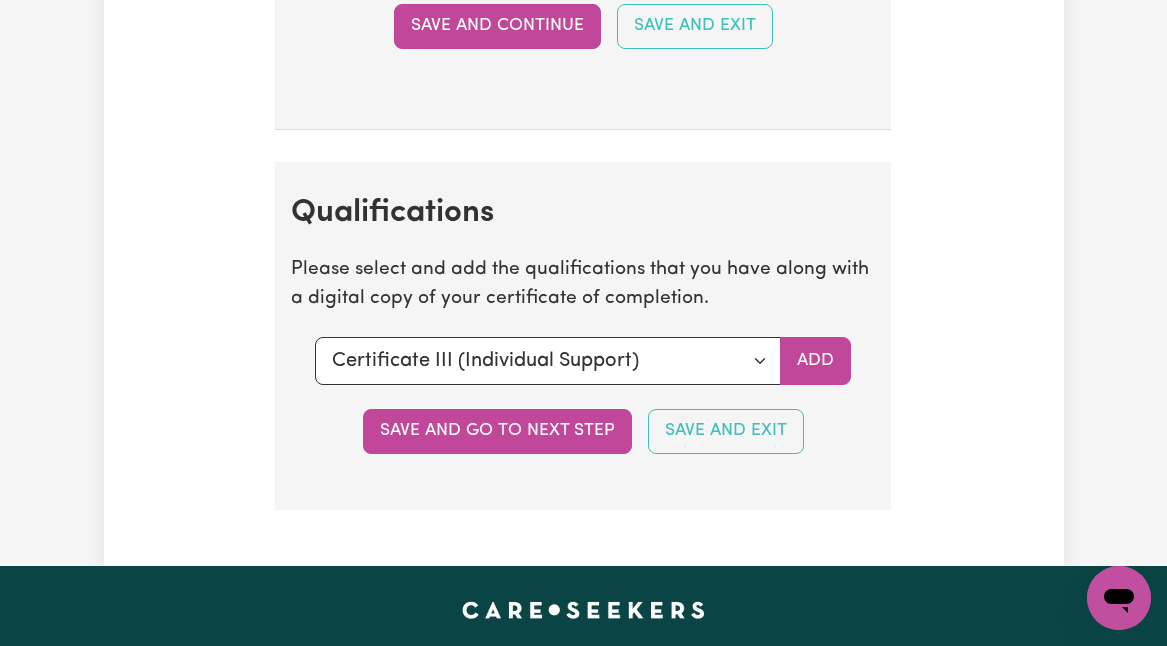 scroll, scrollTop: 5297, scrollLeft: 0, axis: vertical 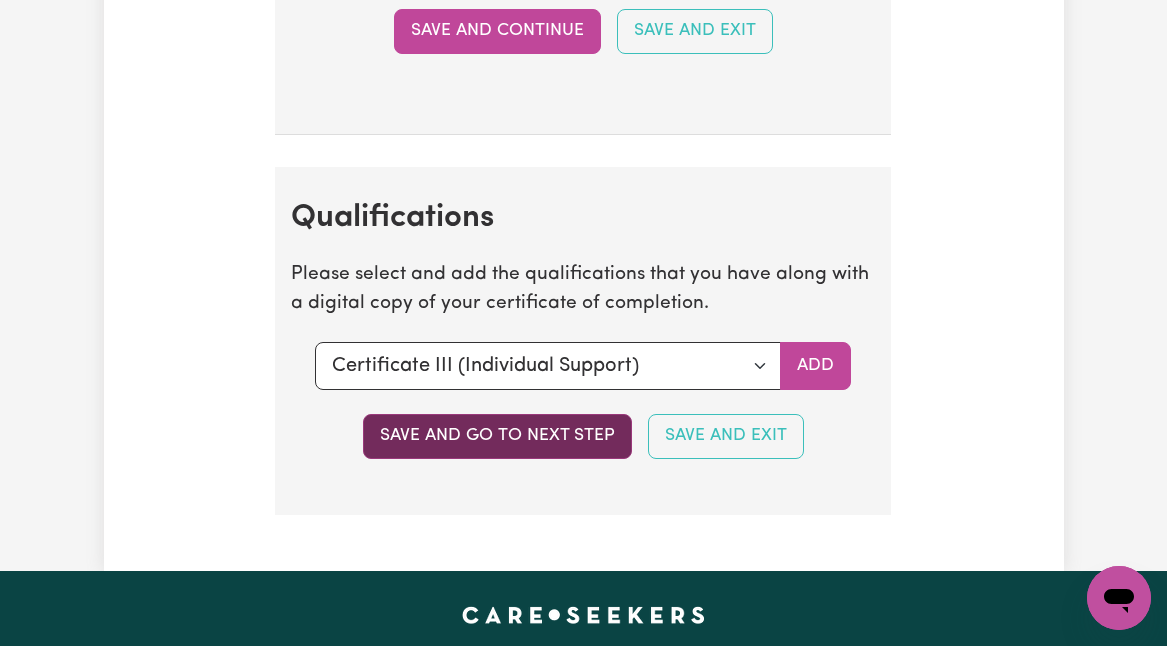 click on "Save and go to next step" at bounding box center (497, 436) 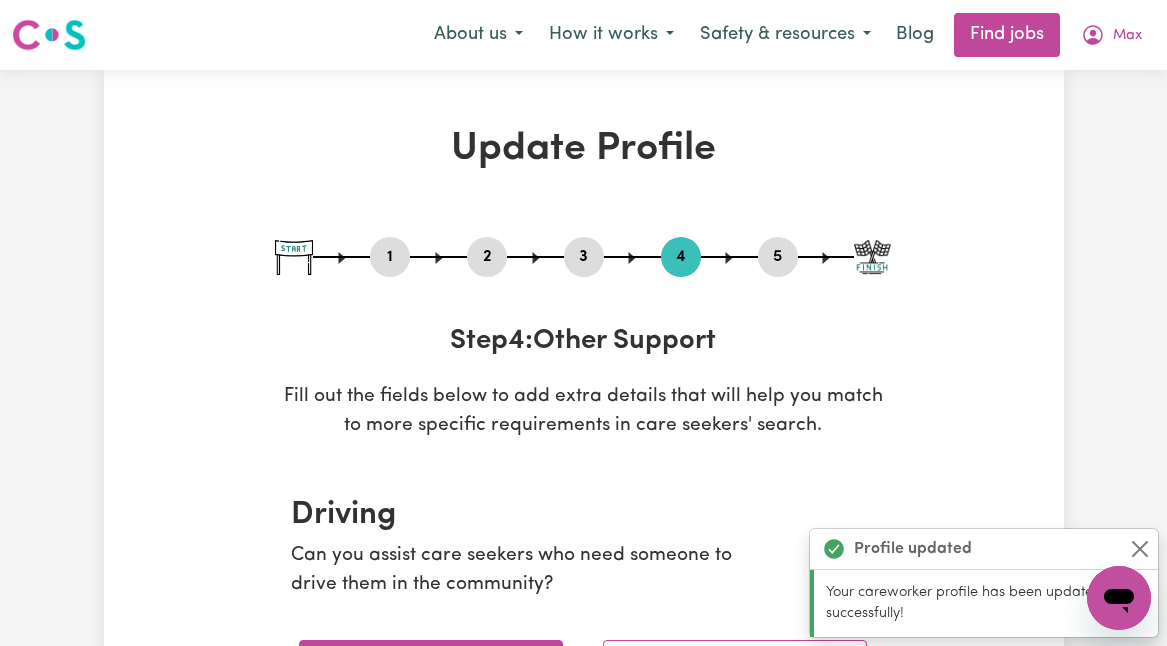 scroll, scrollTop: 0, scrollLeft: 0, axis: both 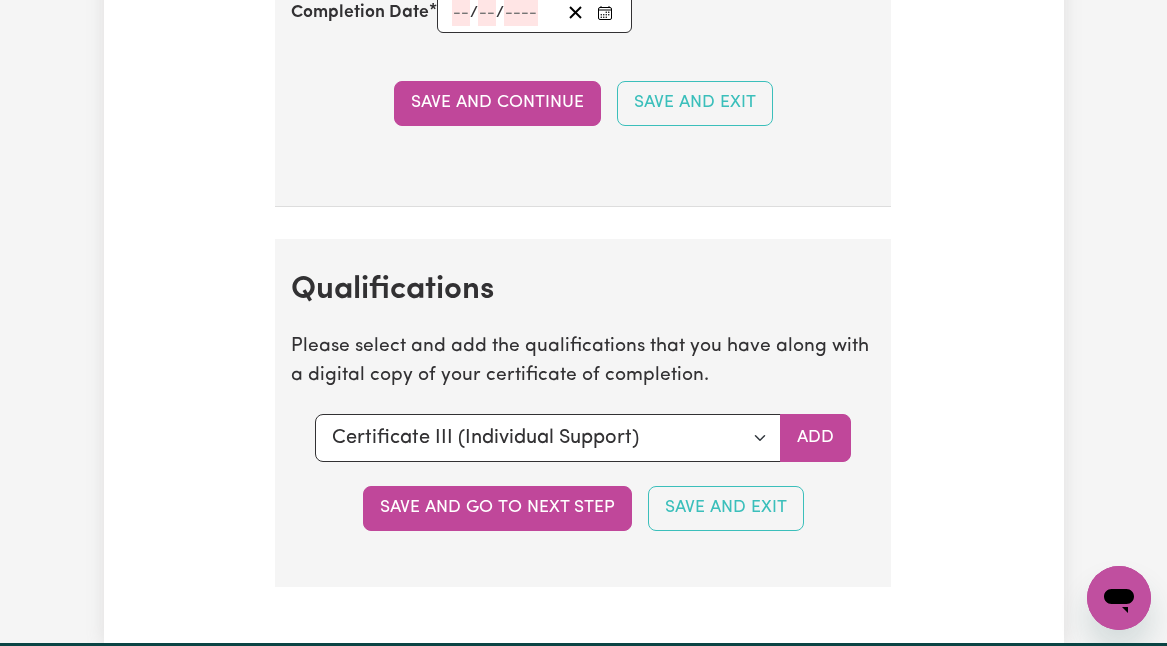 click on "Save and go to next step Save and Exit" at bounding box center [583, 508] 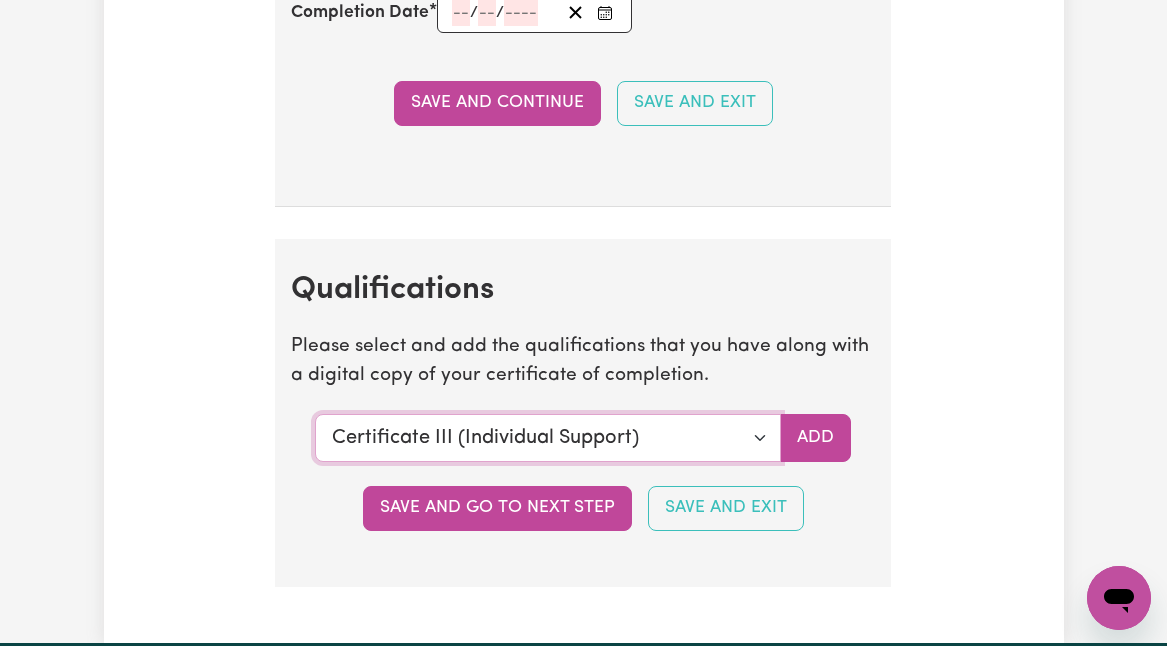 click on "Select a qualification to add... Certificate III (Individual Support) Certificate III in Community Services [CHC32015] Certificate IV (Disability Support) Certificate IV (Ageing Support) Certificate IV in Community Services [CHC42015] Certificate IV (Mental Health) Diploma of Nursing Diploma of Nursing (EEN) Diploma of Community Services Diploma Mental Health Master of Science (Dementia Care) Assist clients with medication [HLTHPS006] CPR Course [HLTAID009-12] Course in First Aid Management of Anaphylaxis [22300VIC] Course in the Management of Asthma Risks and Emergencies in the Workplace [22556VIC] Epilepsy Management Manual Handling Medication Management Bachelor of Nursing - Australian registered nurse Bachelor of Nursing - Overseas qualification Bachelor of Nursing (Not Registered Under APHRA) Bachelor of social work Bachelor of social work - overseas qualification Bachelor of psychology Bachelor of psychology - overseas qualification Bachelor of applied science (OT, Speech, Physio)" at bounding box center (548, 438) 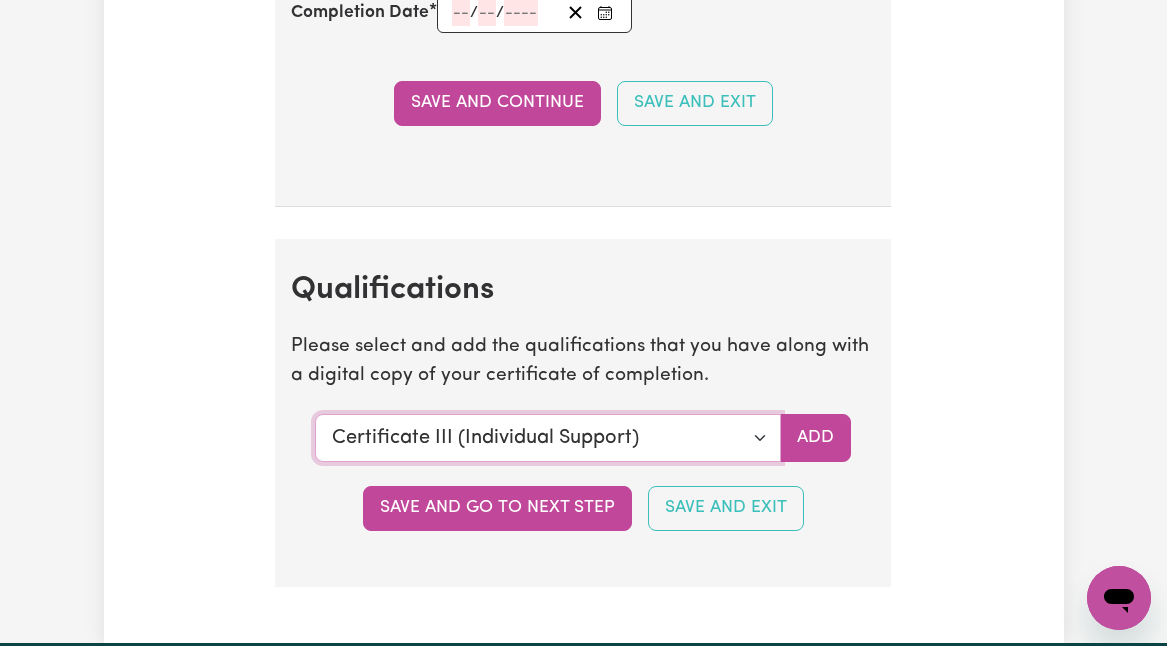 select on "Bachelor of social work" 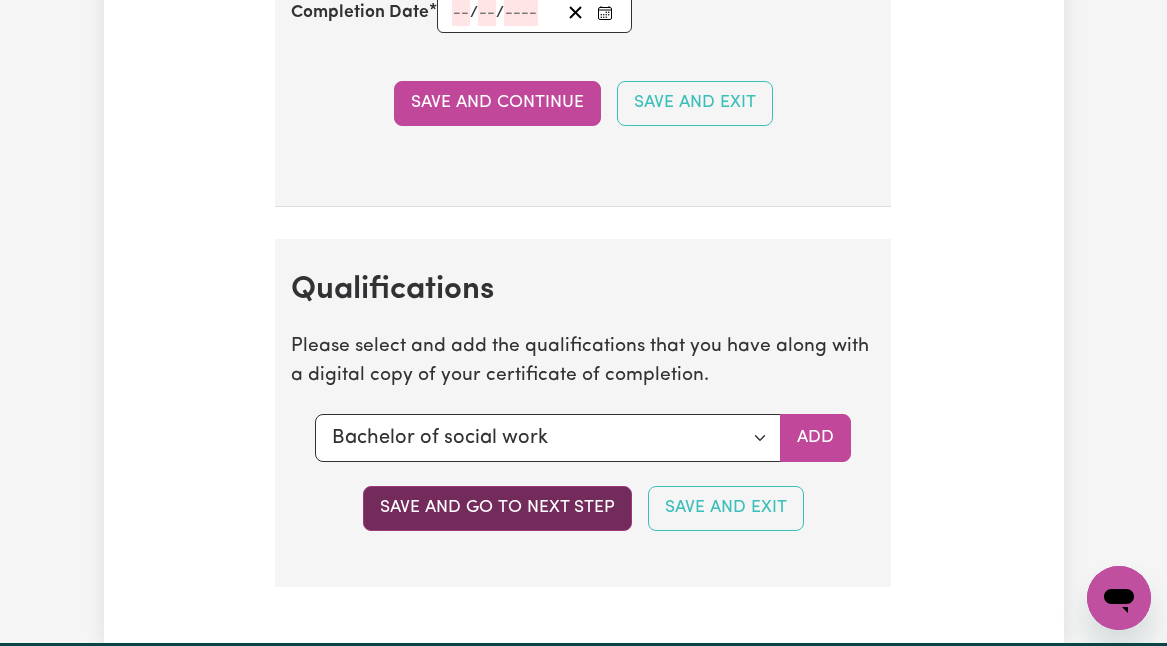 click on "Save and go to next step" at bounding box center [497, 508] 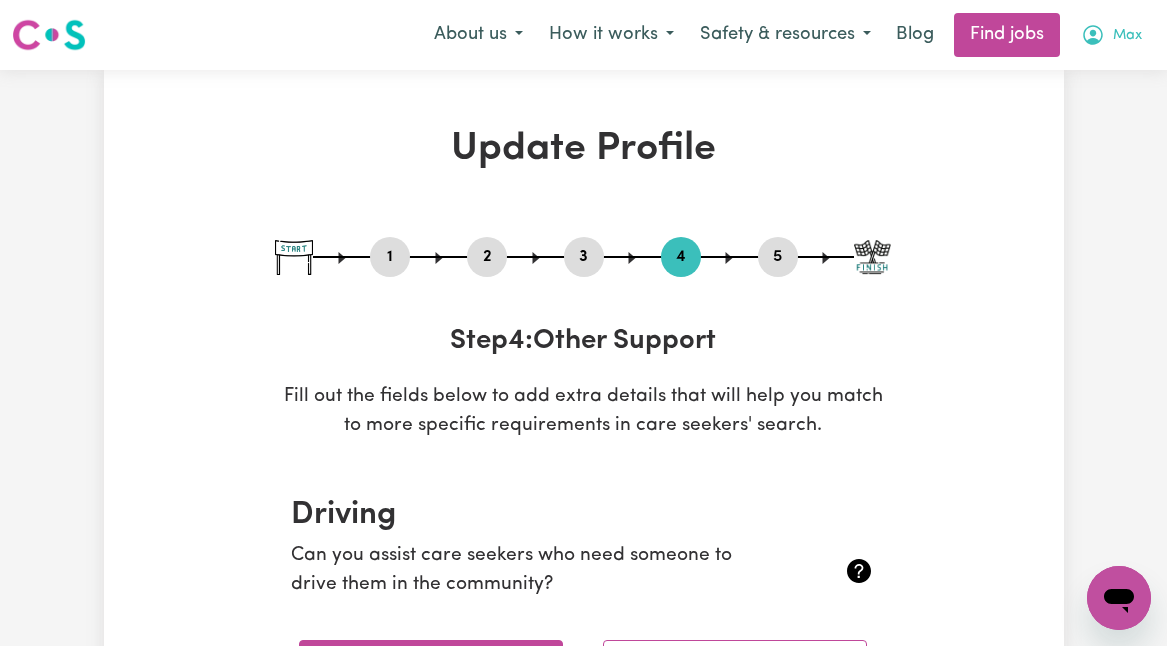 scroll, scrollTop: 0, scrollLeft: 0, axis: both 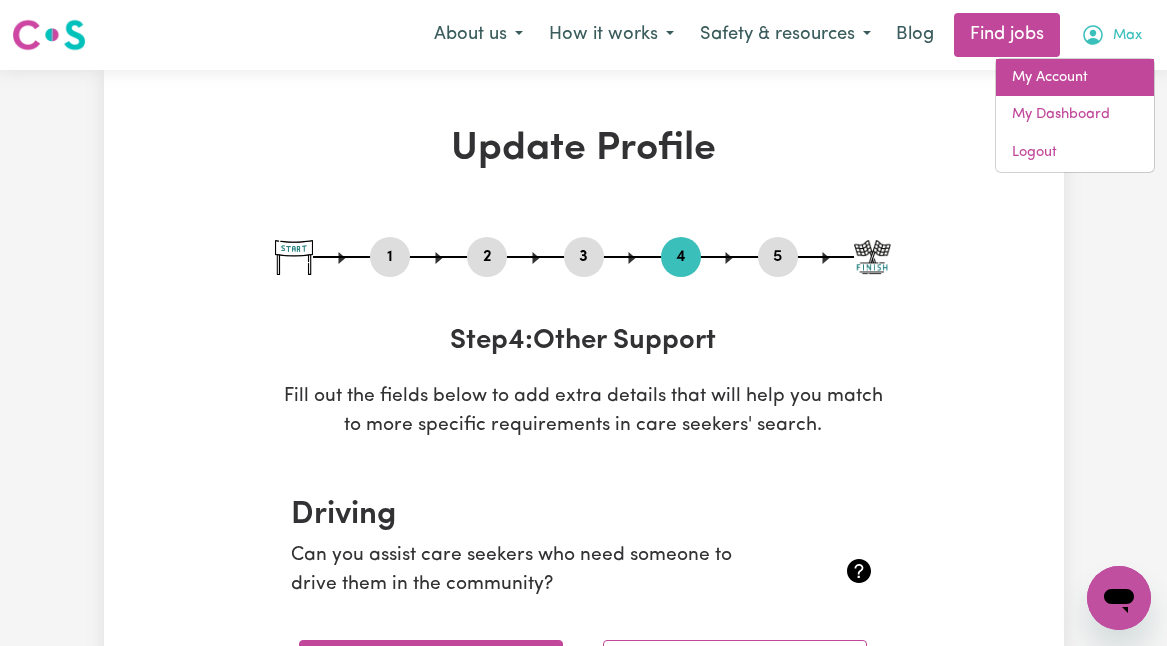 click on "My Account" at bounding box center (1075, 78) 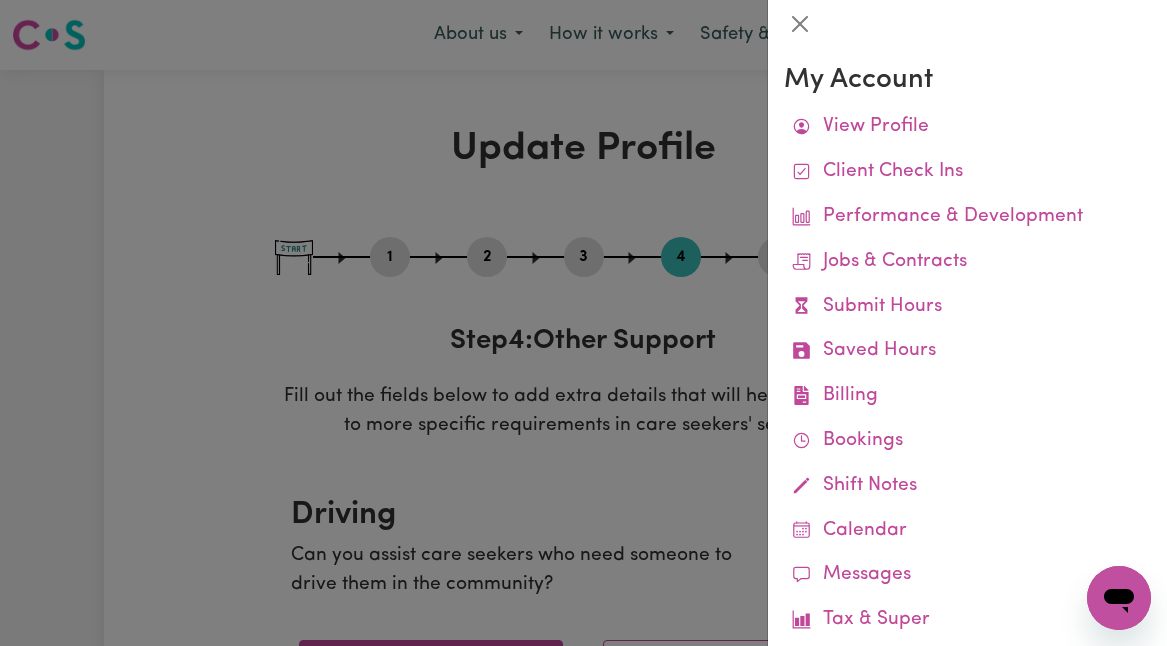 click at bounding box center [583, 323] 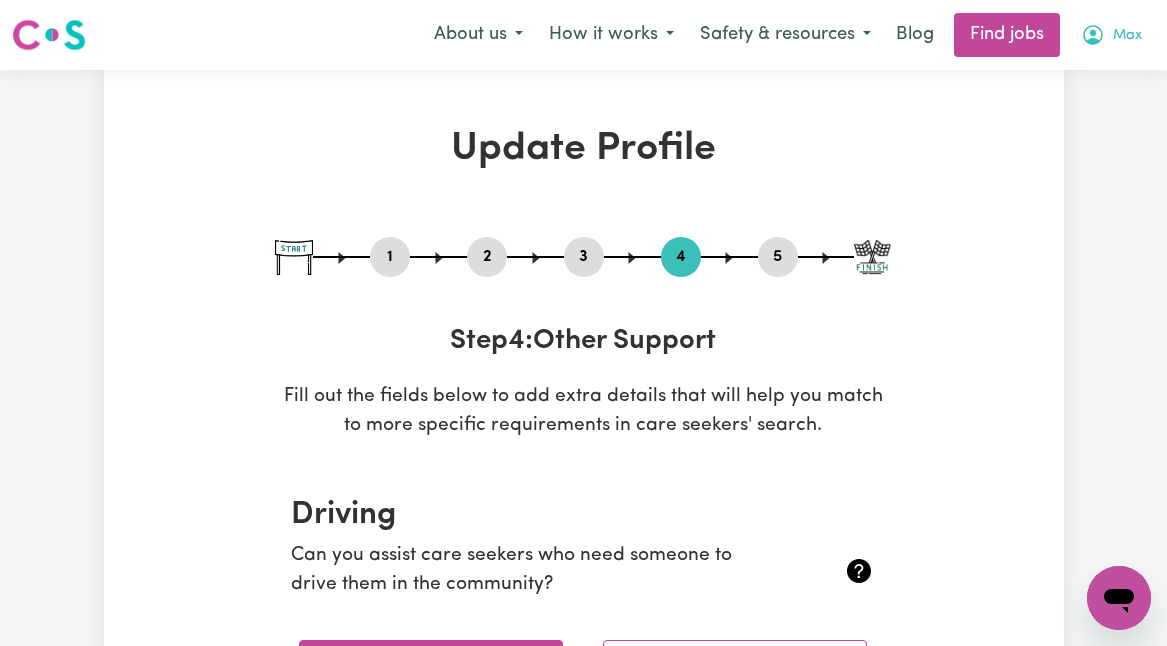 click on "Max" at bounding box center (1127, 36) 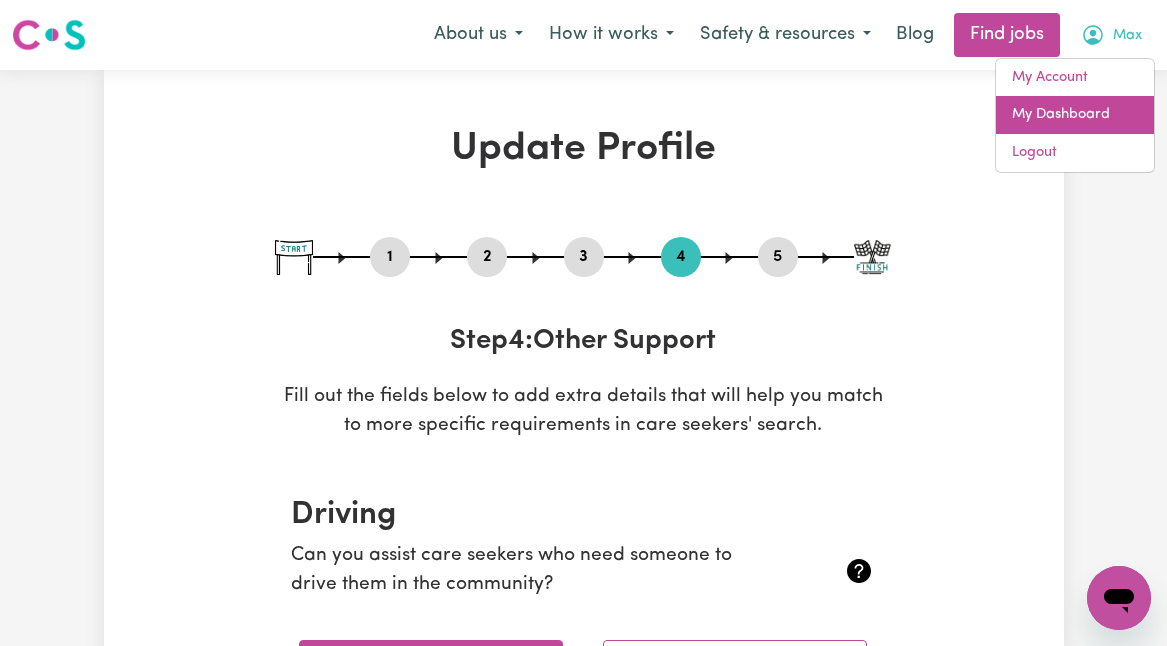 click on "My Dashboard" at bounding box center (1075, 115) 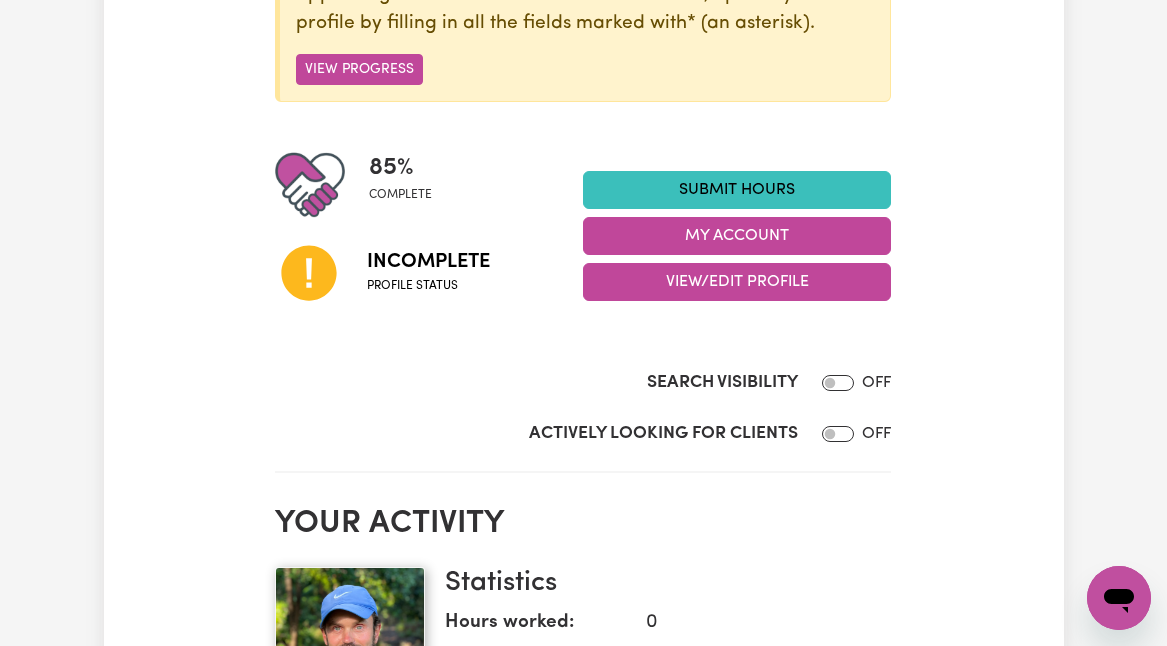 scroll, scrollTop: 335, scrollLeft: 0, axis: vertical 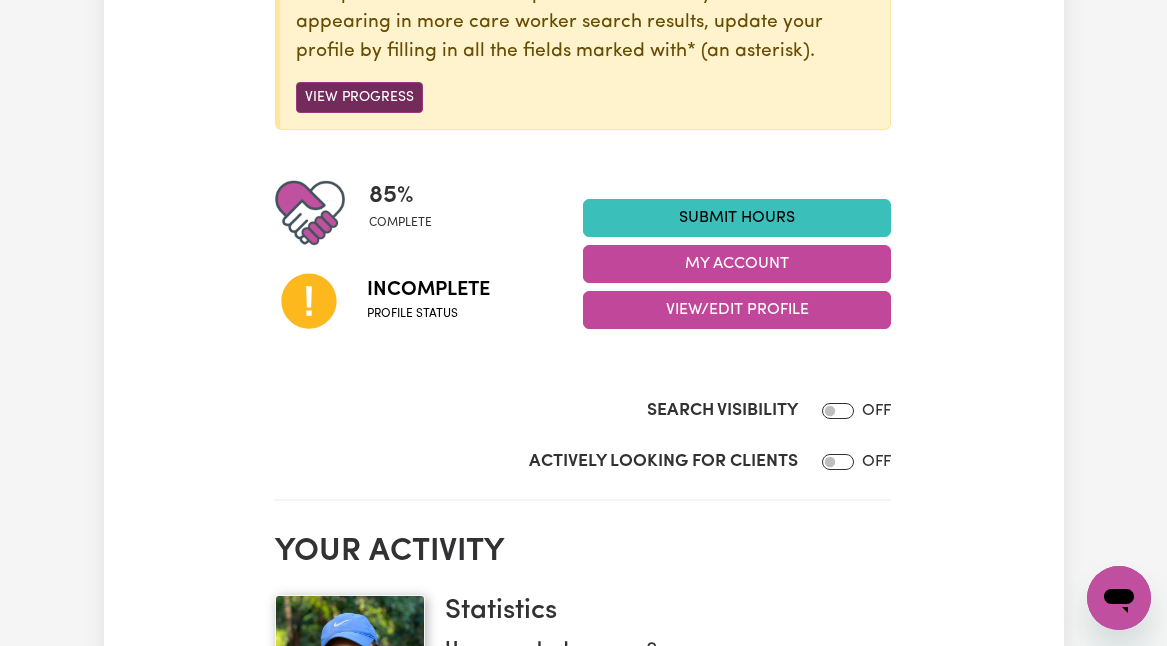 click on "View Progress" at bounding box center (359, 97) 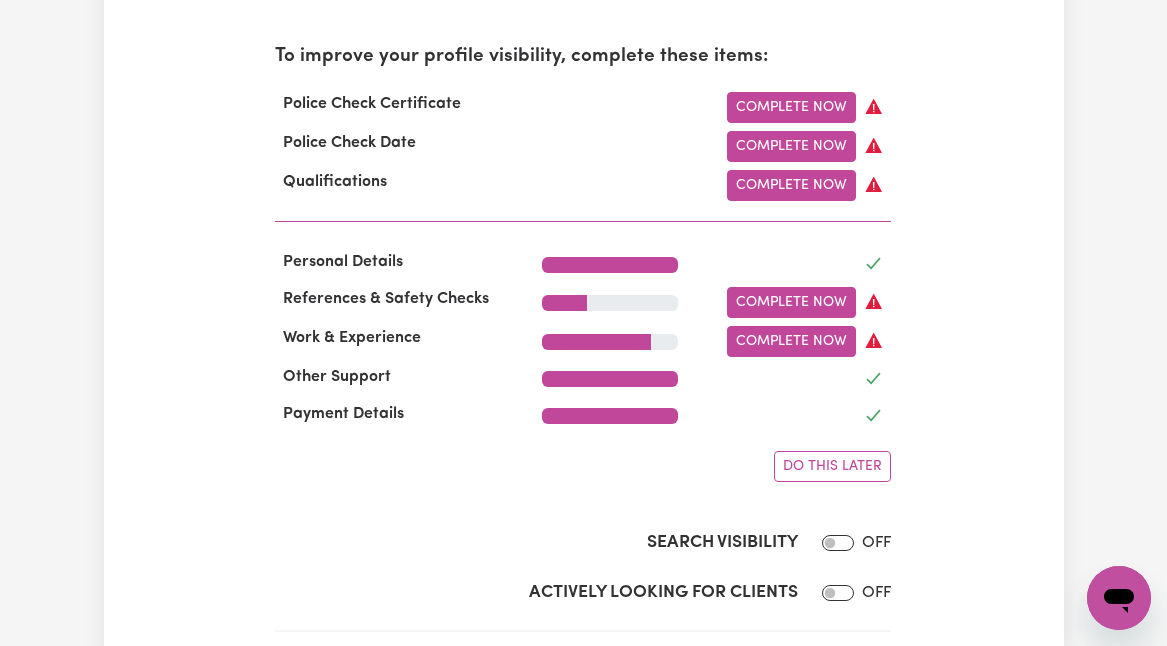 scroll, scrollTop: 689, scrollLeft: 0, axis: vertical 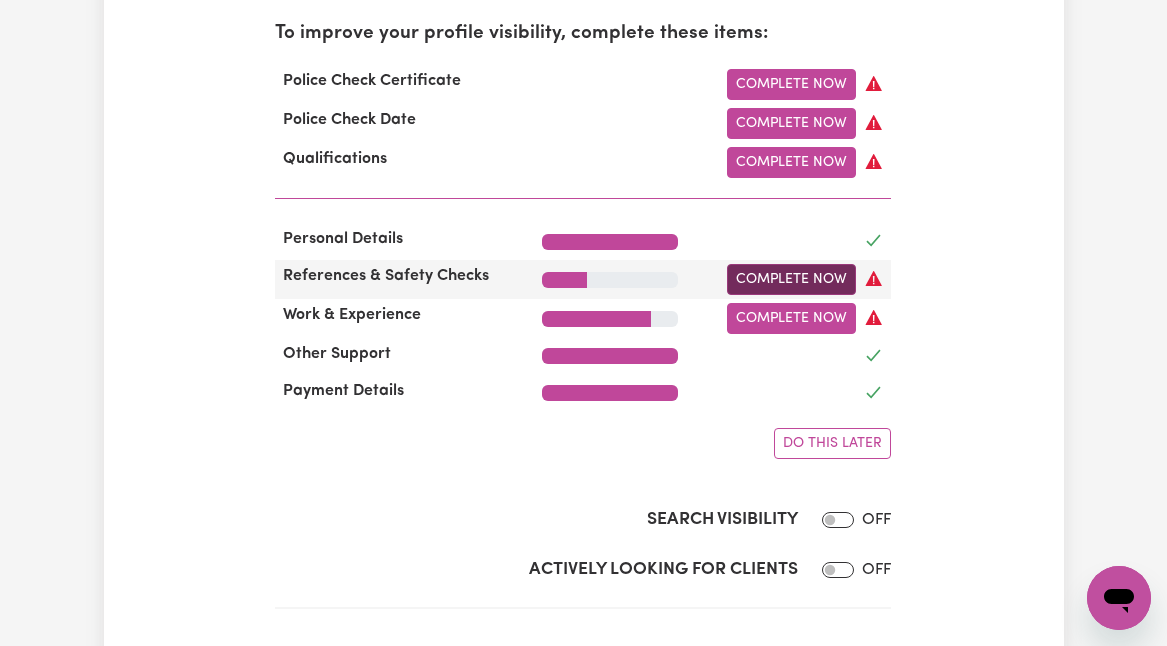 click on "Complete Now" at bounding box center [791, 279] 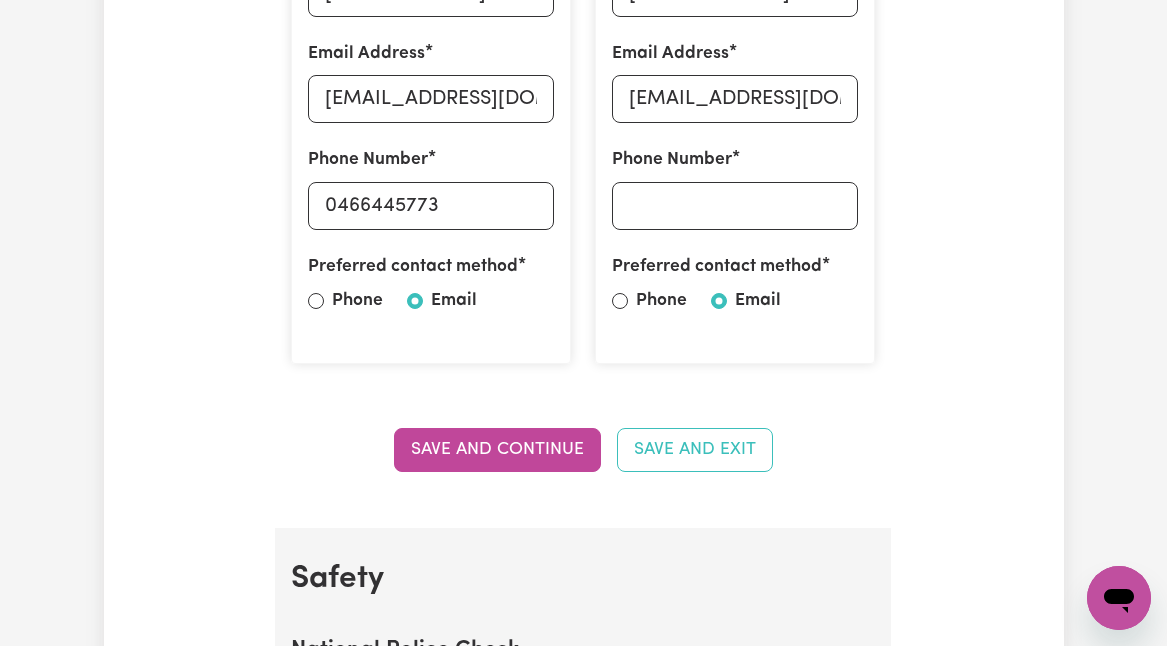 scroll, scrollTop: 782, scrollLeft: 0, axis: vertical 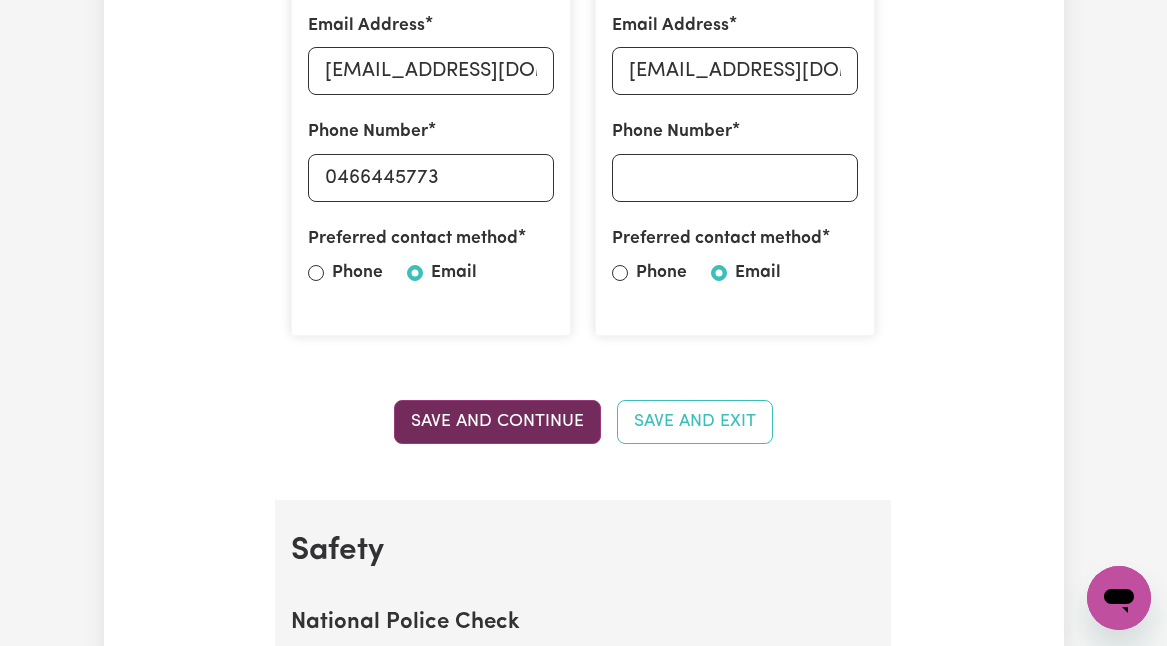 click on "Save and Continue" at bounding box center [497, 422] 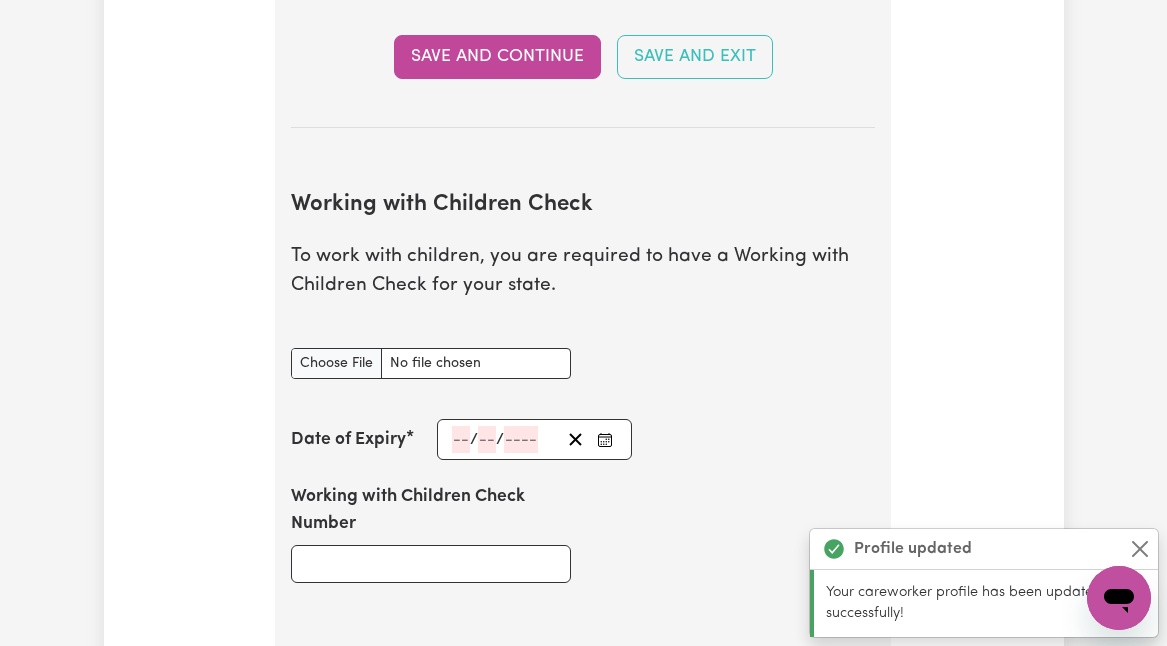 scroll, scrollTop: 1680, scrollLeft: 0, axis: vertical 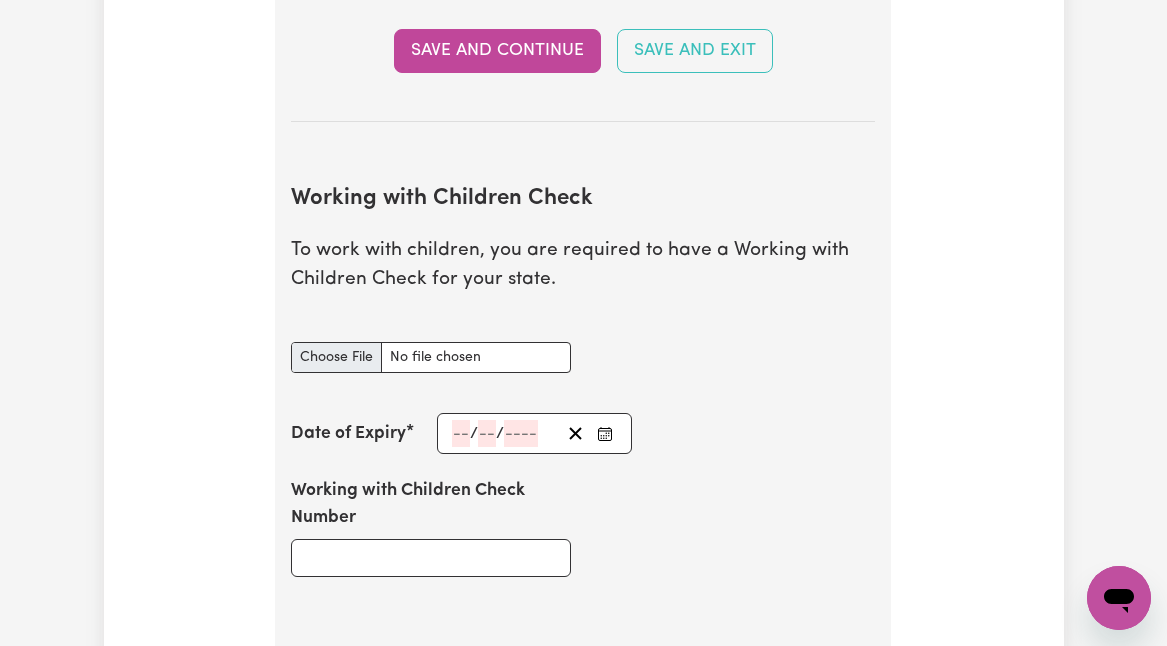 click on "Working with Children Check  document" at bounding box center [431, 357] 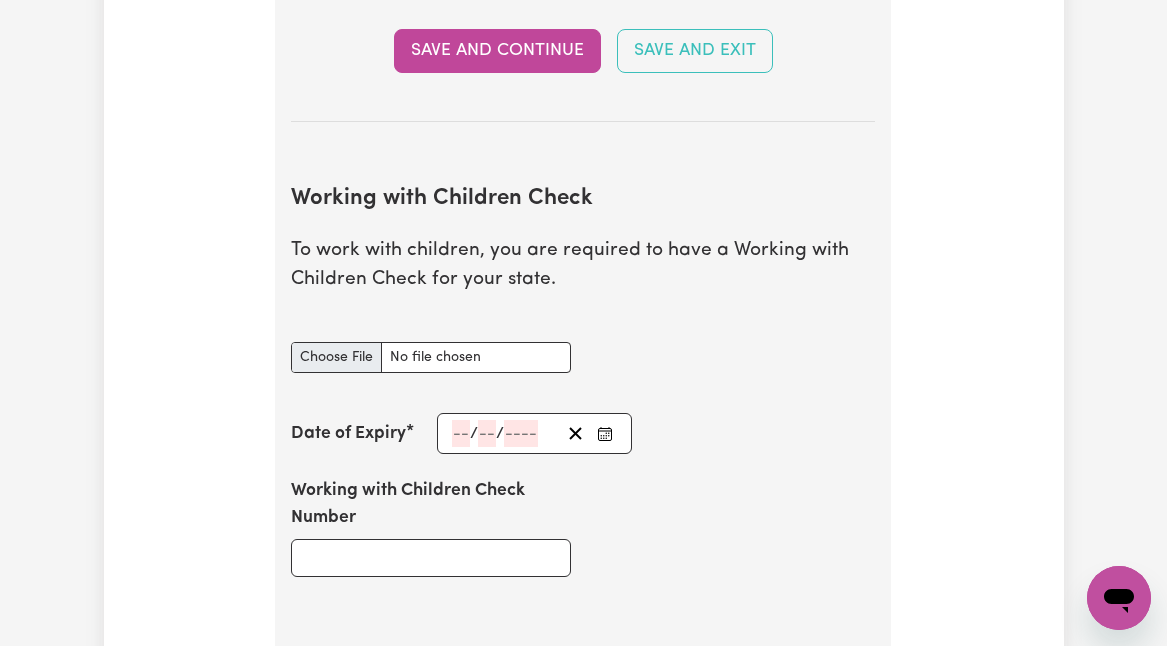 click on "Working with Children Check  document" at bounding box center [431, 357] 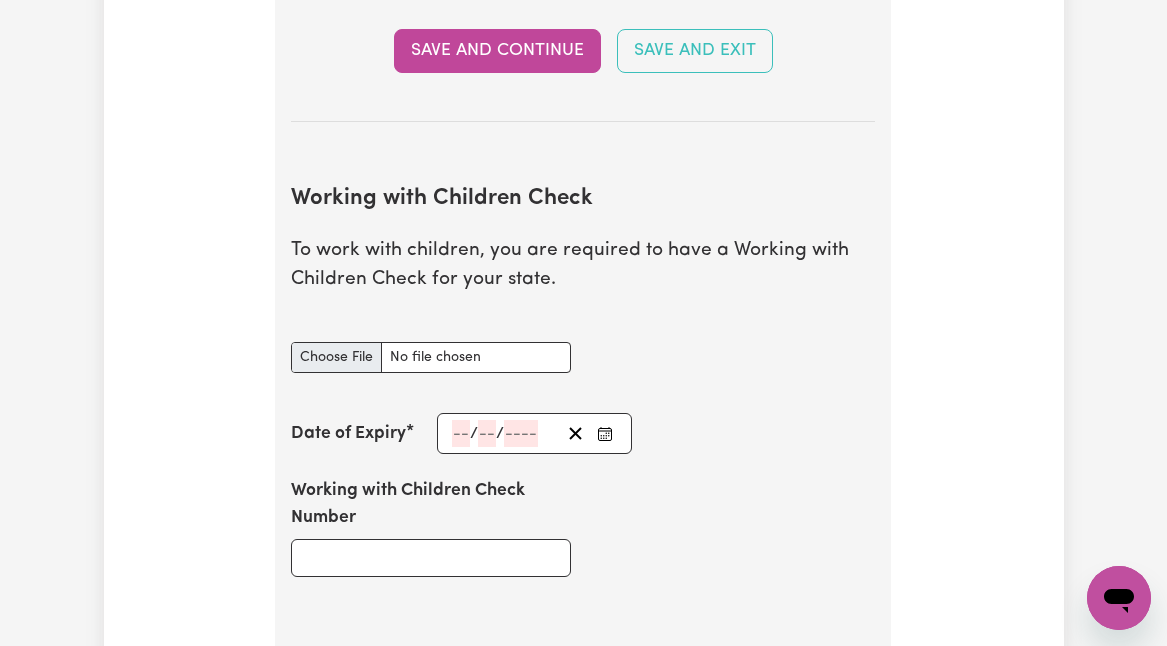 type on "C:\fakepath\Max Kayd - Working with Children Check.pdf" 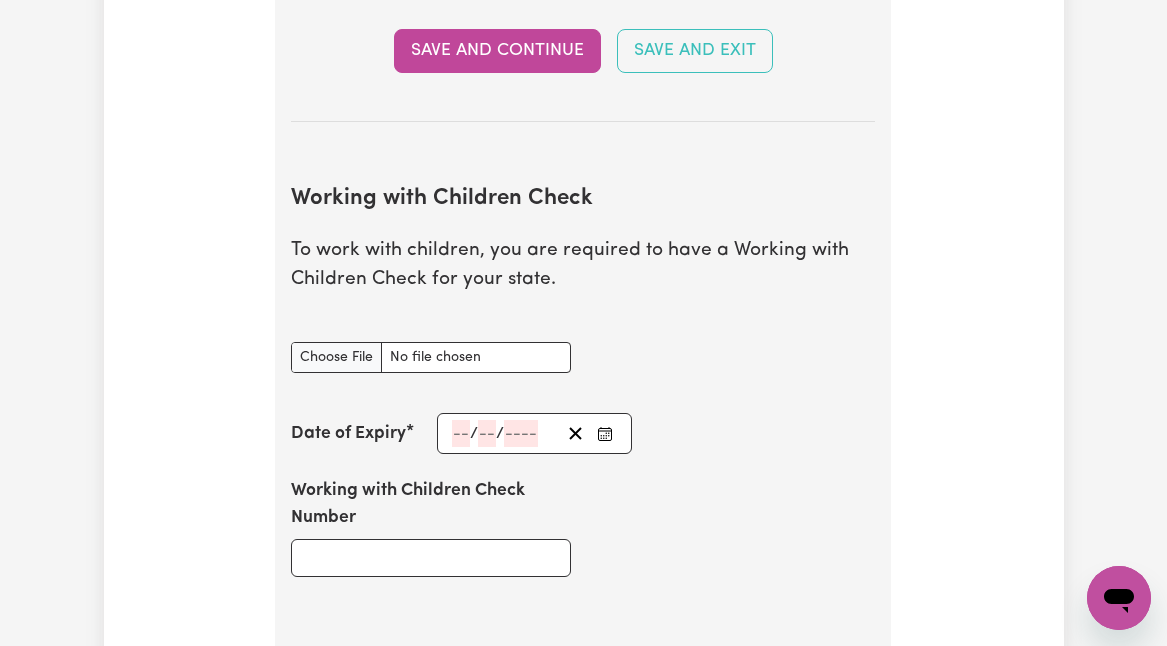 click 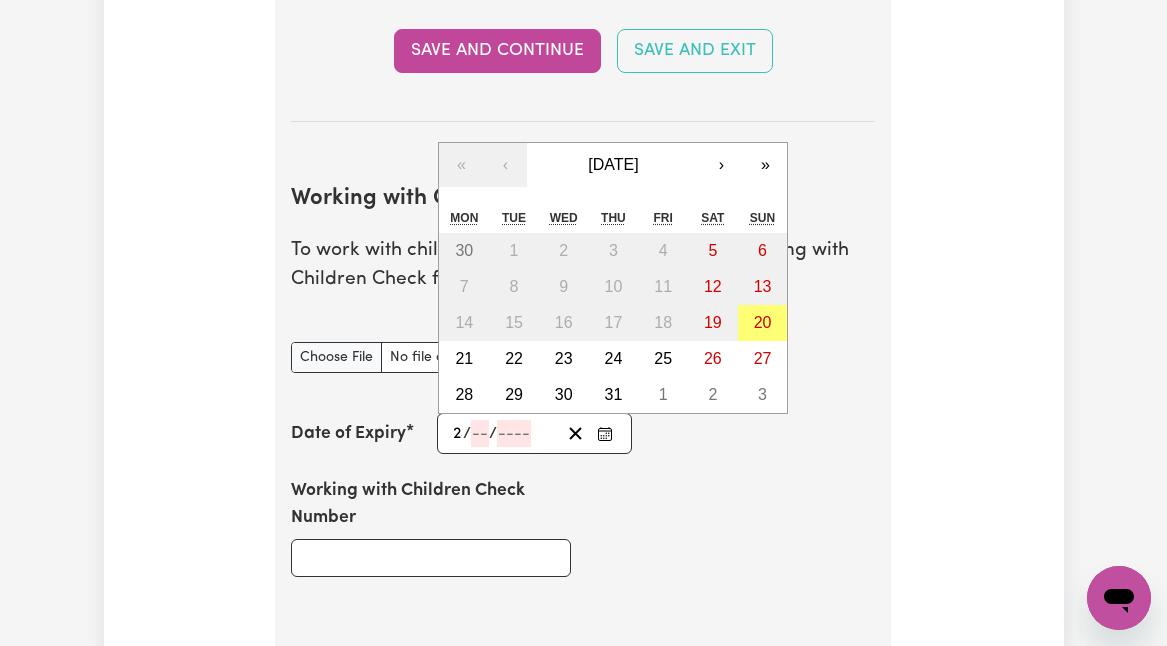 type on "24" 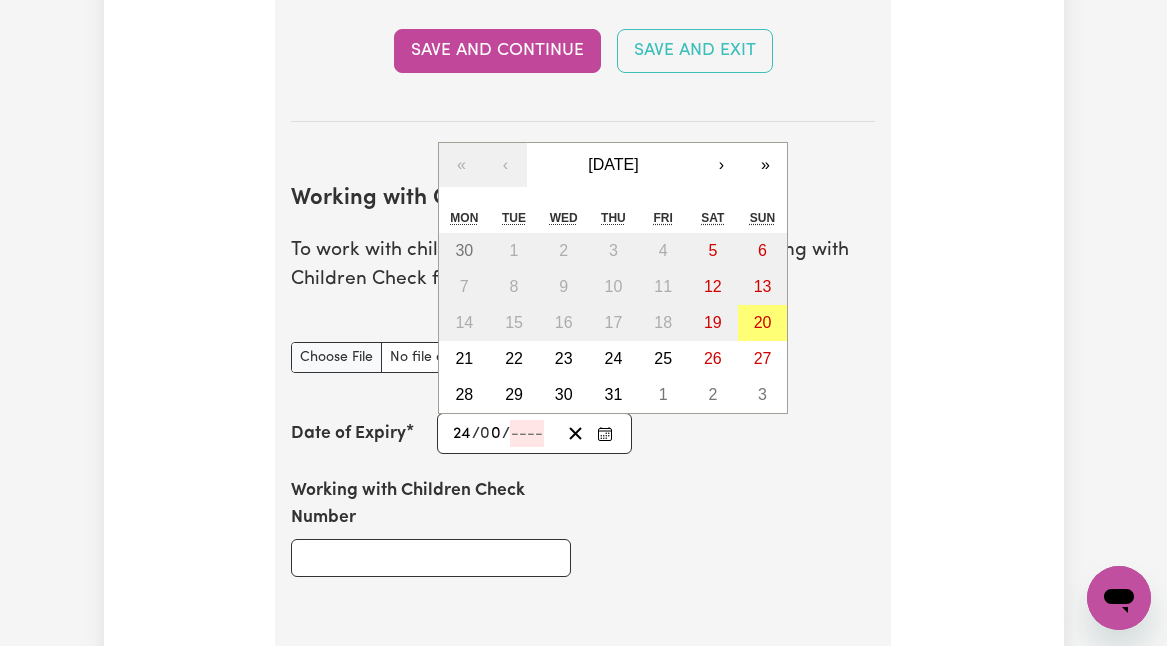 type on "05" 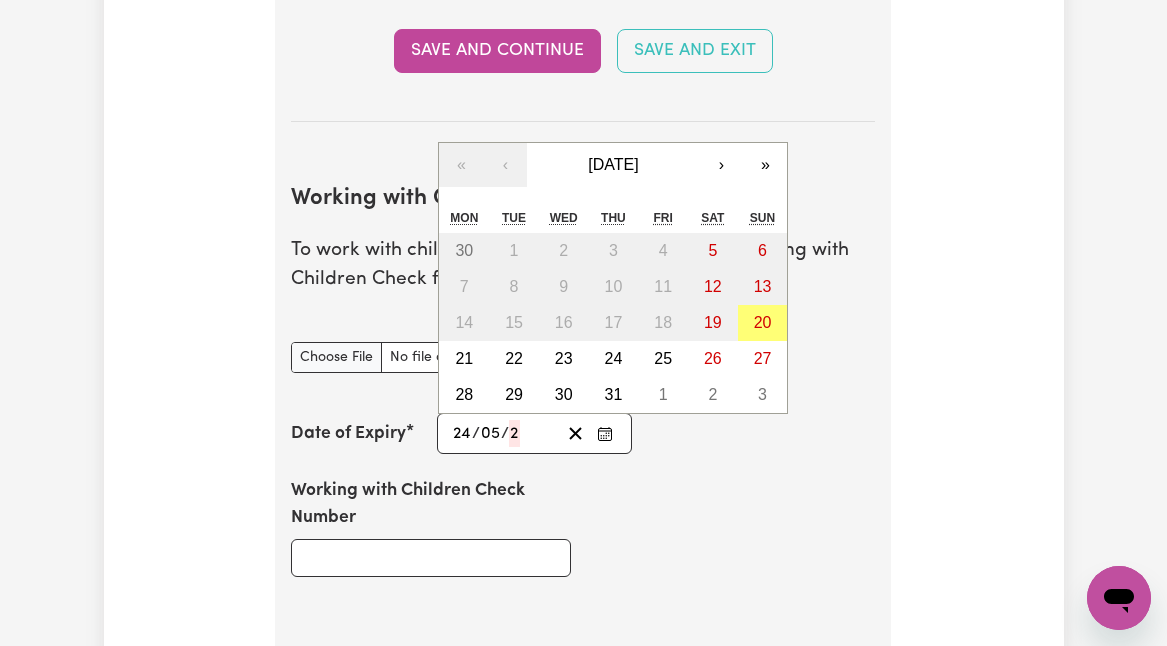type on "202" 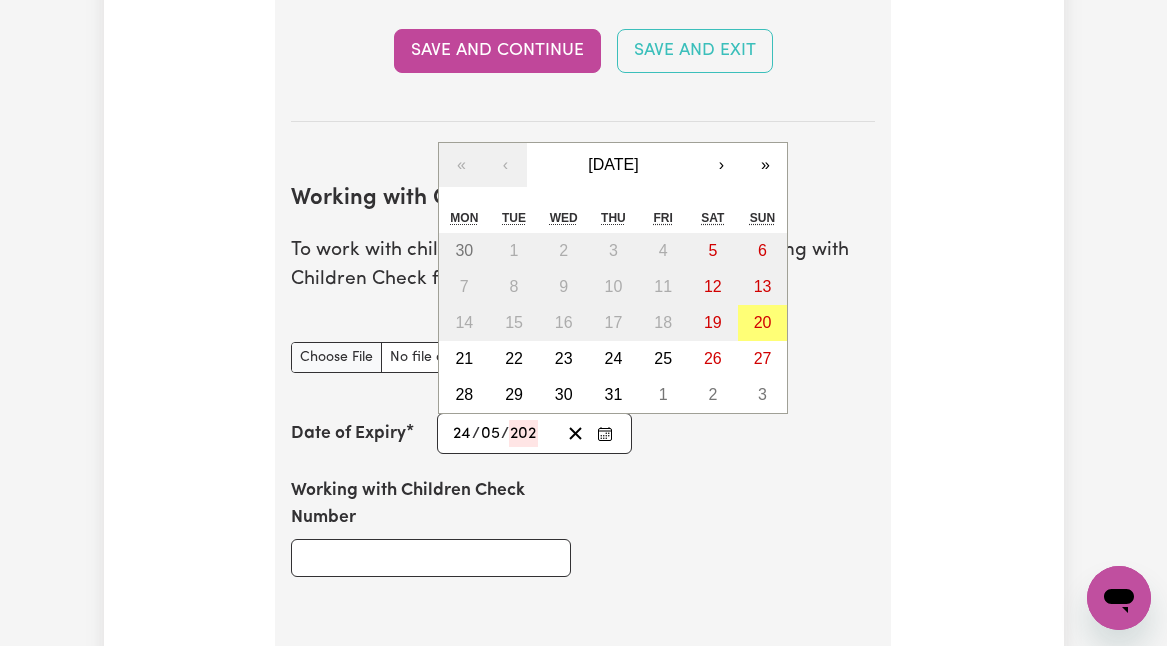 type on "2027-05-24" 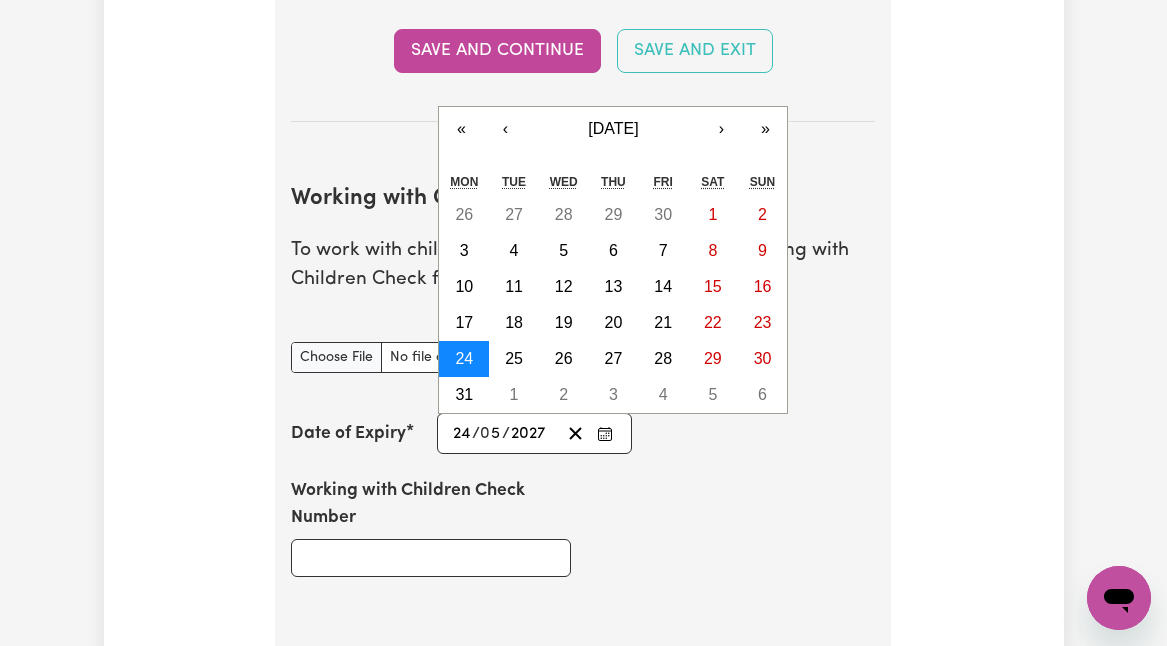 type on "2027" 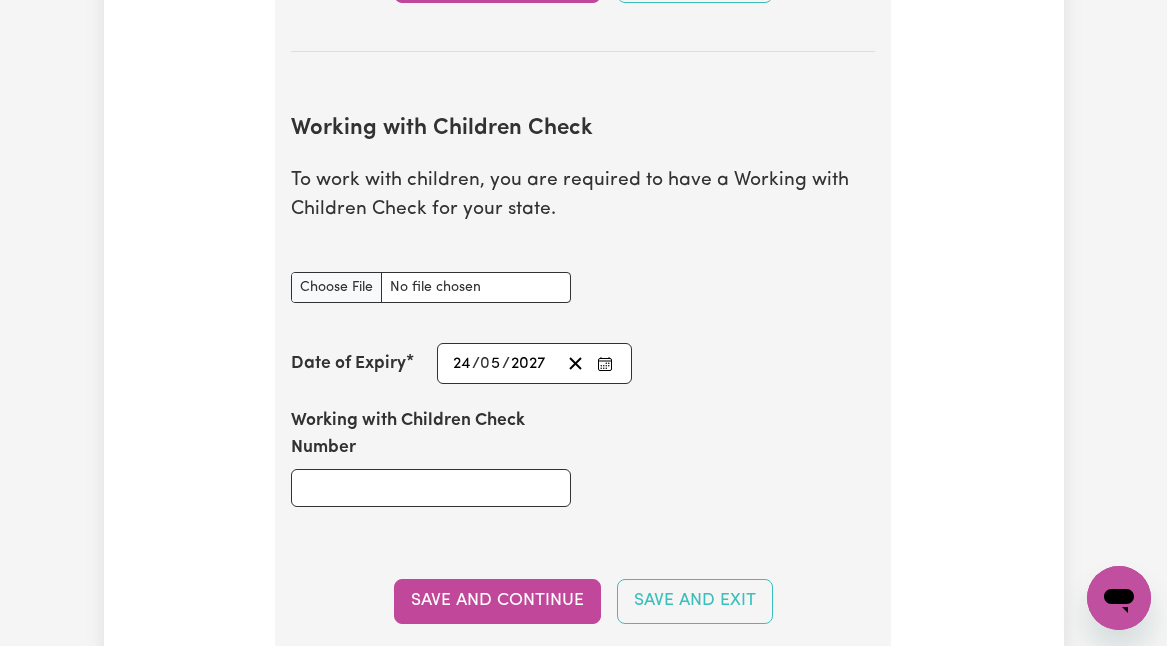scroll, scrollTop: 1790, scrollLeft: 0, axis: vertical 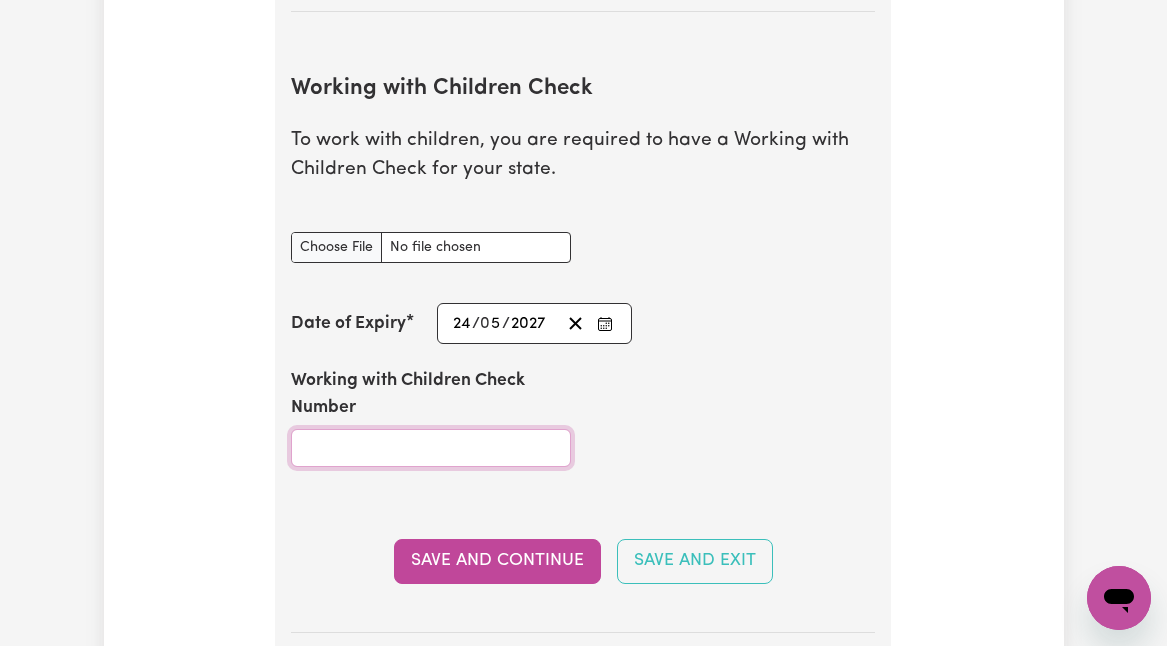 click on "Working with Children Check Number" at bounding box center [431, 448] 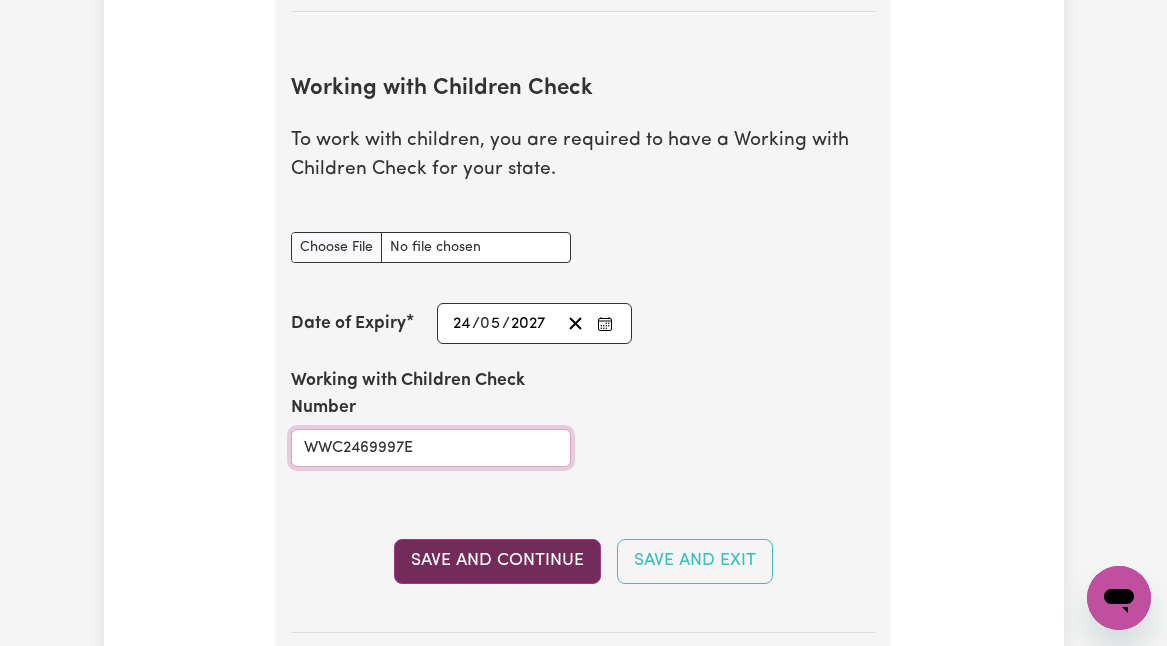 type on "WWC2469997E" 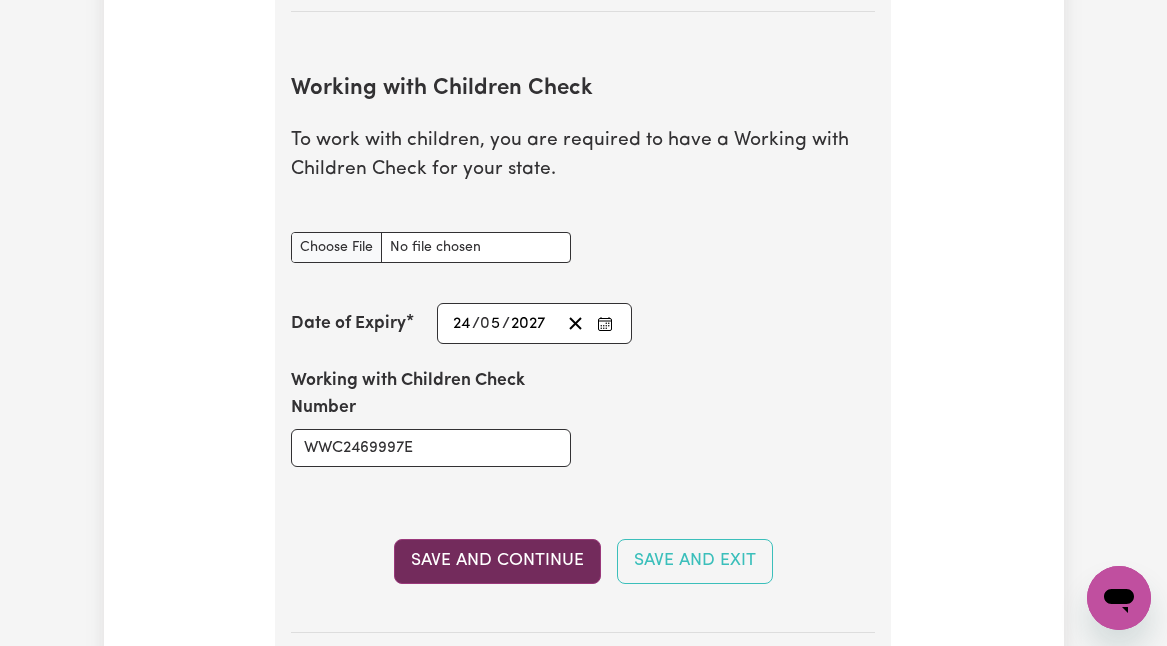 click on "Save and Continue" at bounding box center [497, 561] 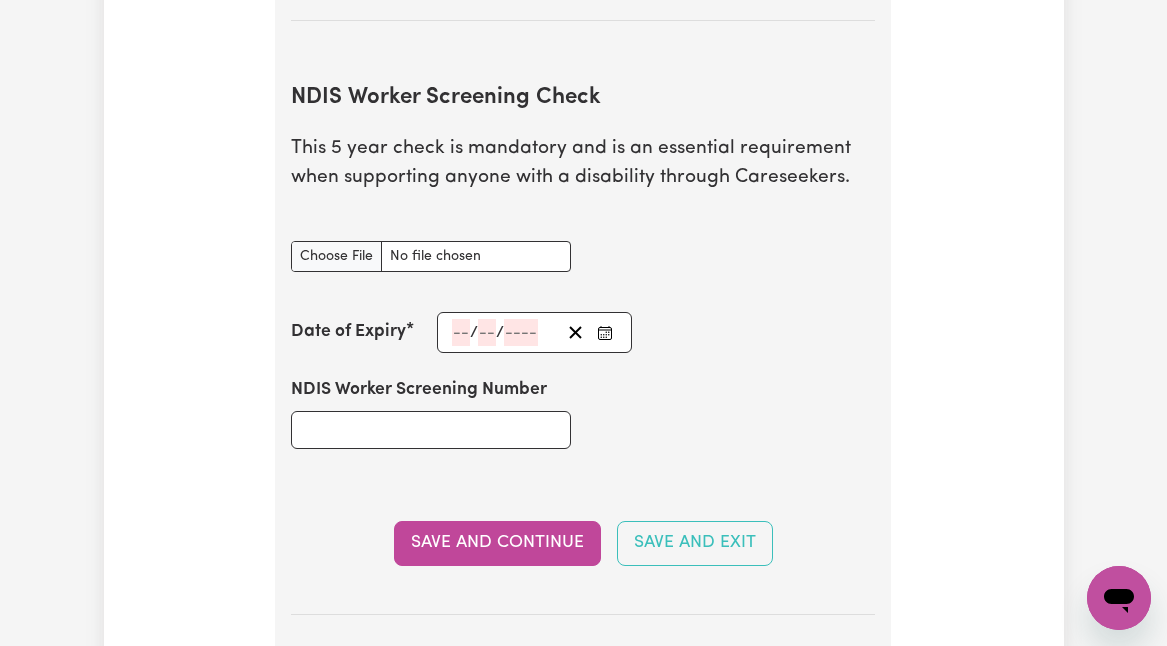 scroll, scrollTop: 2541, scrollLeft: 0, axis: vertical 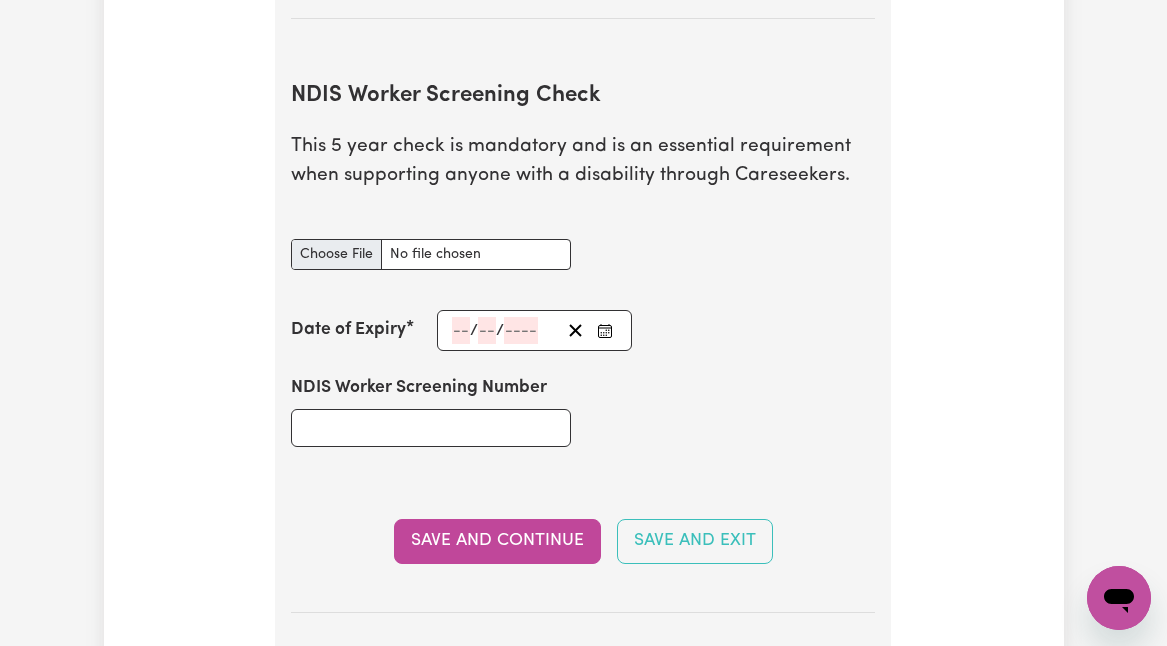 click on "NDIS Worker Screening Check  document" at bounding box center (431, 254) 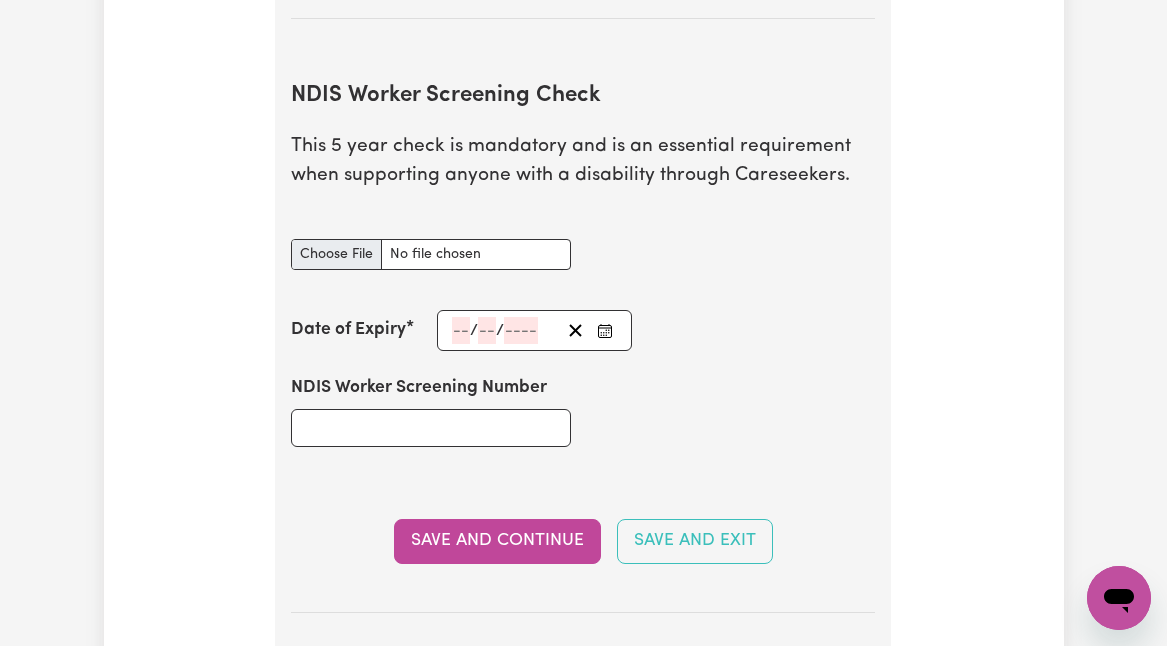 type on "C:\fakepath\Max Kayd NDIS Worker Screening Check.pdf" 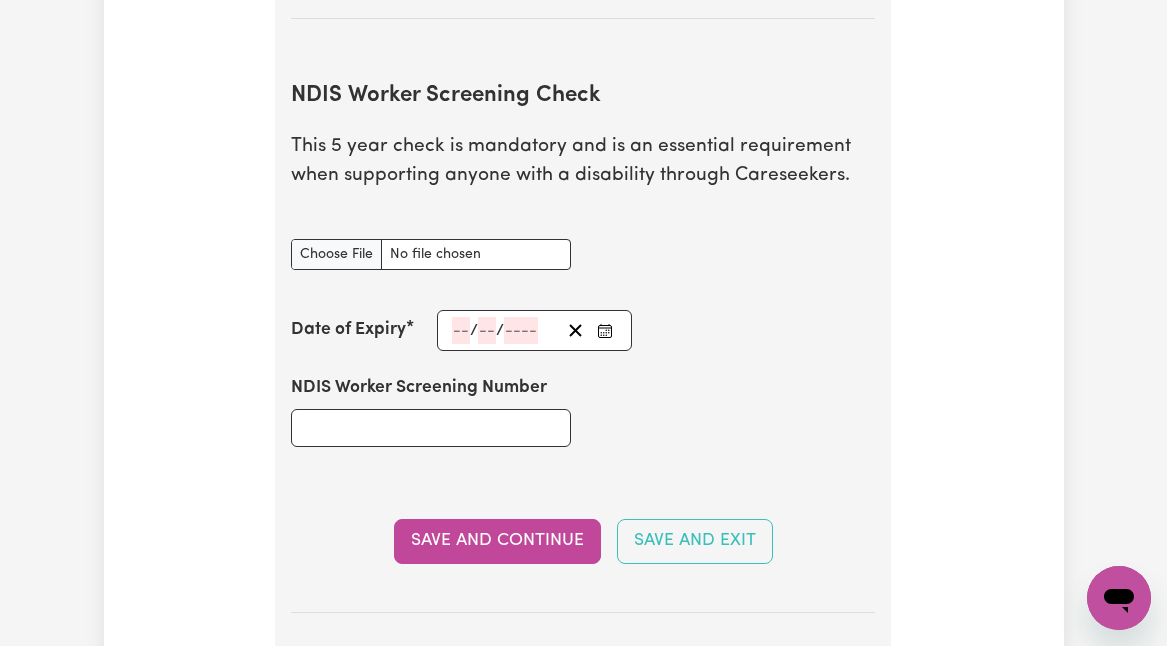click 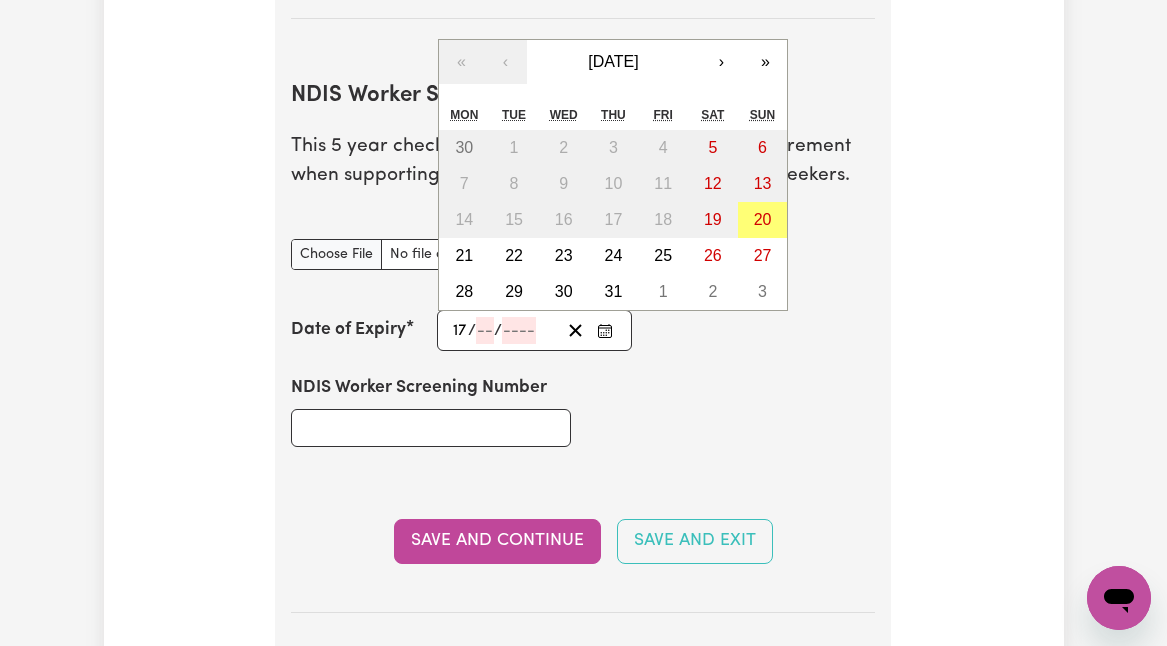 type on "17" 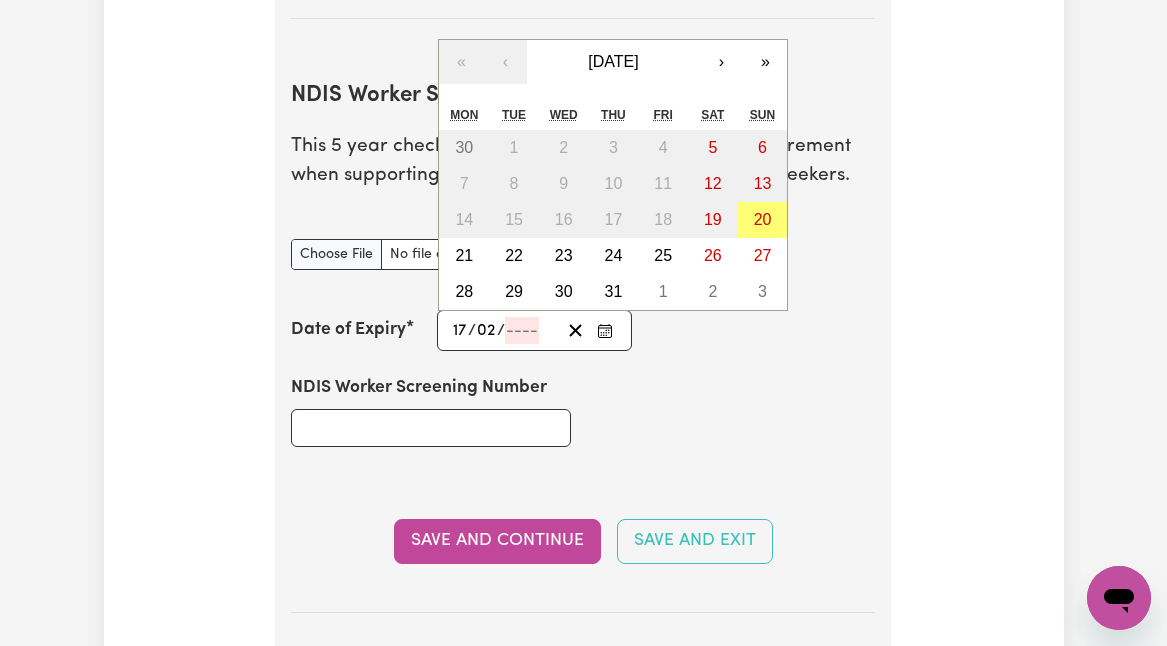 type on "02" 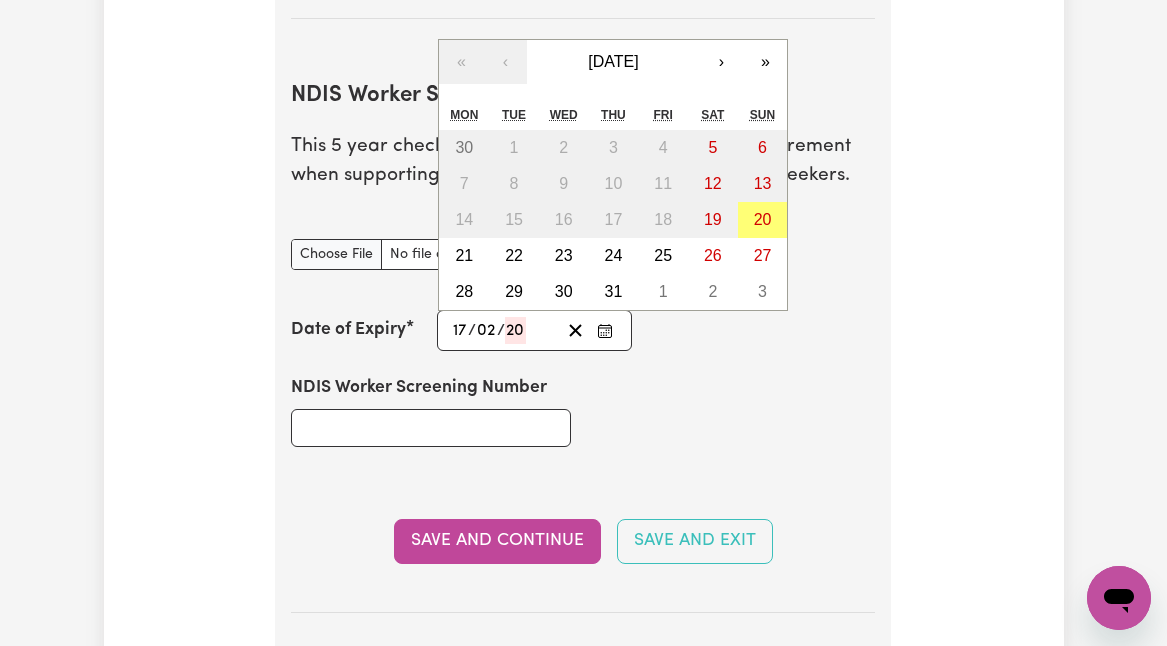 type on "203" 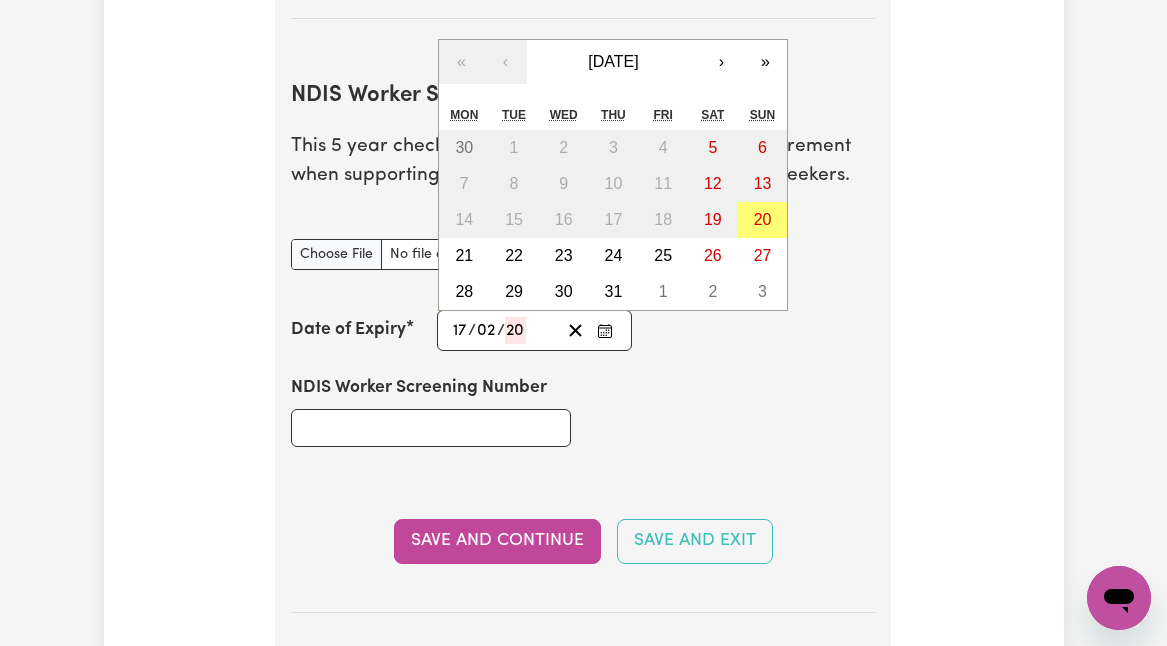 type on "2030-02-17" 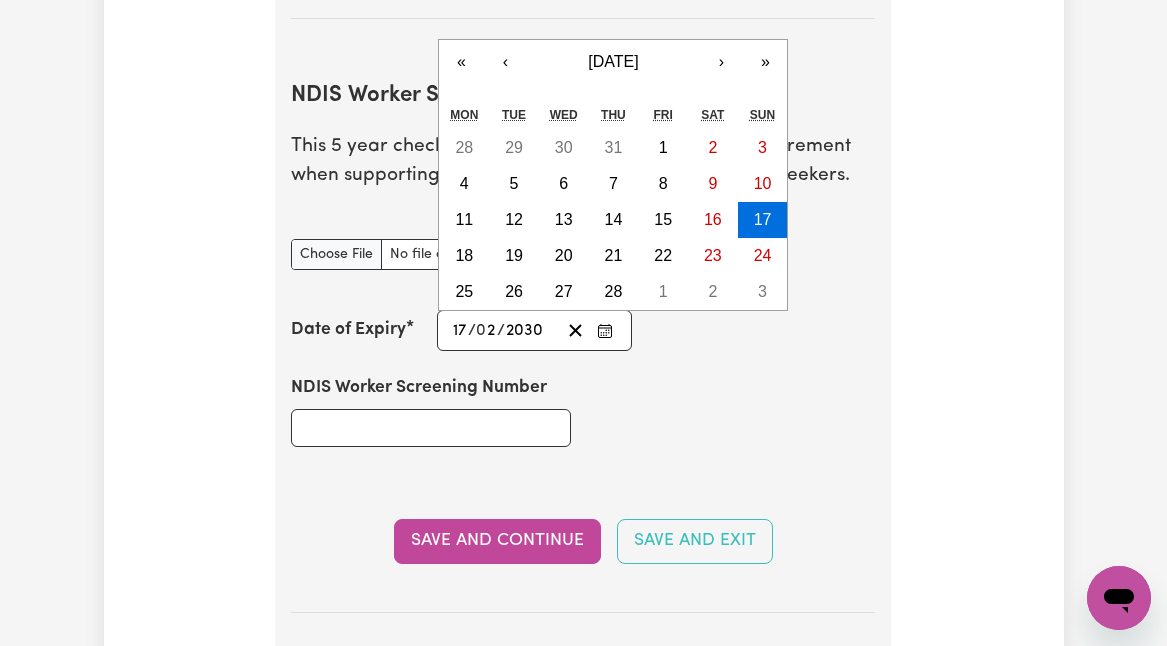 type on "2030" 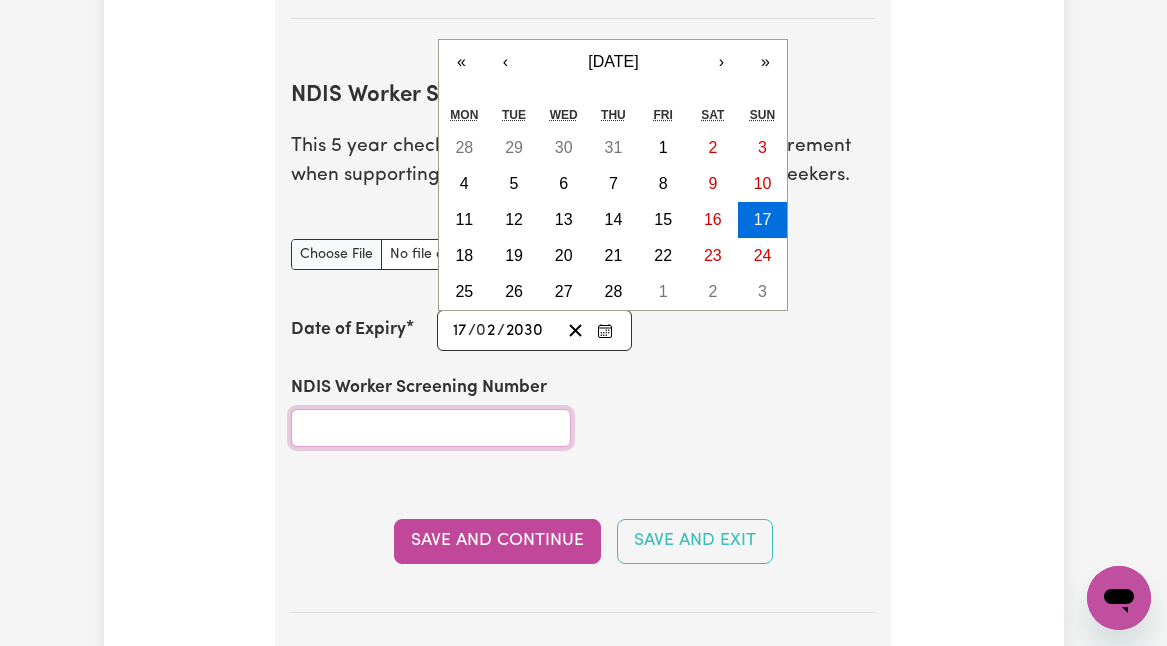 click on "NDIS Worker Screening Number" at bounding box center (431, 428) 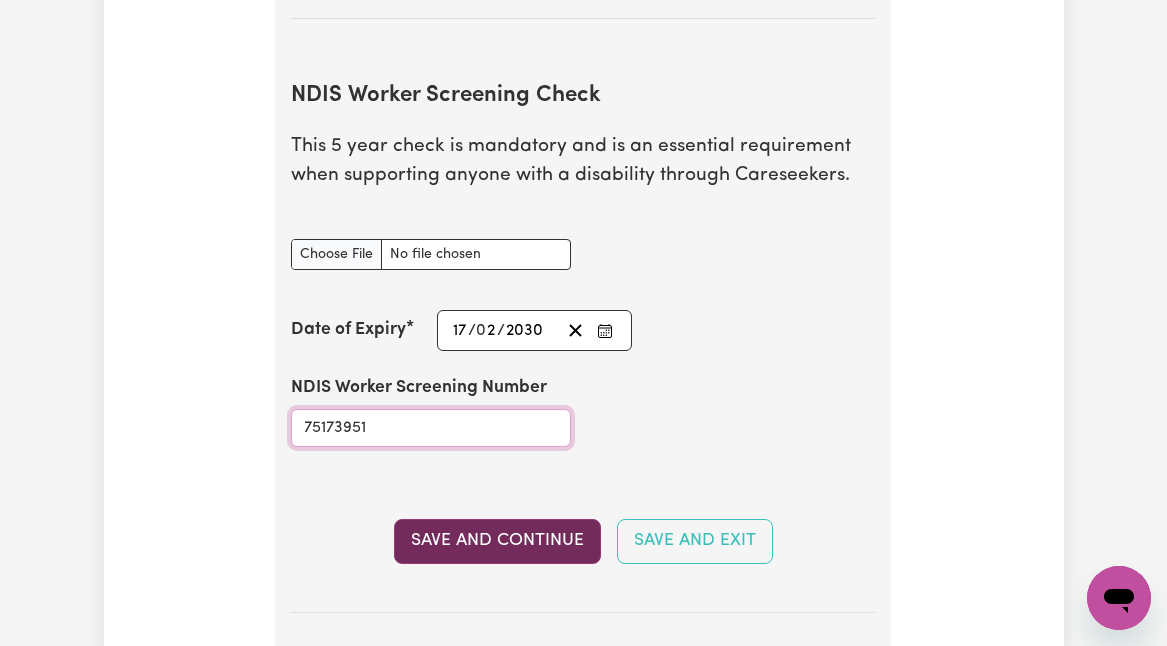 type on "75173951" 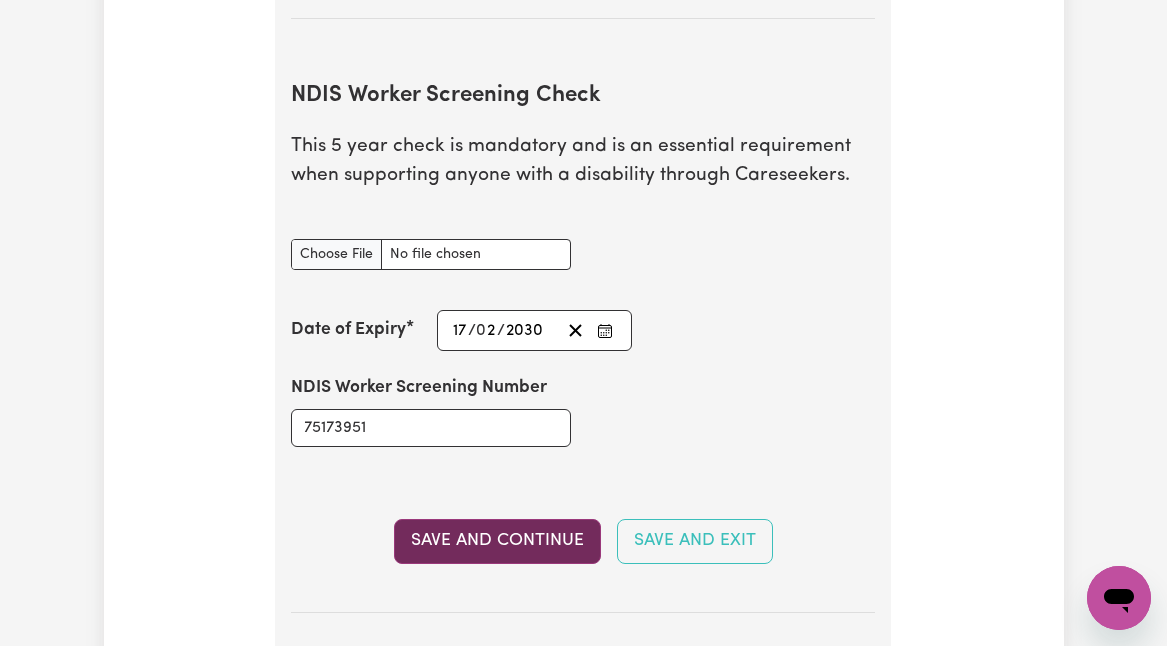click on "Save and Continue" at bounding box center (497, 541) 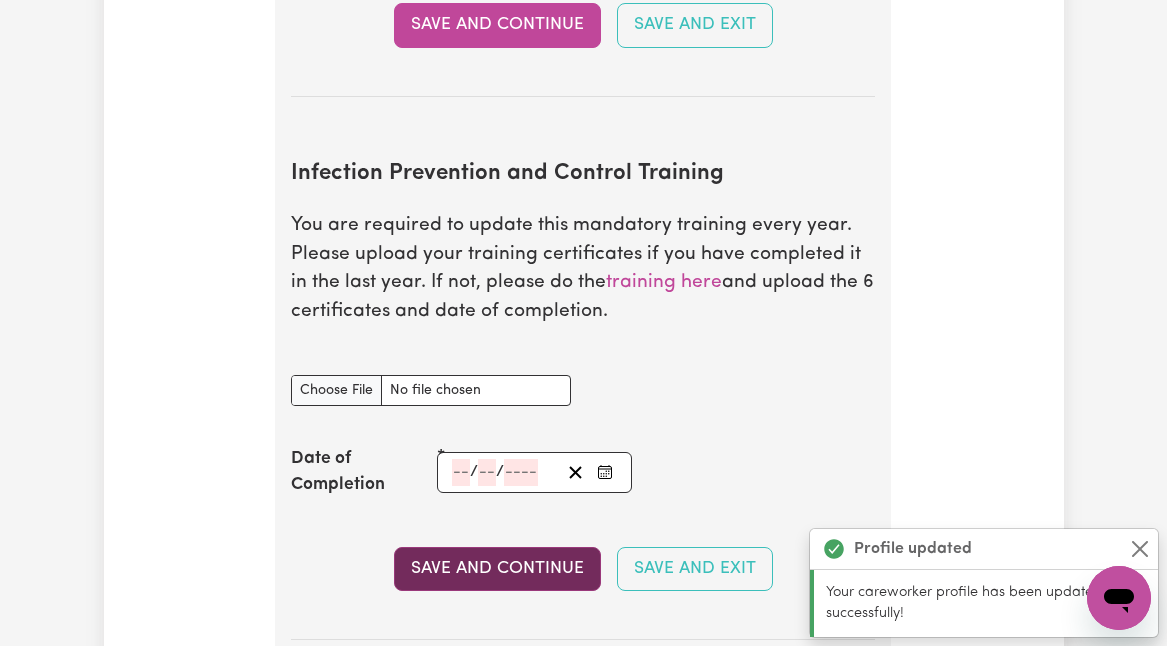 scroll, scrollTop: 3171, scrollLeft: 0, axis: vertical 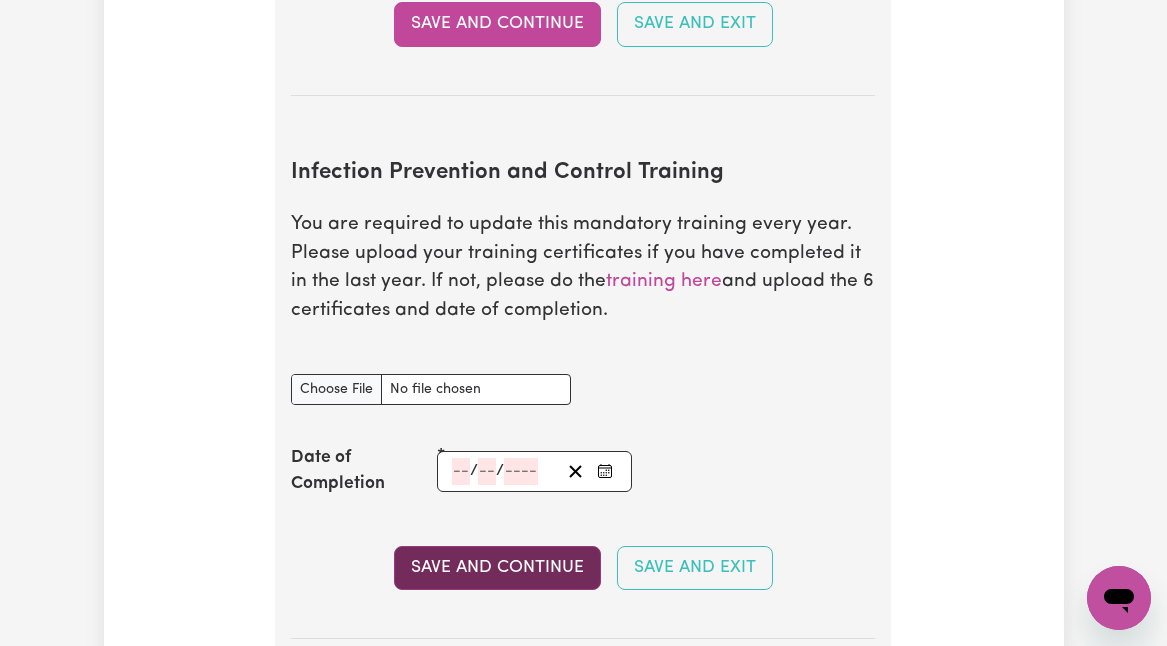 click on "Save and Continue" at bounding box center [497, 568] 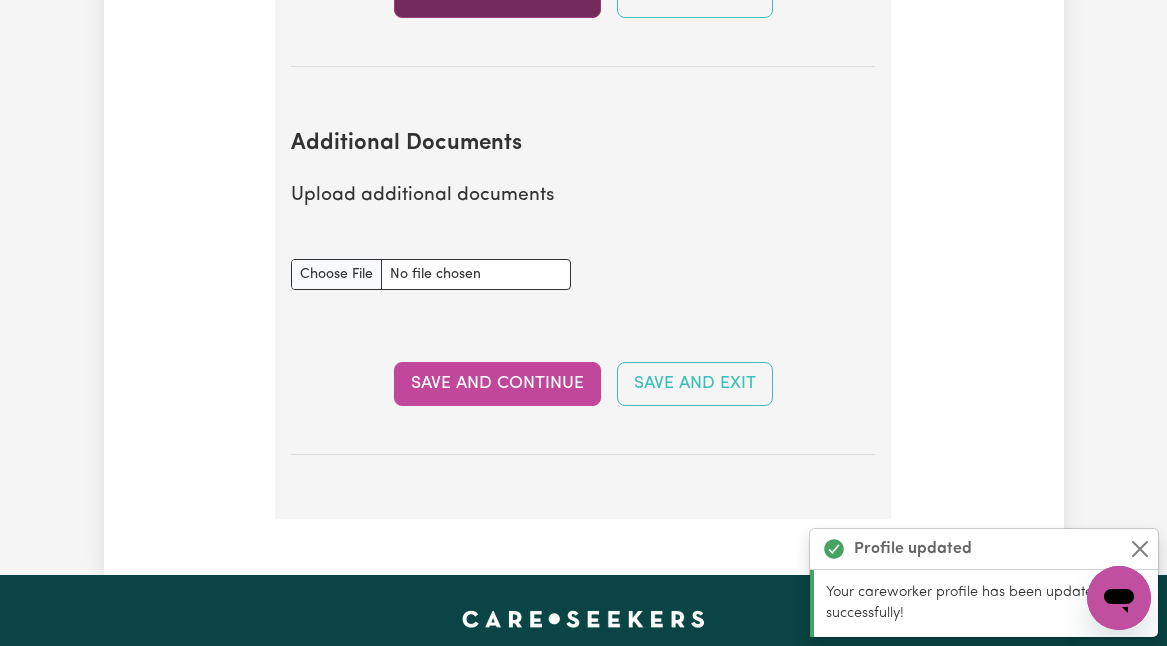 scroll, scrollTop: 3822, scrollLeft: 0, axis: vertical 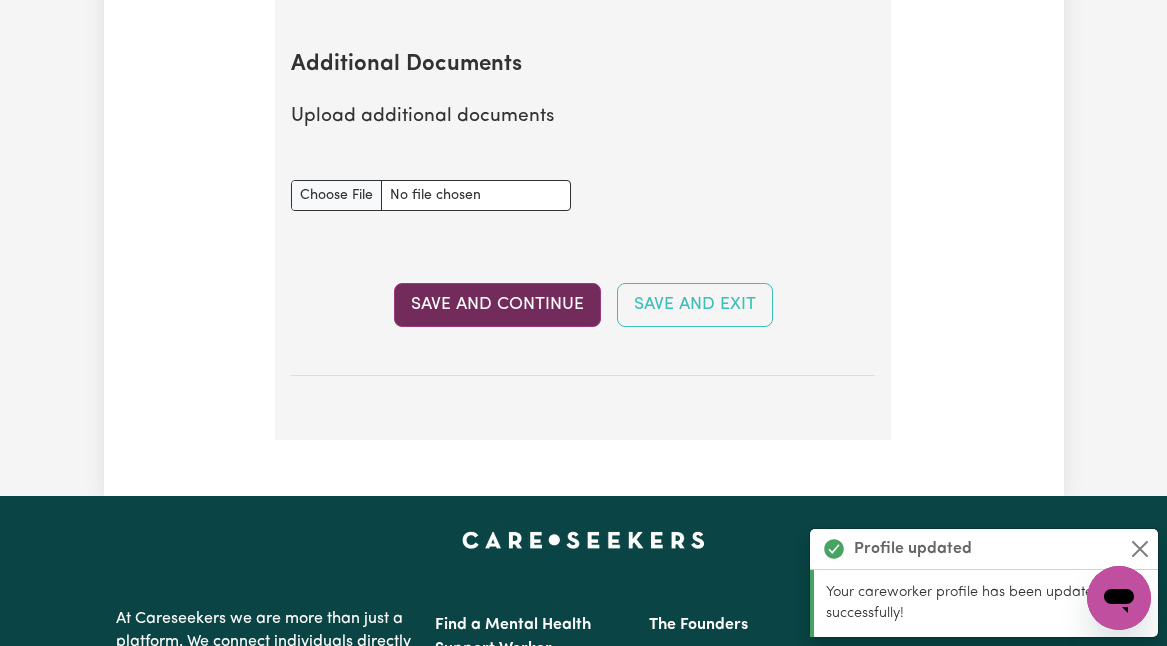click on "Save and Continue" at bounding box center (497, 305) 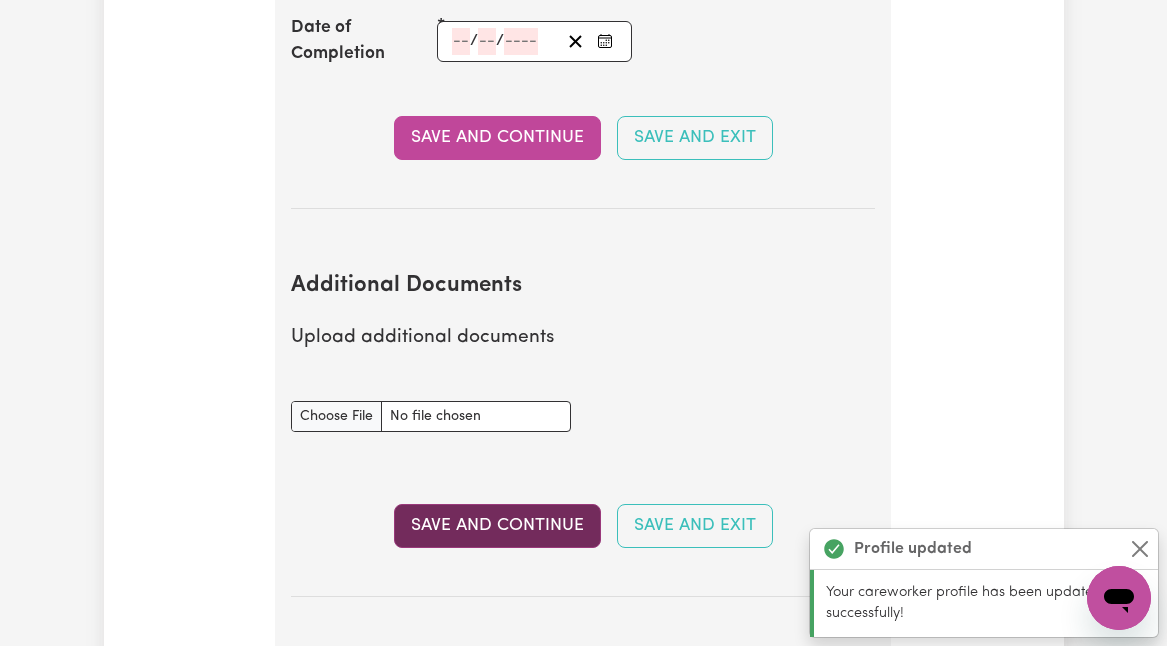 select on "2023" 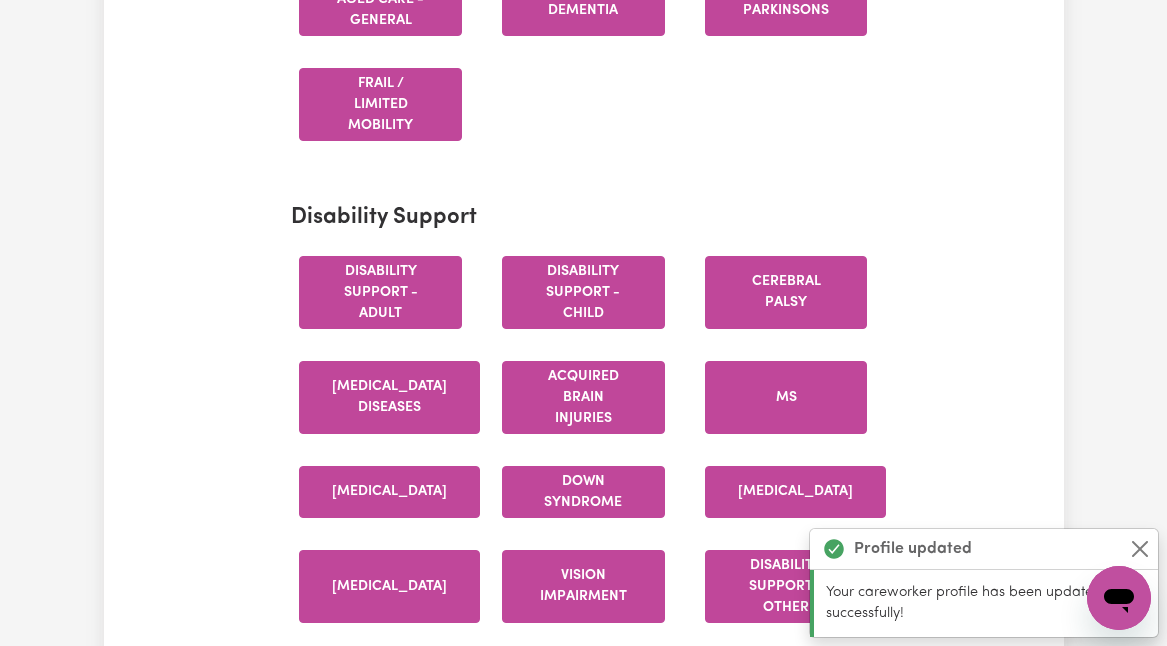 scroll, scrollTop: 0, scrollLeft: 0, axis: both 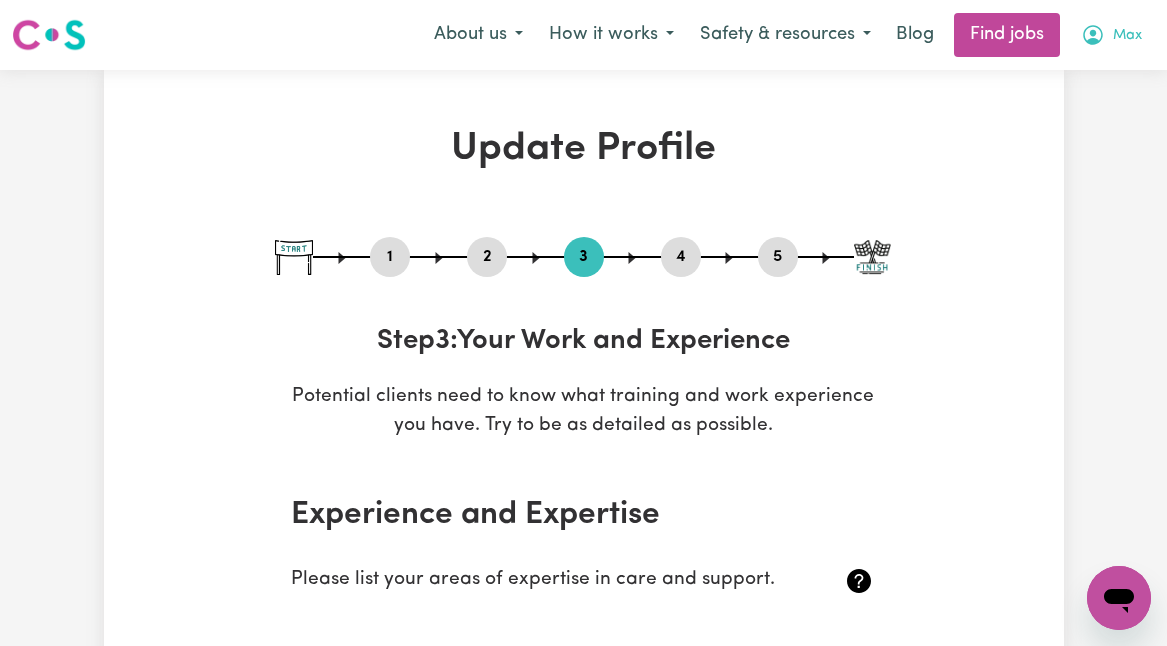 click on "Max" at bounding box center [1127, 36] 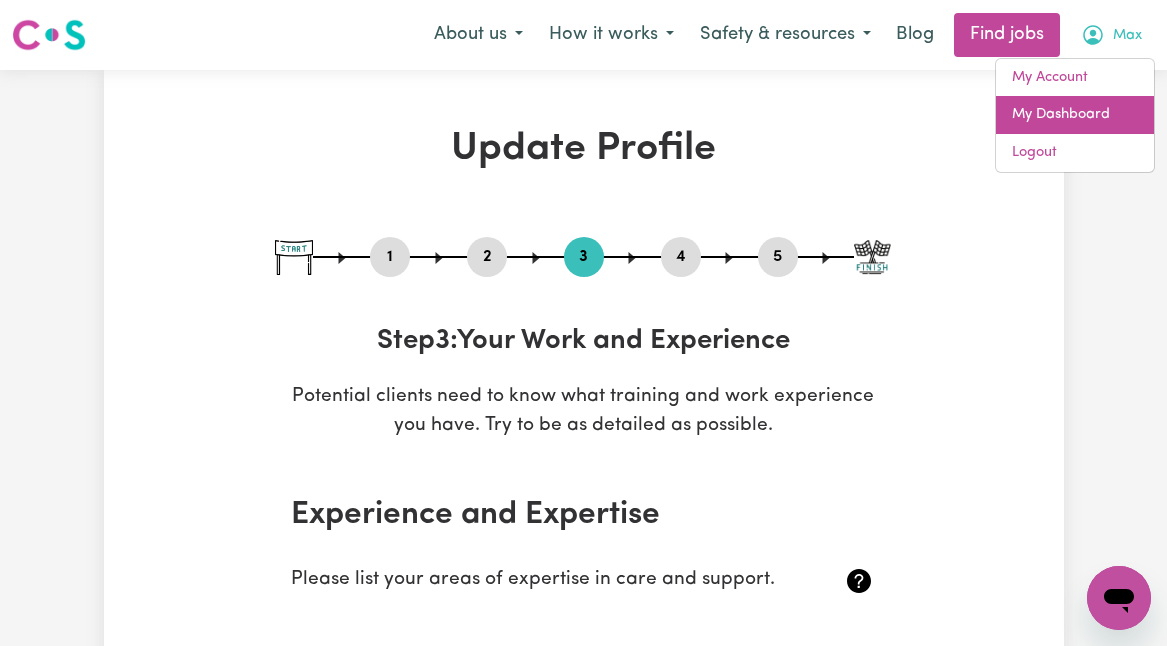 click on "My Dashboard" at bounding box center [1075, 115] 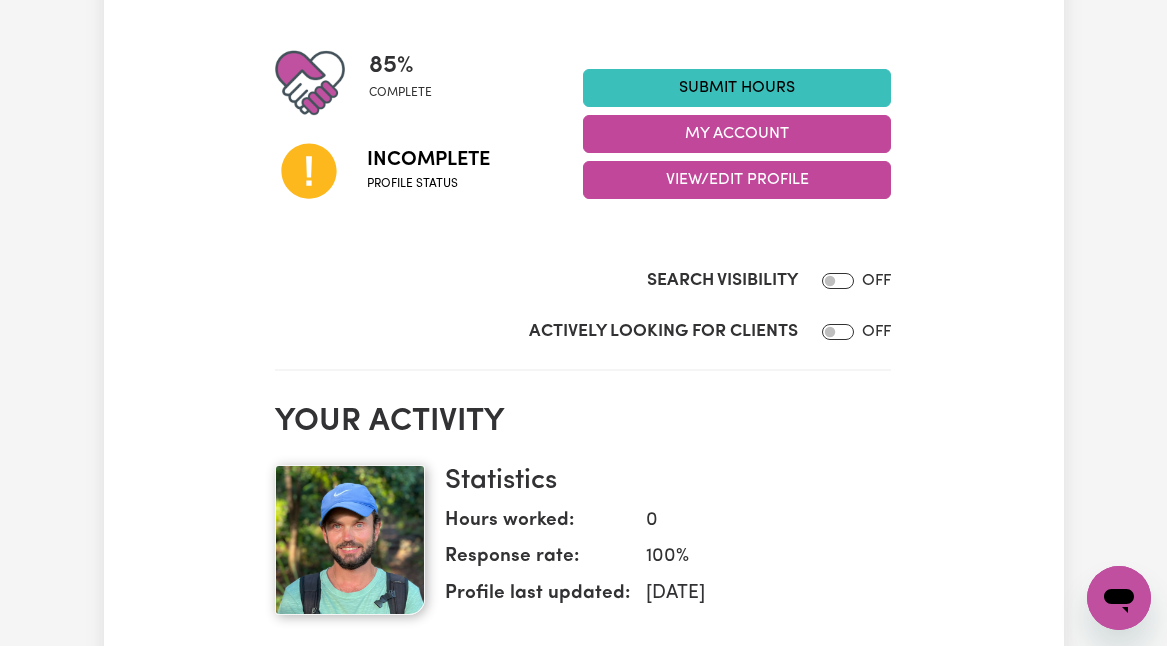 scroll, scrollTop: 235, scrollLeft: 0, axis: vertical 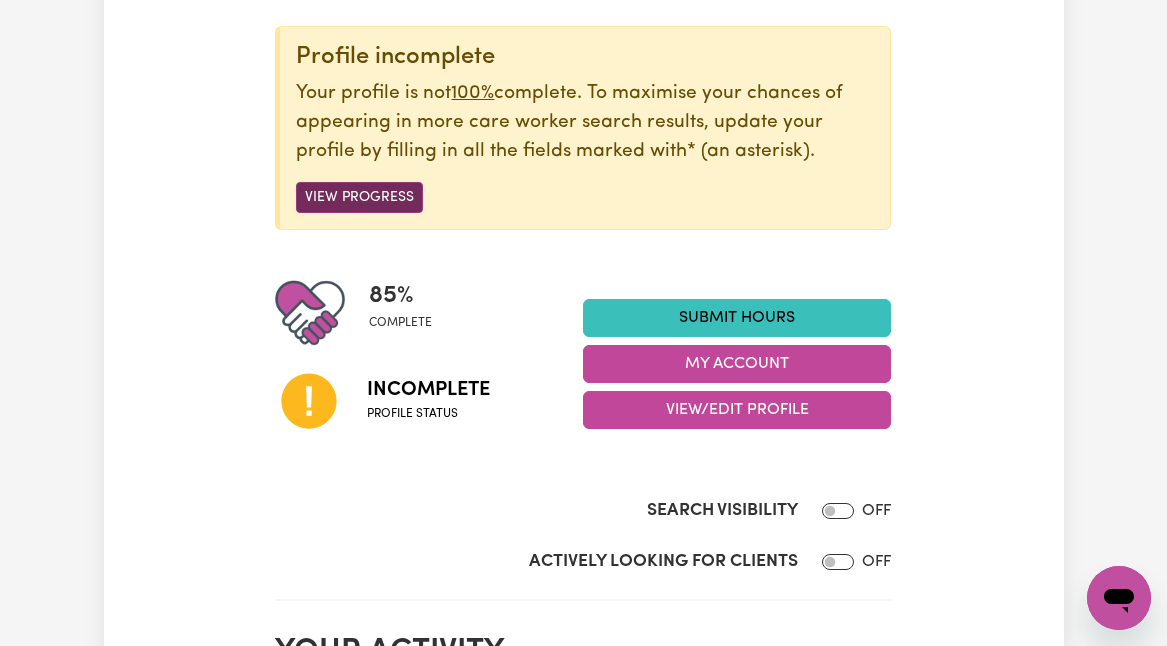 click on "View Progress" at bounding box center (359, 197) 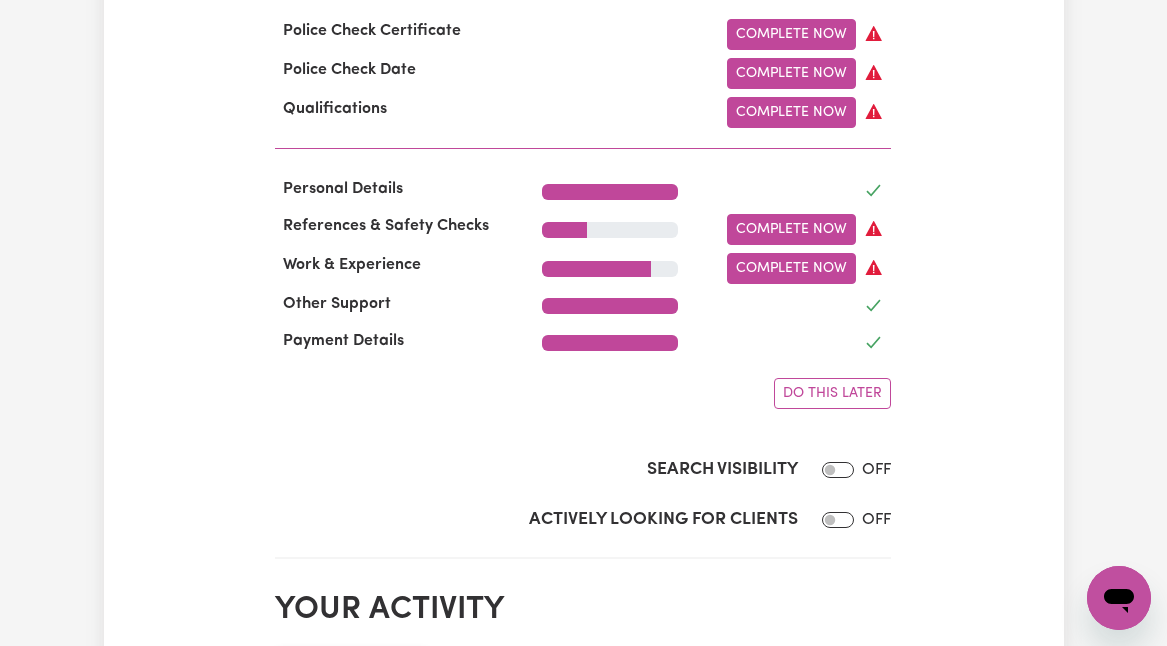 scroll, scrollTop: 740, scrollLeft: 0, axis: vertical 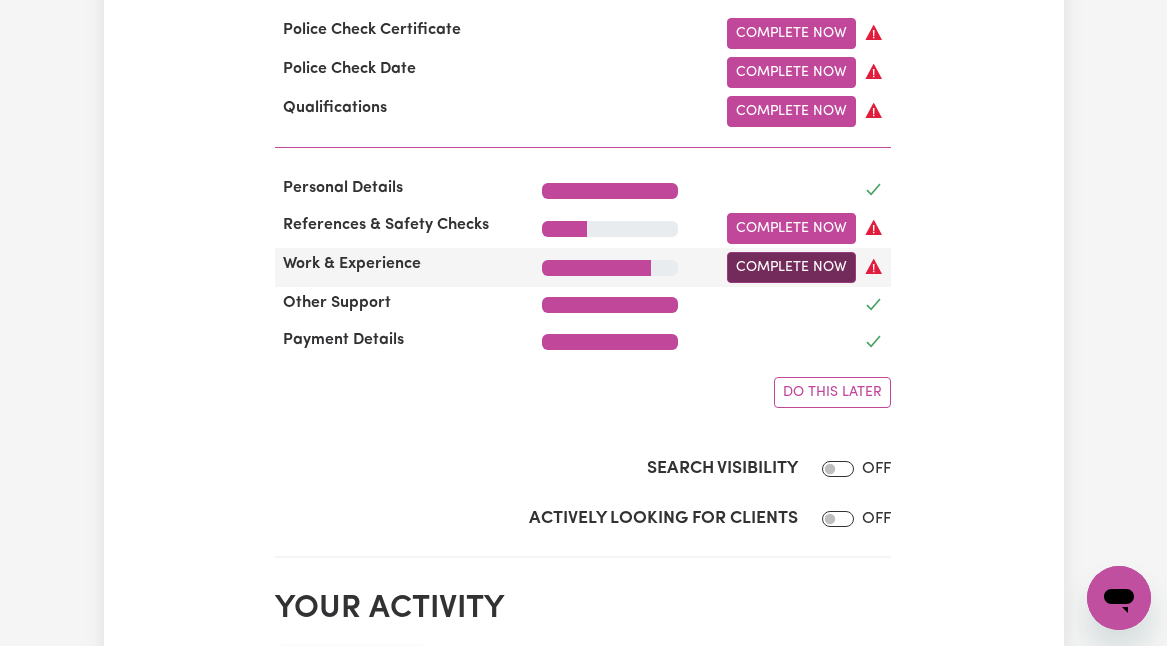 click on "Complete Now" at bounding box center (791, 267) 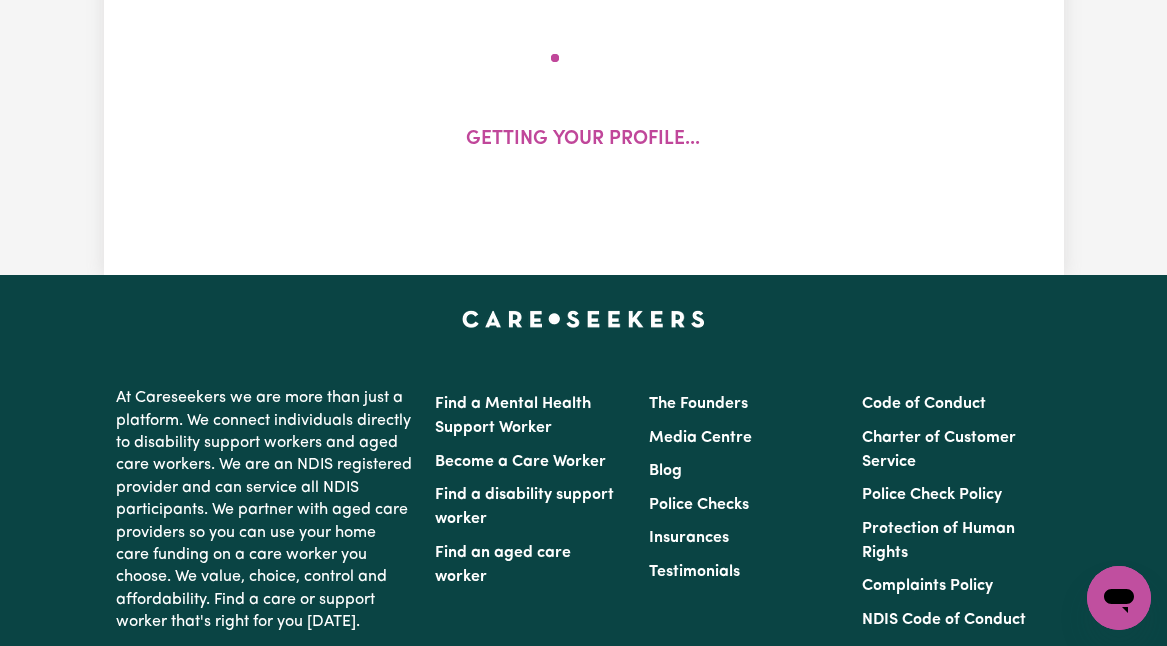 scroll, scrollTop: 0, scrollLeft: 0, axis: both 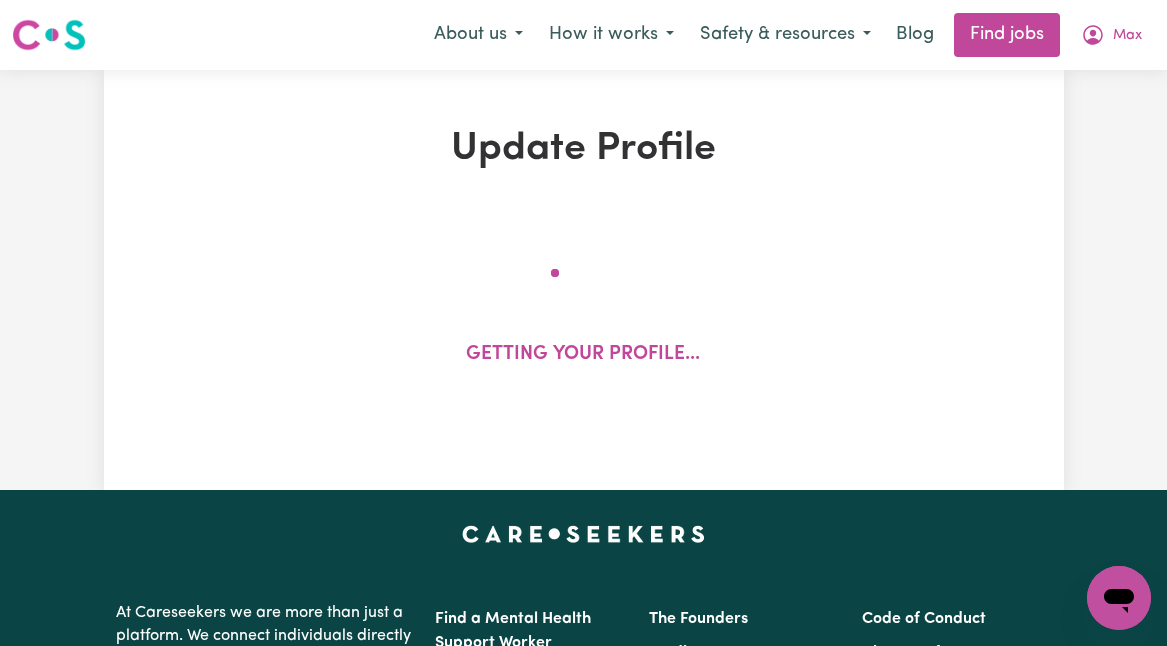 select on "2023" 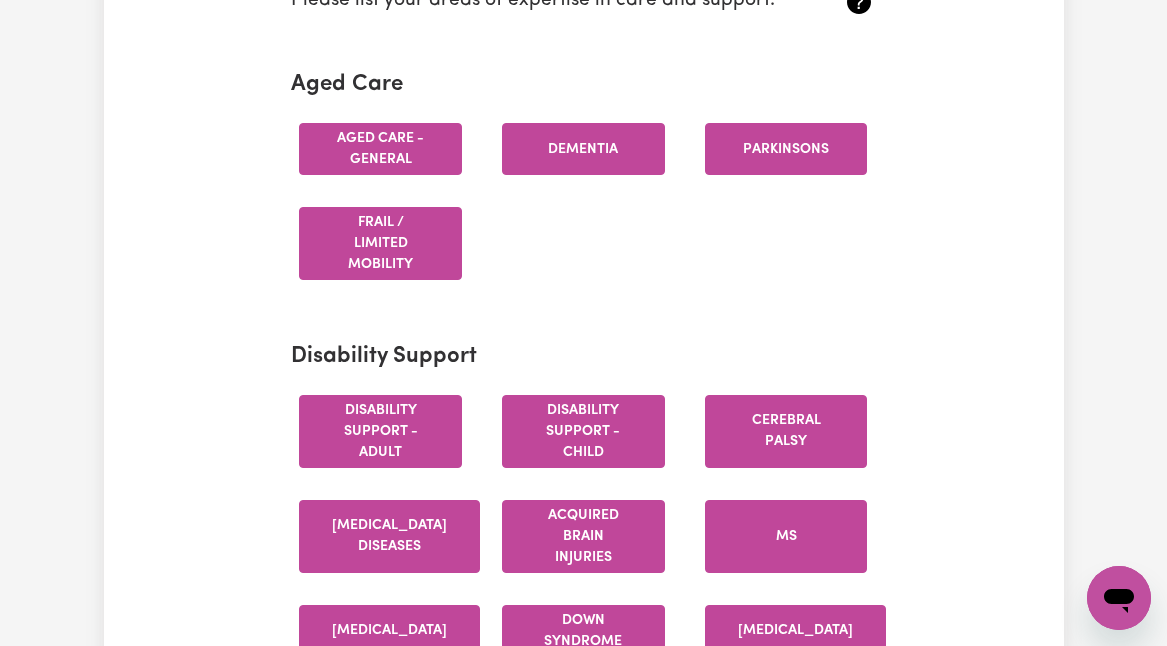 scroll, scrollTop: 580, scrollLeft: 0, axis: vertical 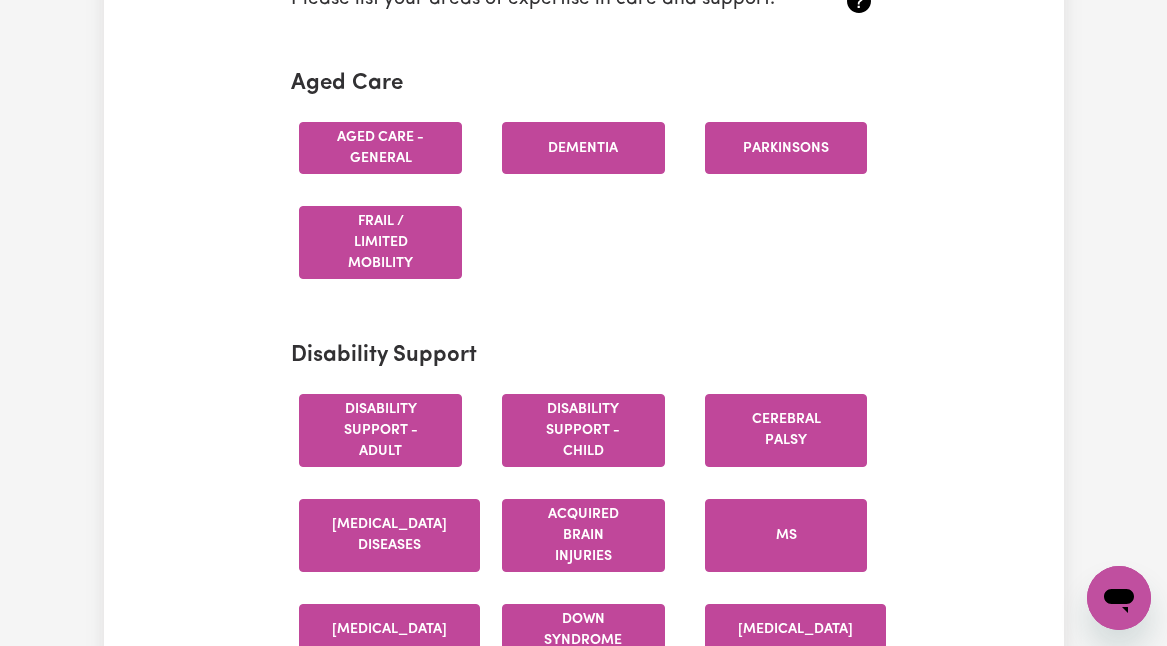 click on "Aged care - General" at bounding box center [380, 148] 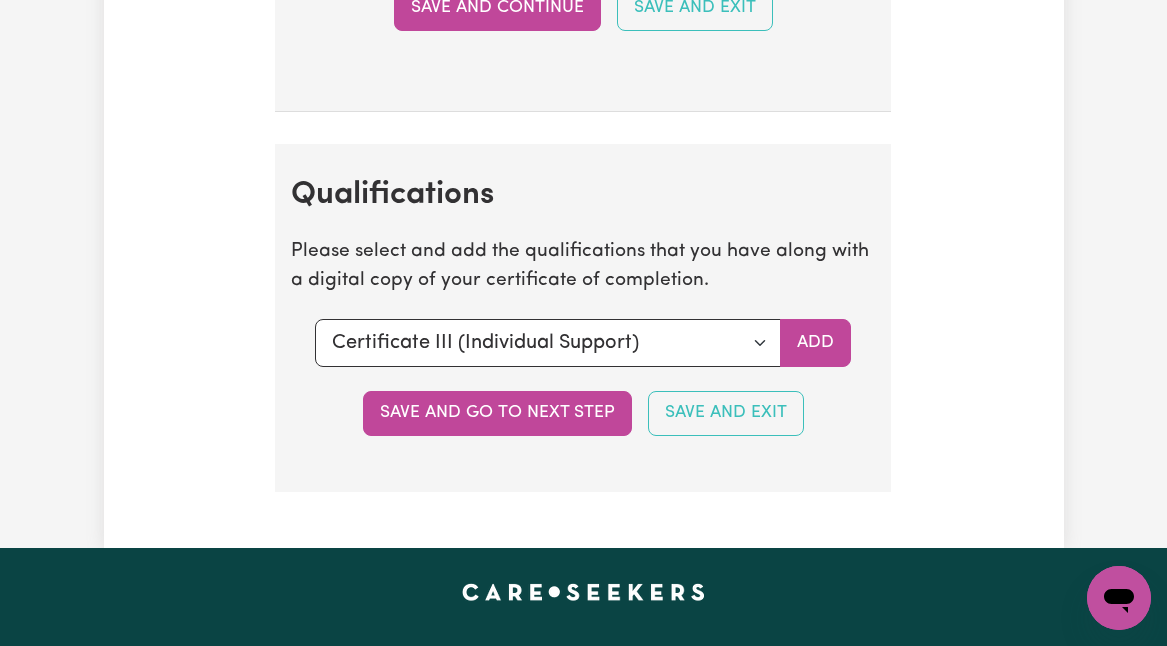 scroll, scrollTop: 5321, scrollLeft: 0, axis: vertical 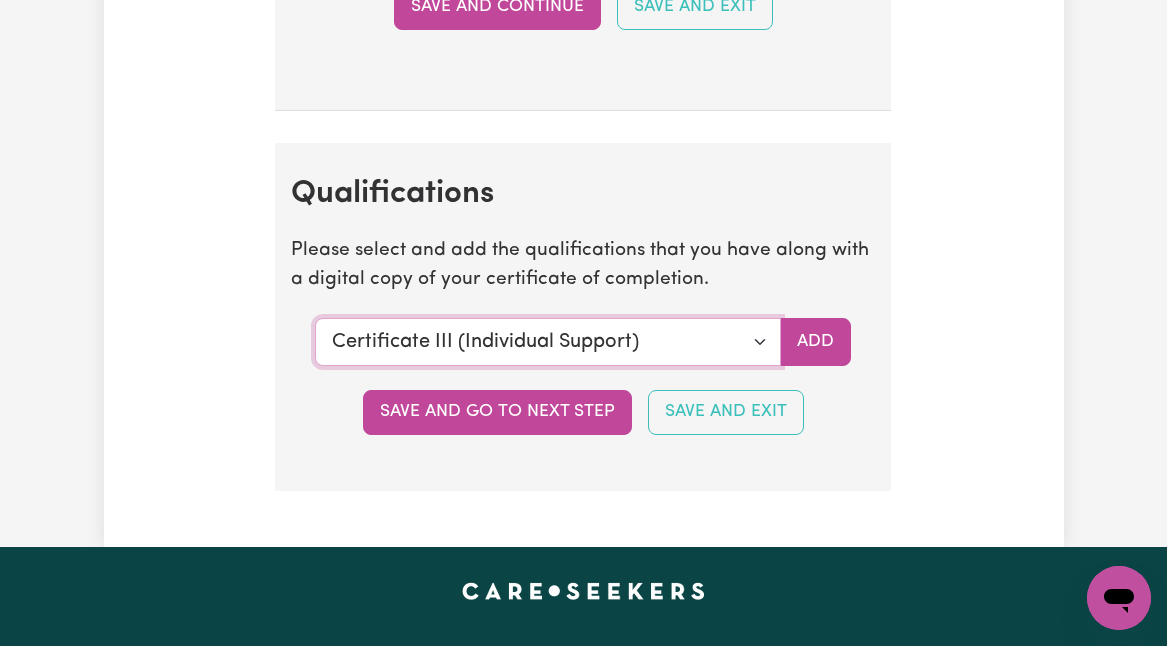 click on "Select a qualification to add... Certificate III (Individual Support) Certificate III in Community Services [CHC32015] Certificate IV (Disability Support) Certificate IV (Ageing Support) Certificate IV in Community Services [CHC42015] Certificate IV (Mental Health) Diploma of Nursing Diploma of Nursing (EEN) Diploma of Community Services Diploma Mental Health Master of Science (Dementia Care) Assist clients with medication [HLTHPS006] CPR Course [HLTAID009-12] Course in First Aid Management of Anaphylaxis [22300VIC] Course in the Management of Asthma Risks and Emergencies in the Workplace [22556VIC] Epilepsy Management Manual Handling Medication Management Bachelor of Nursing - Australian registered nurse Bachelor of Nursing - Overseas qualification Bachelor of Nursing (Not Registered Under APHRA) Bachelor of social work Bachelor of social work - overseas qualification Bachelor of psychology Bachelor of psychology - overseas qualification Bachelor of applied science (OT, Speech, Physio)" at bounding box center (548, 342) 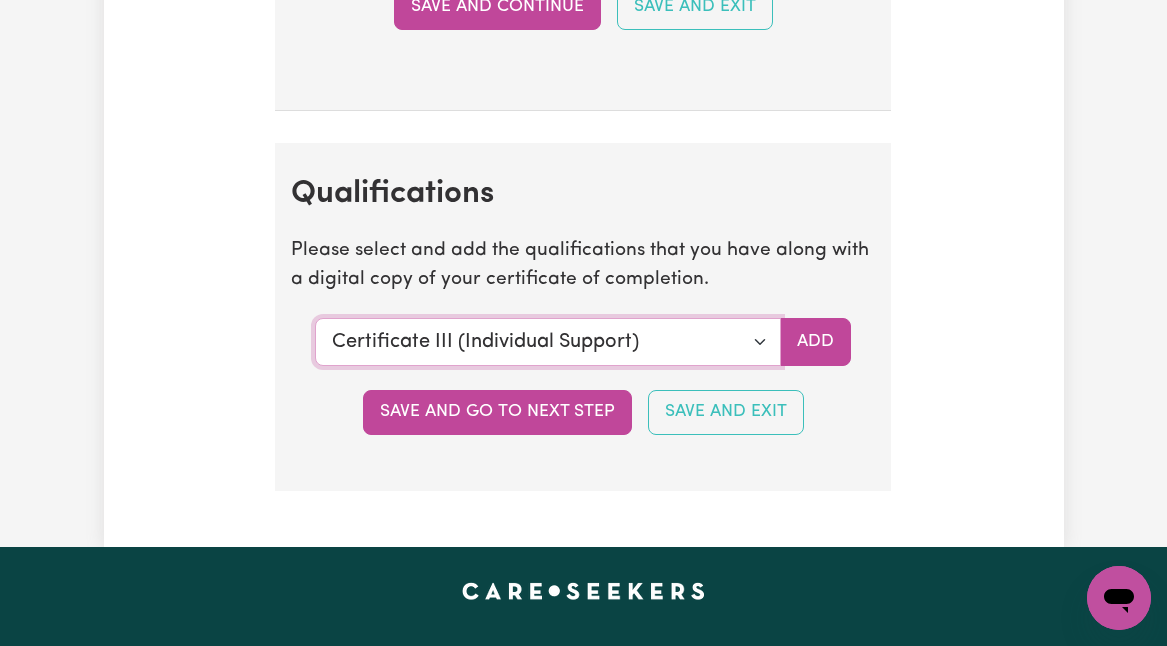 select on "Bachelor of social work" 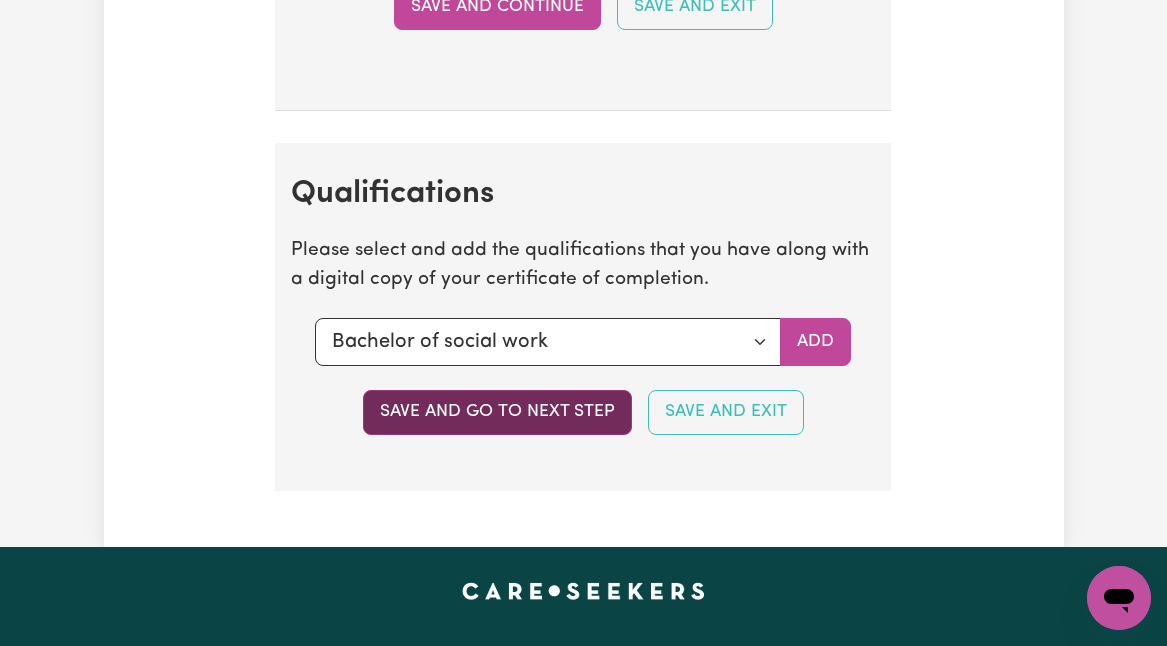 click on "Save and go to next step" at bounding box center (497, 412) 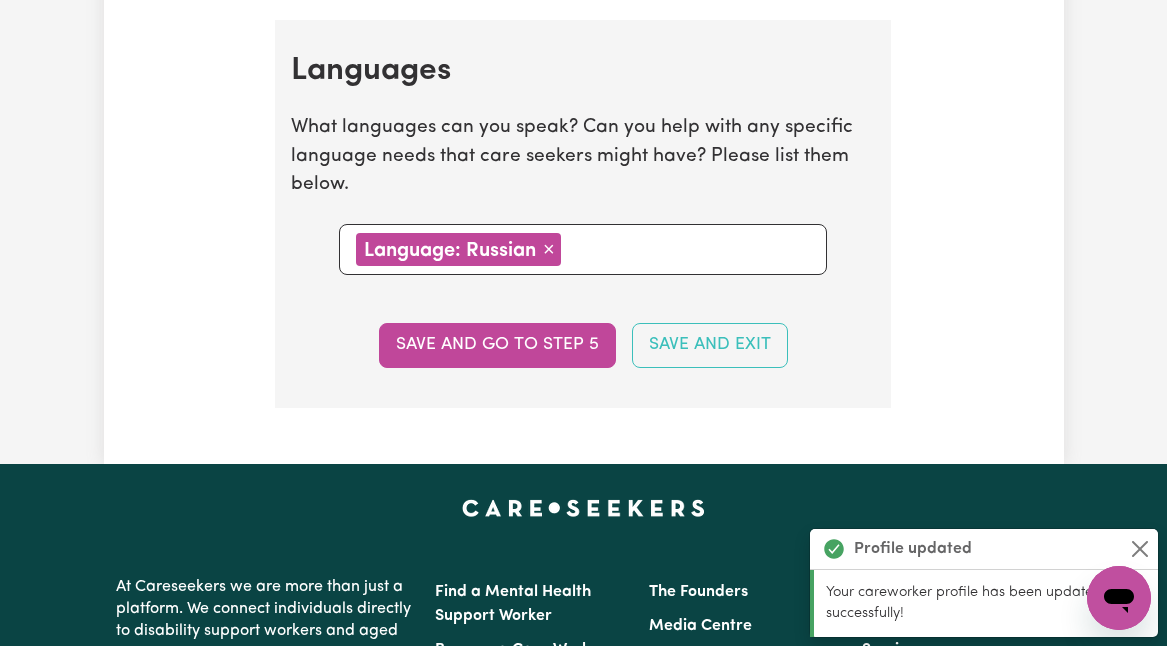 scroll, scrollTop: 2293, scrollLeft: 0, axis: vertical 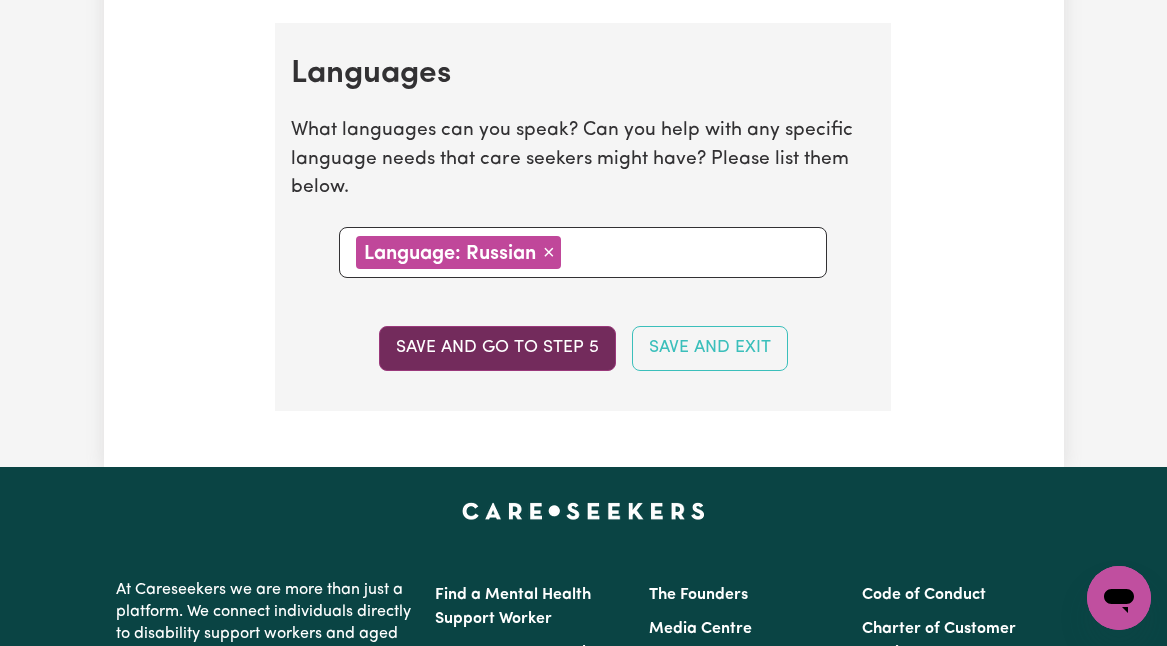 click on "Save and go to step 5" at bounding box center [497, 348] 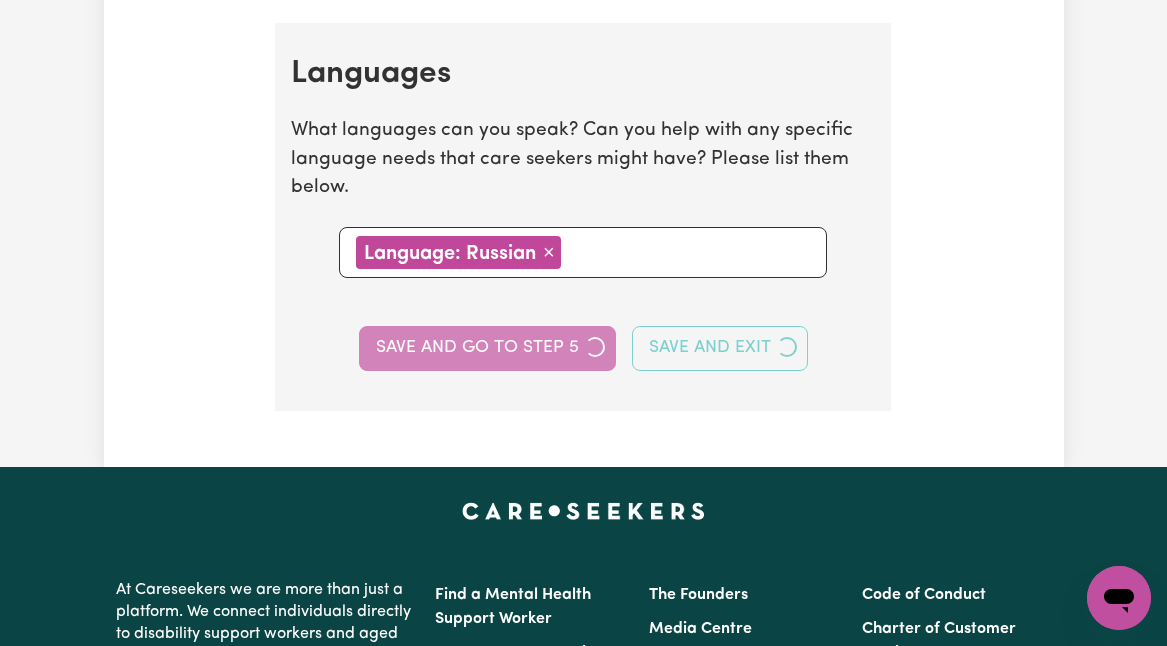select on "I am providing services privately on my own" 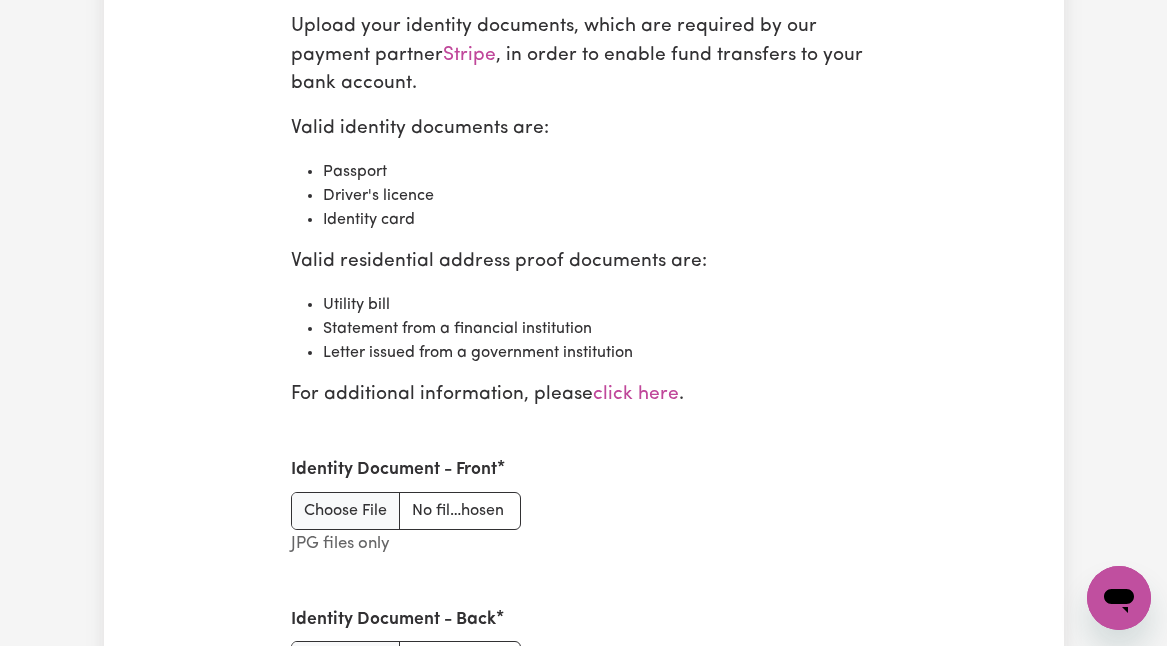 scroll, scrollTop: 2486, scrollLeft: 0, axis: vertical 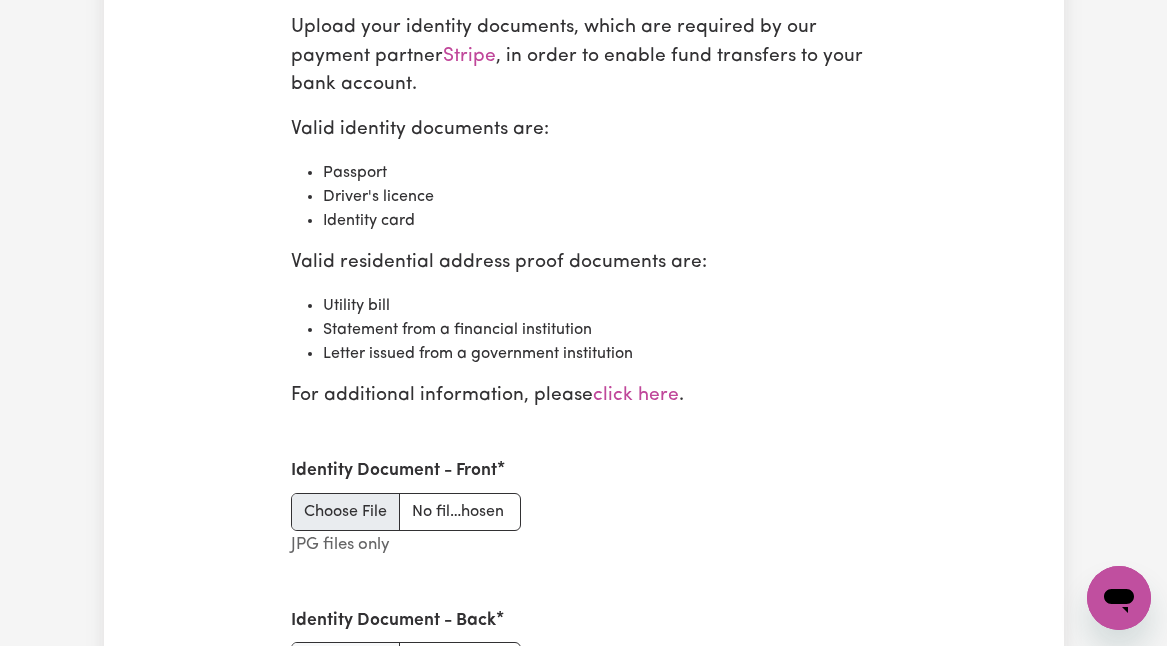 click on "Identity Document - Front" at bounding box center [405, 512] 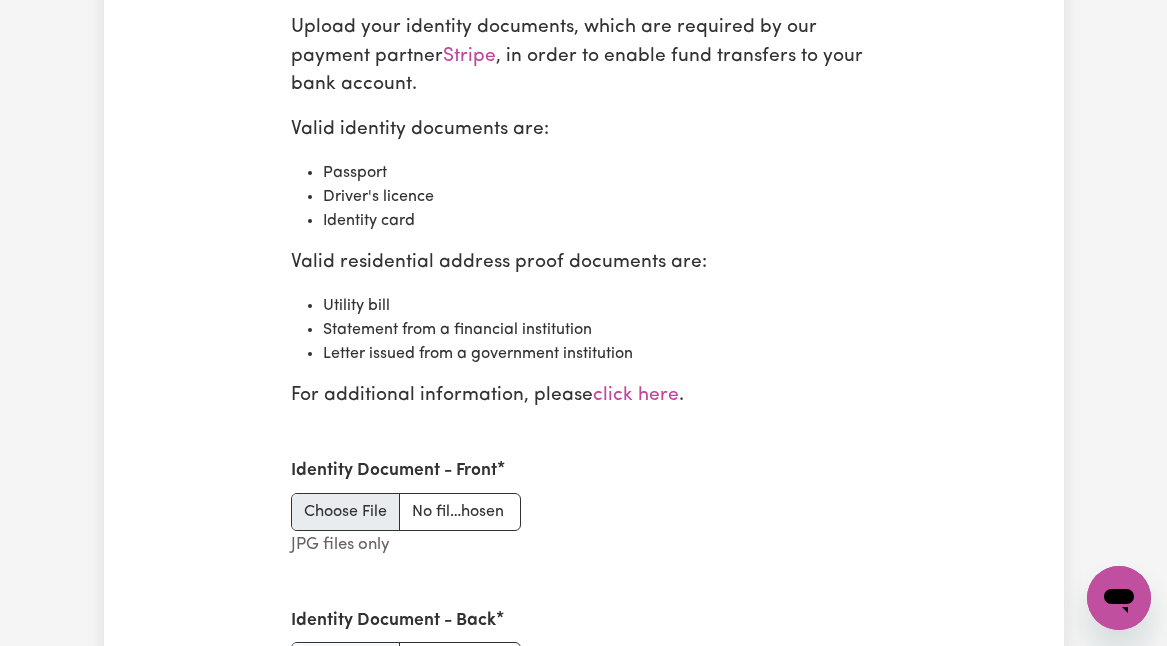 type on "C:\fakepath\Driver’s licence.jpeg" 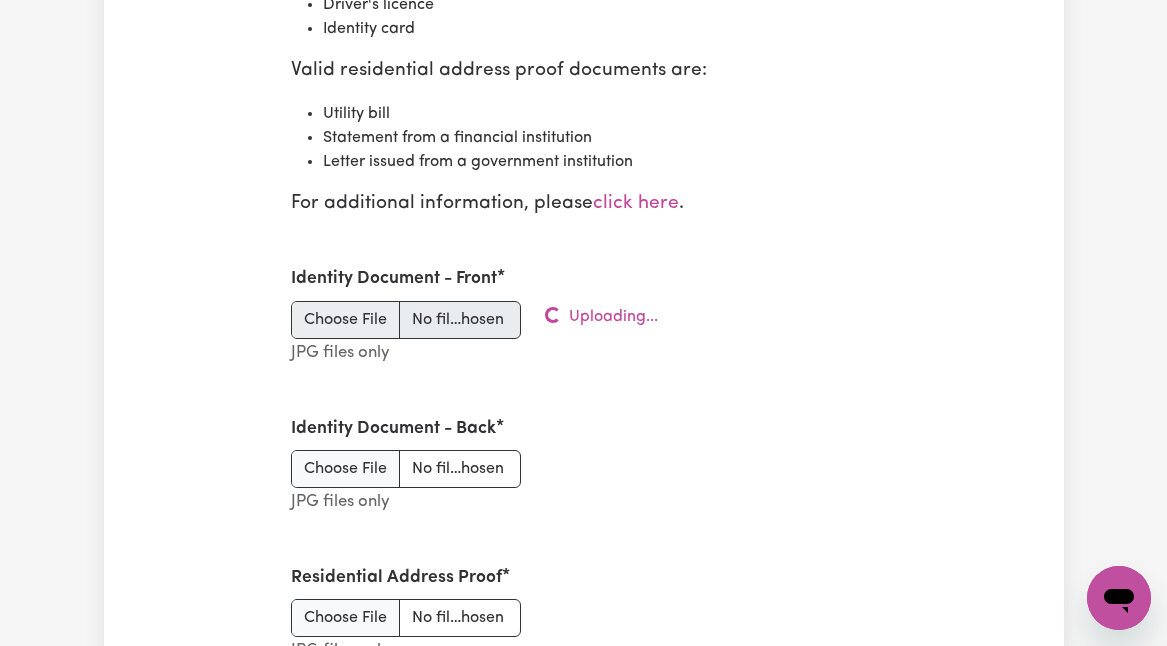 scroll, scrollTop: 2683, scrollLeft: 0, axis: vertical 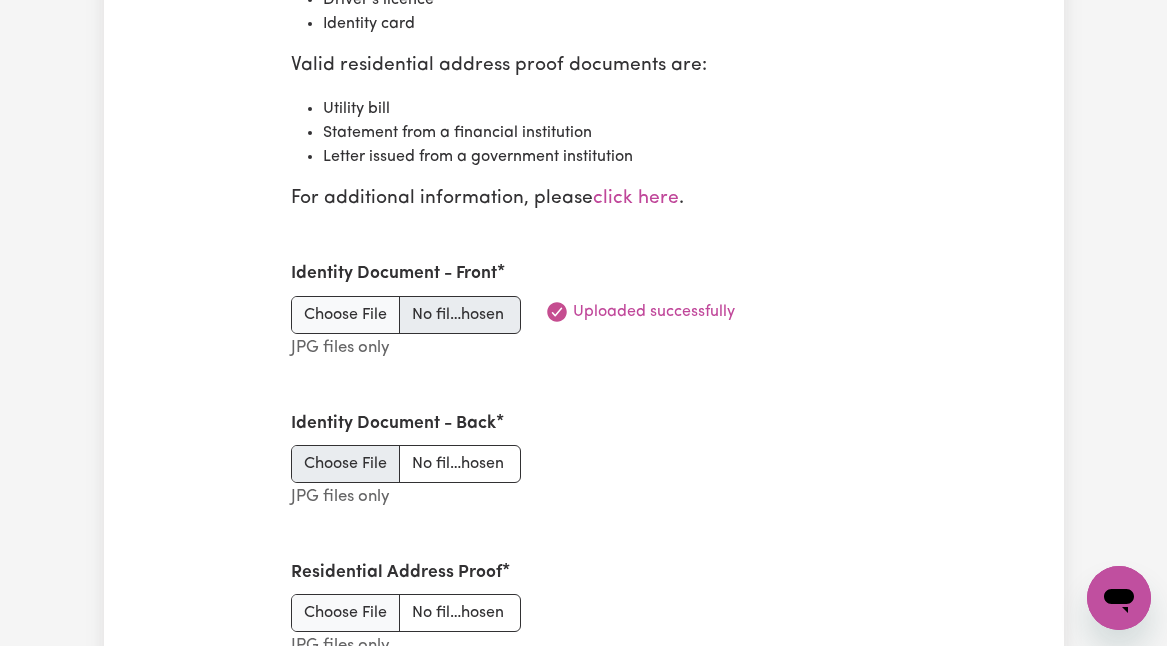 click on "Identity Document - Back" at bounding box center [405, 464] 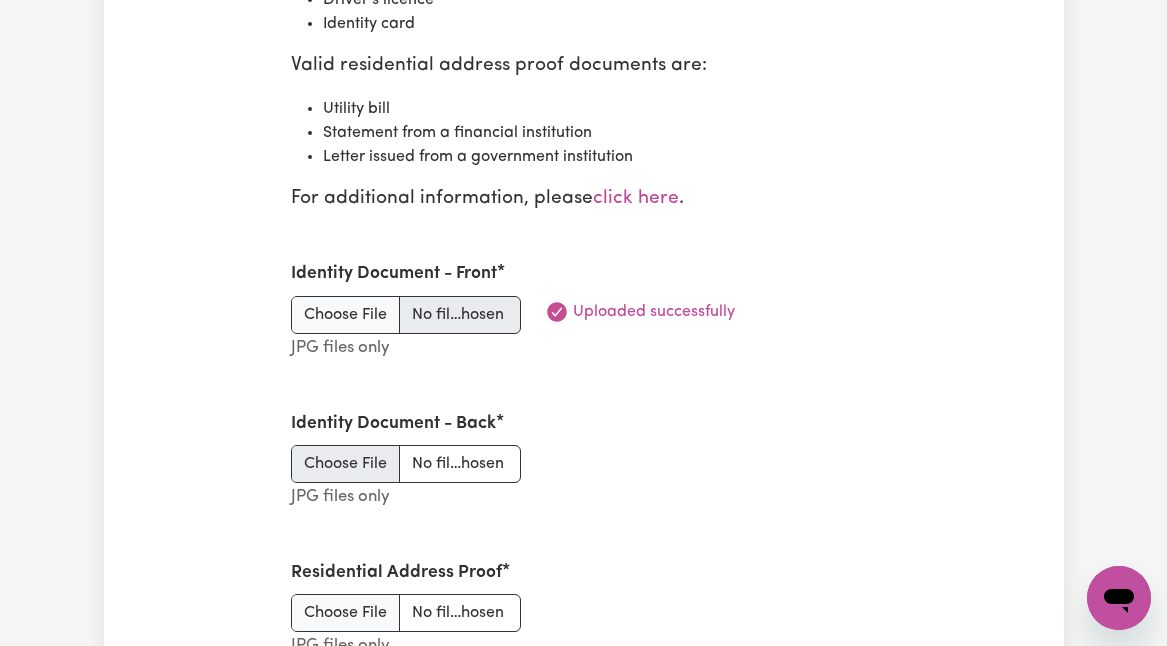 type on "C:\fakepath\View recent photos.jpeg" 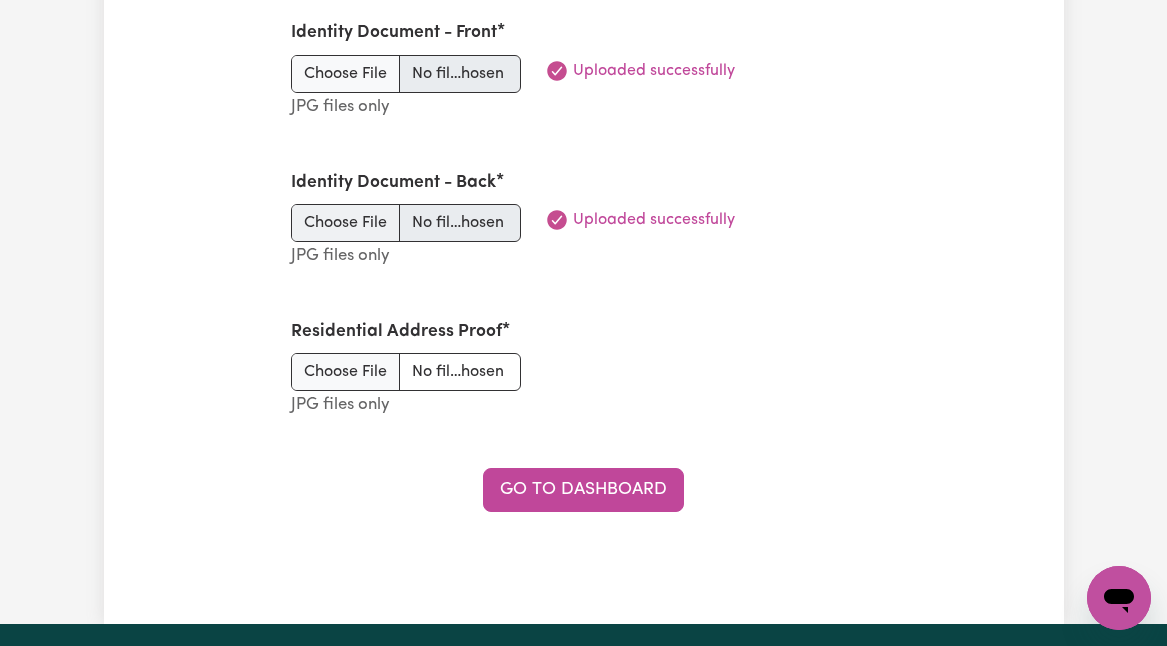 scroll, scrollTop: 2996, scrollLeft: 0, axis: vertical 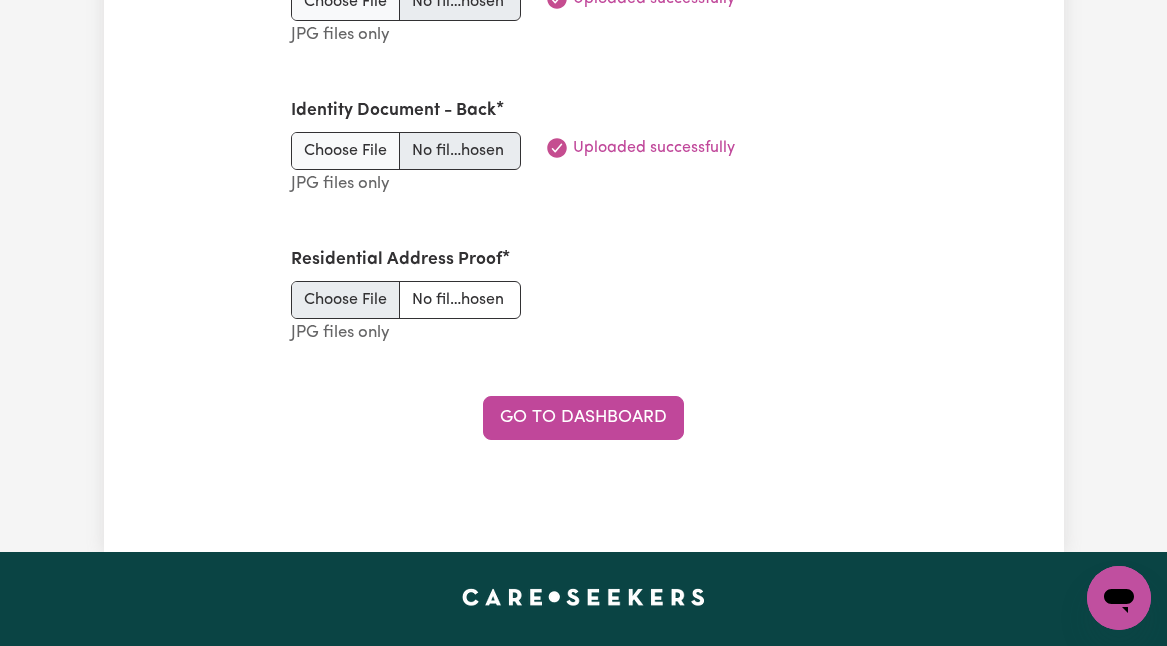 click on "Residential Address Proof" at bounding box center (405, 300) 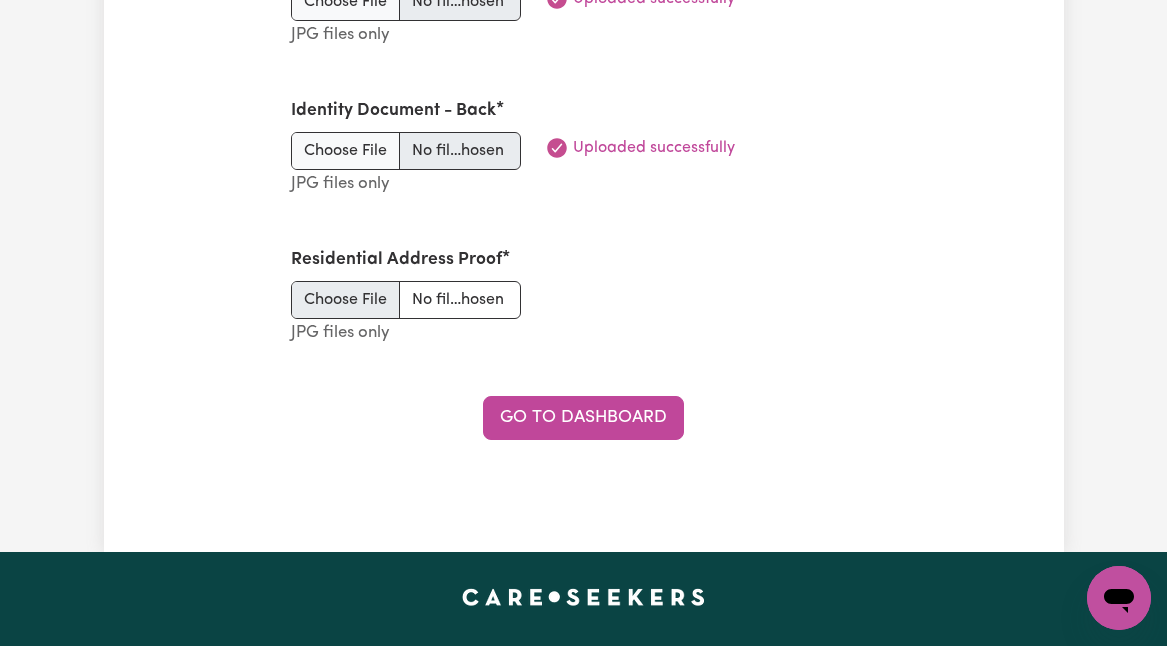 type on "C:\fakepath\Driver’s licence.jpeg" 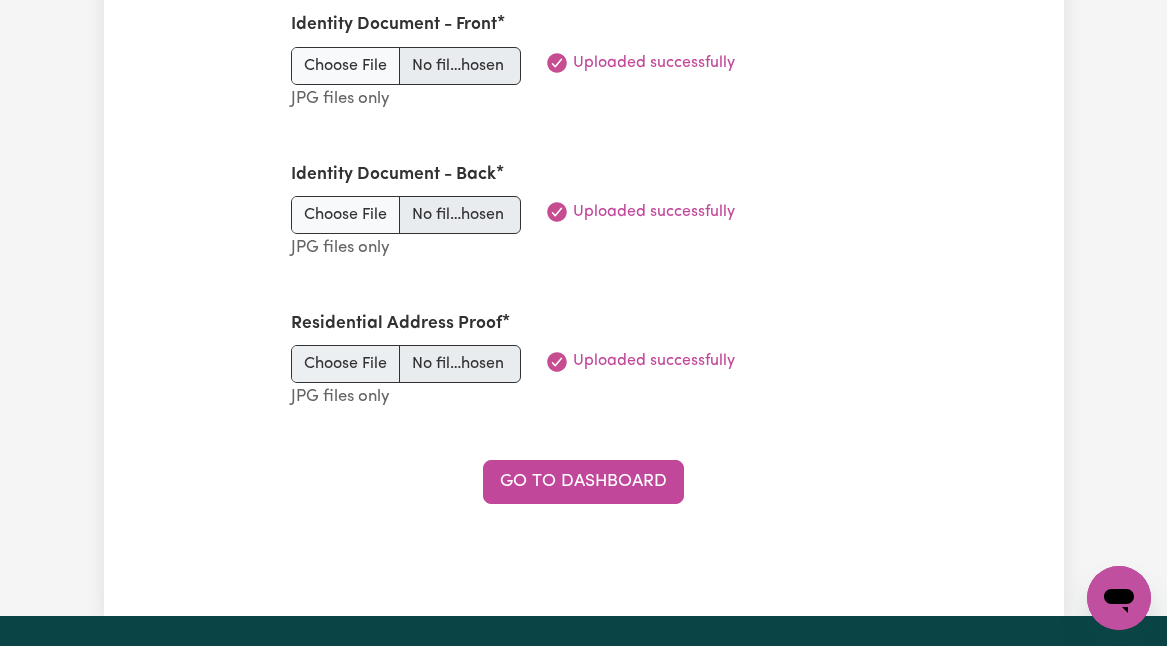 scroll, scrollTop: 2959, scrollLeft: 0, axis: vertical 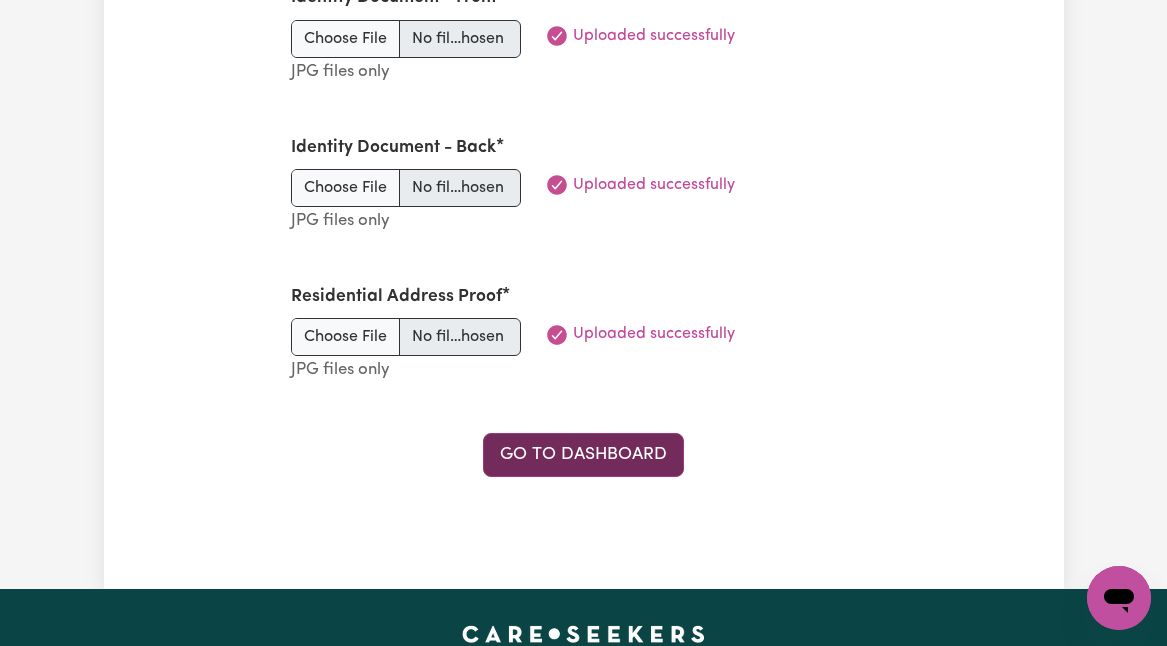 click on "Go to Dashboard" at bounding box center [583, 455] 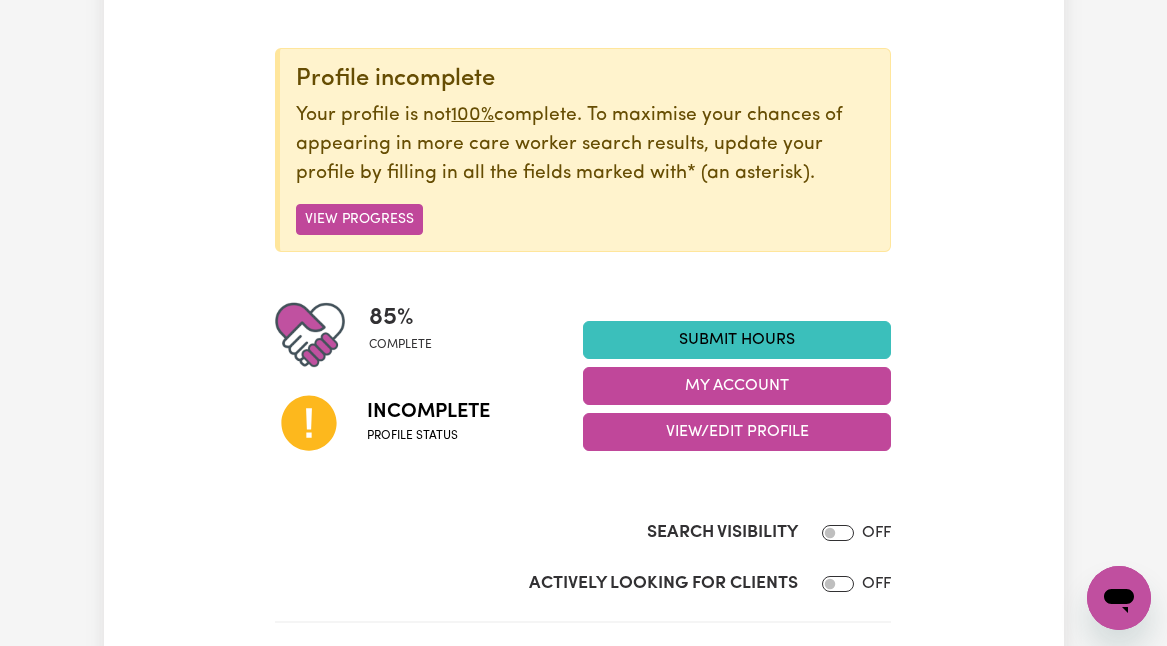scroll, scrollTop: 214, scrollLeft: 0, axis: vertical 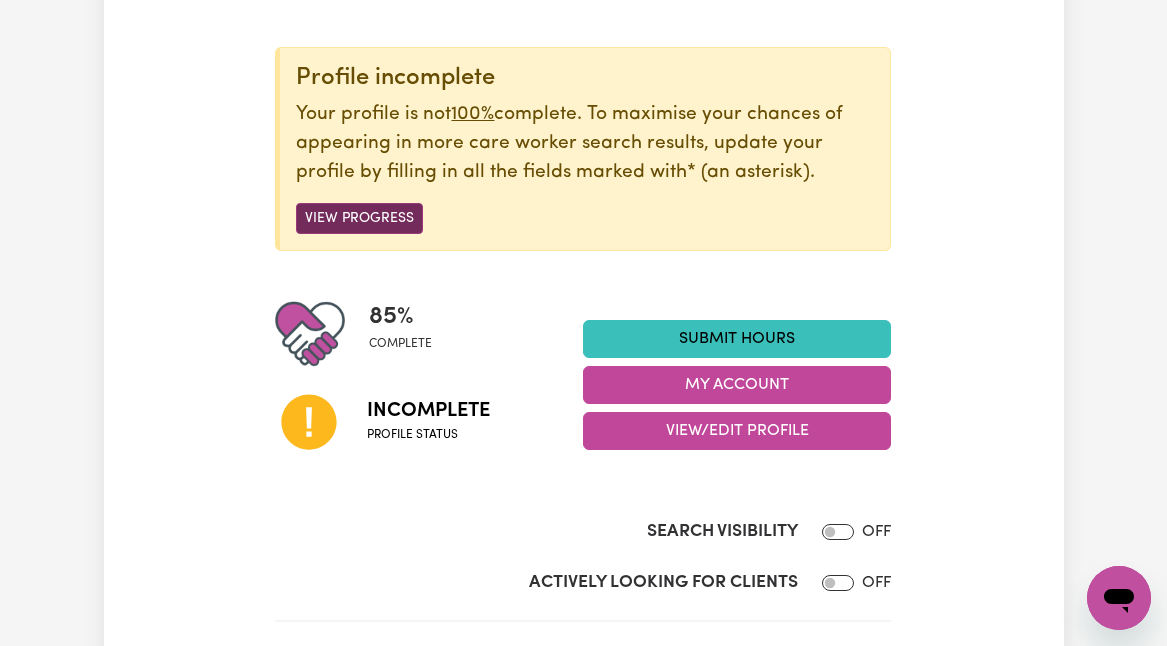 click on "View Progress" at bounding box center [359, 218] 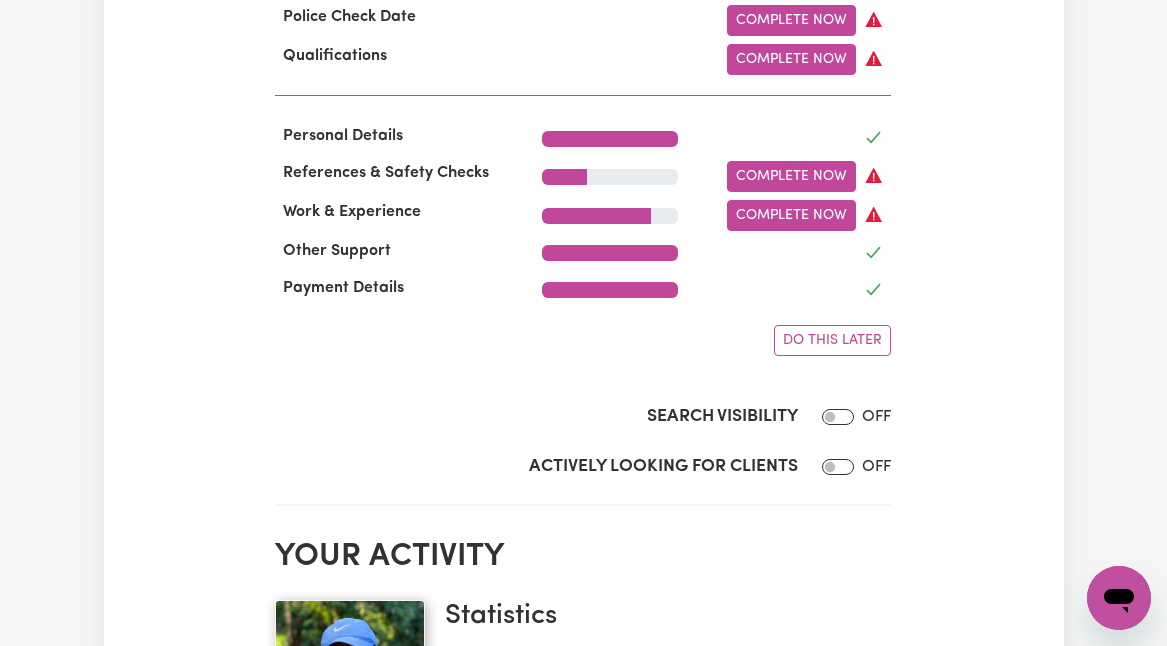 scroll, scrollTop: 803, scrollLeft: 0, axis: vertical 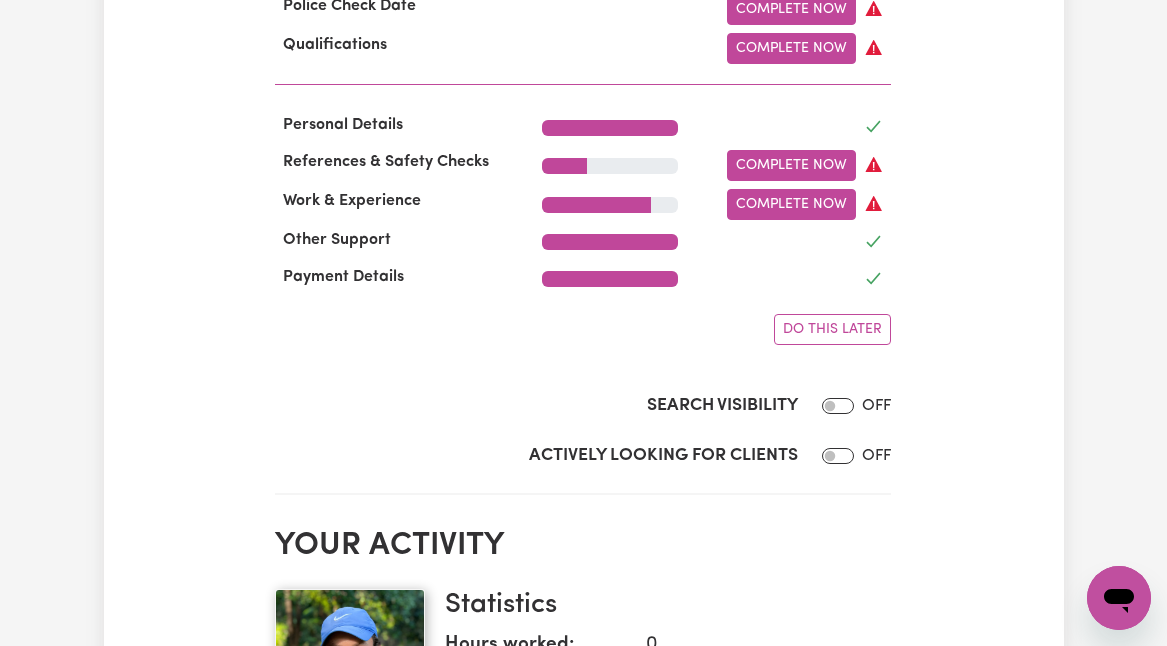 click on "Search Visibility" at bounding box center (838, 406) 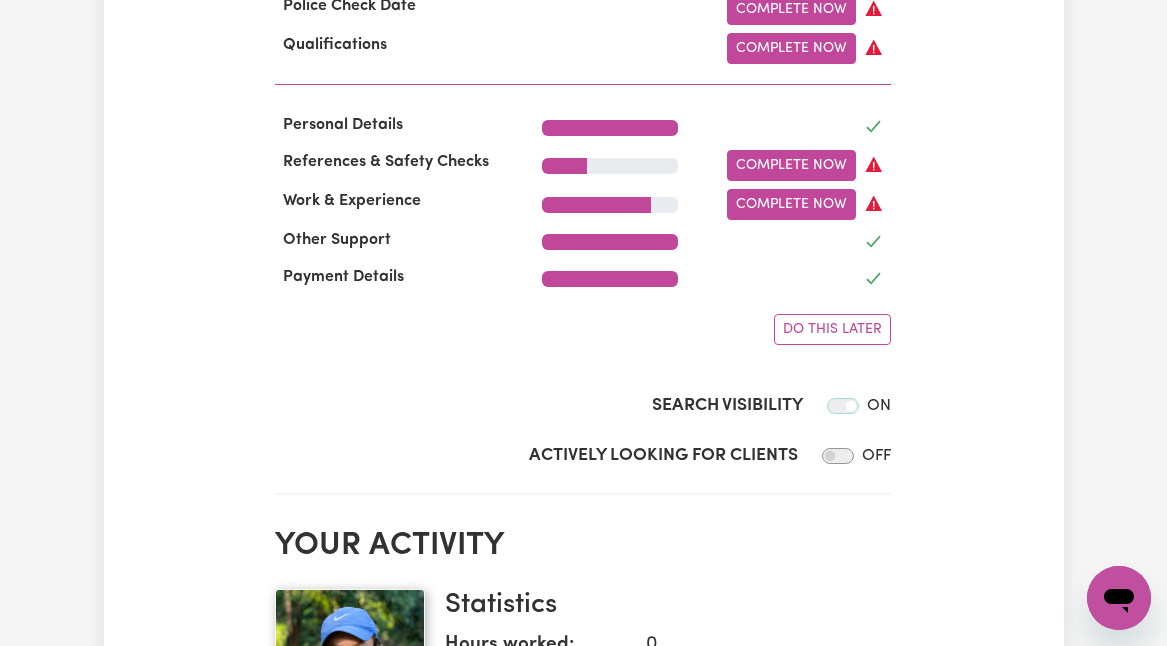 checkbox on "false" 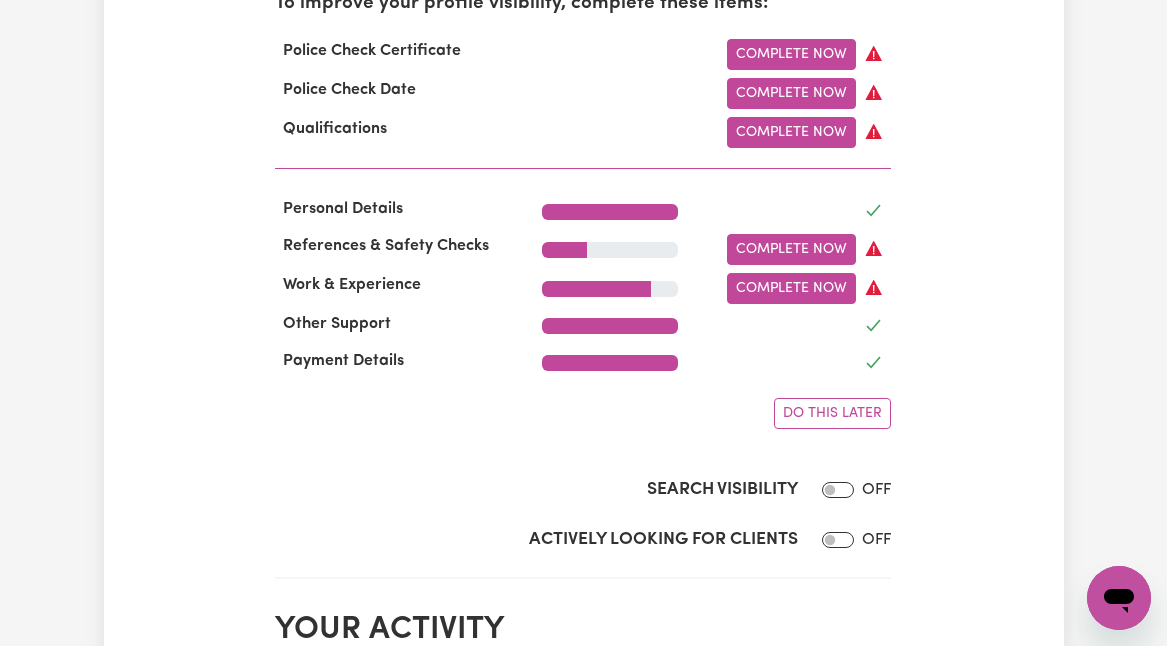 scroll, scrollTop: 718, scrollLeft: 0, axis: vertical 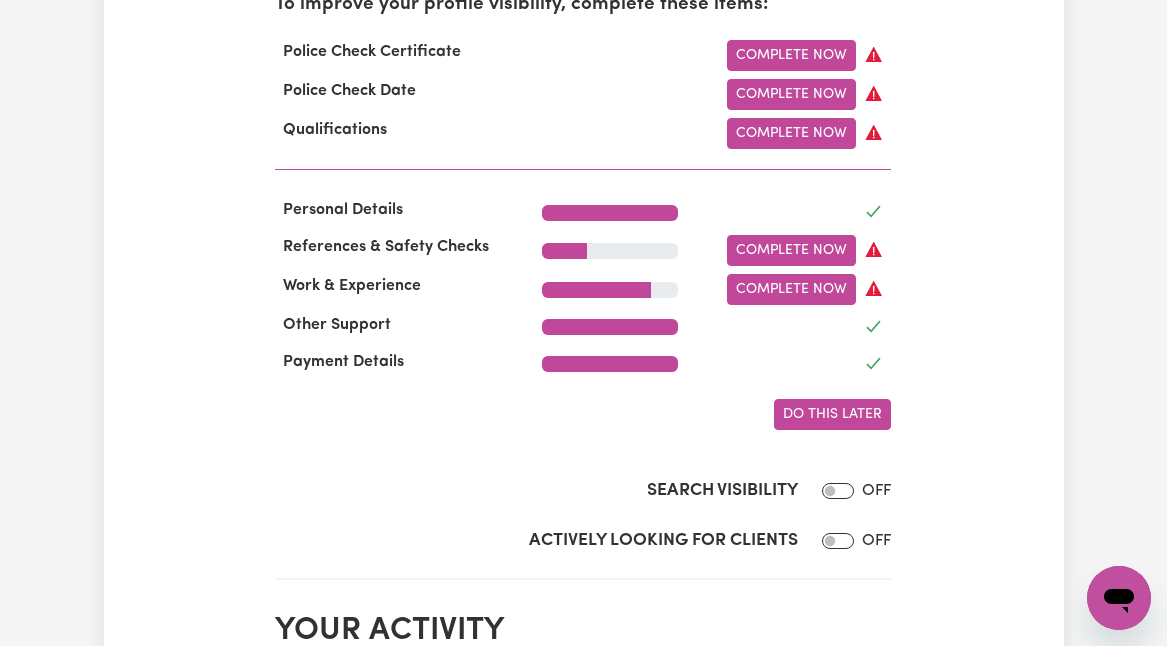 click on "Do this later" at bounding box center (832, 414) 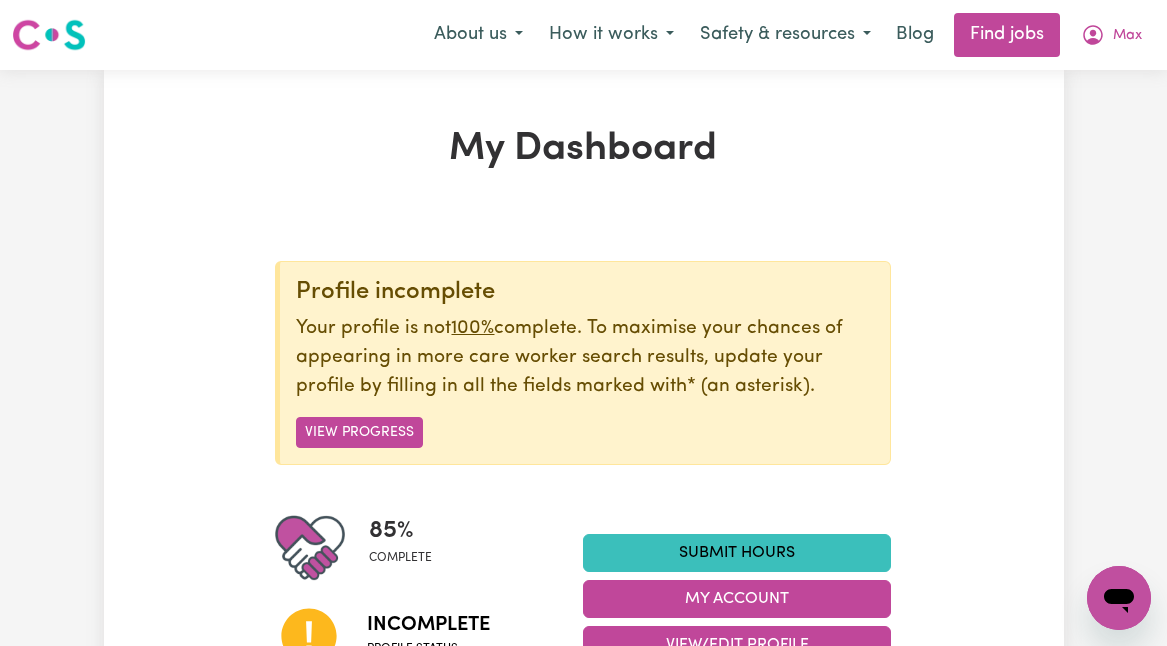 scroll, scrollTop: 0, scrollLeft: 0, axis: both 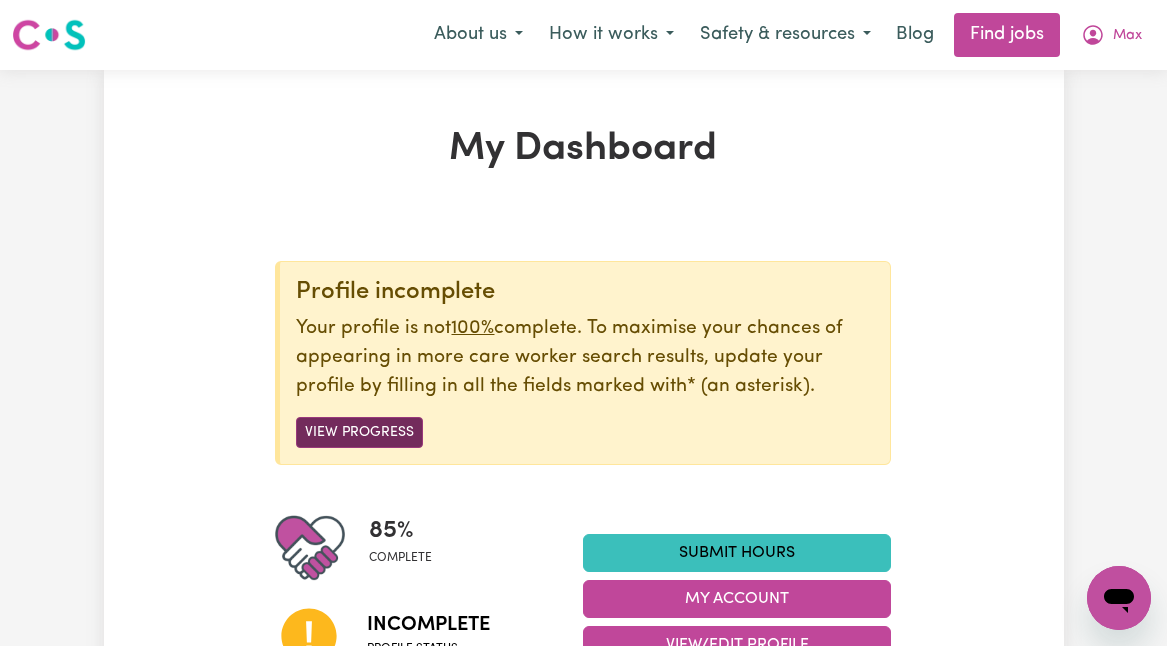 click on "View Progress" at bounding box center (359, 432) 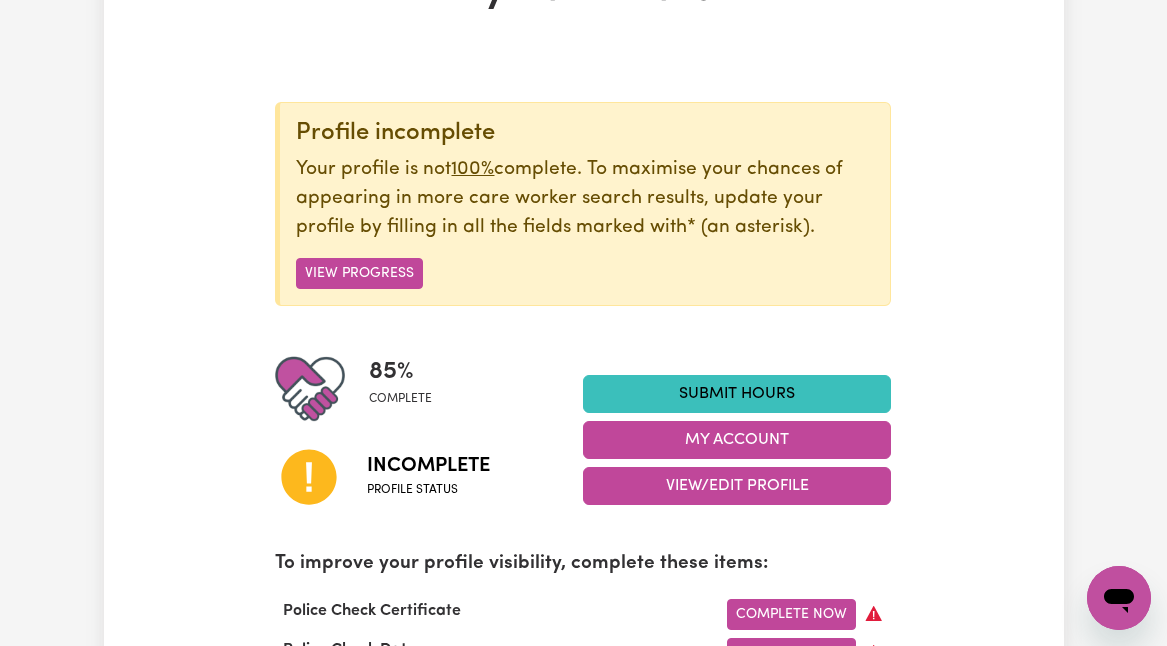 scroll, scrollTop: 162, scrollLeft: 0, axis: vertical 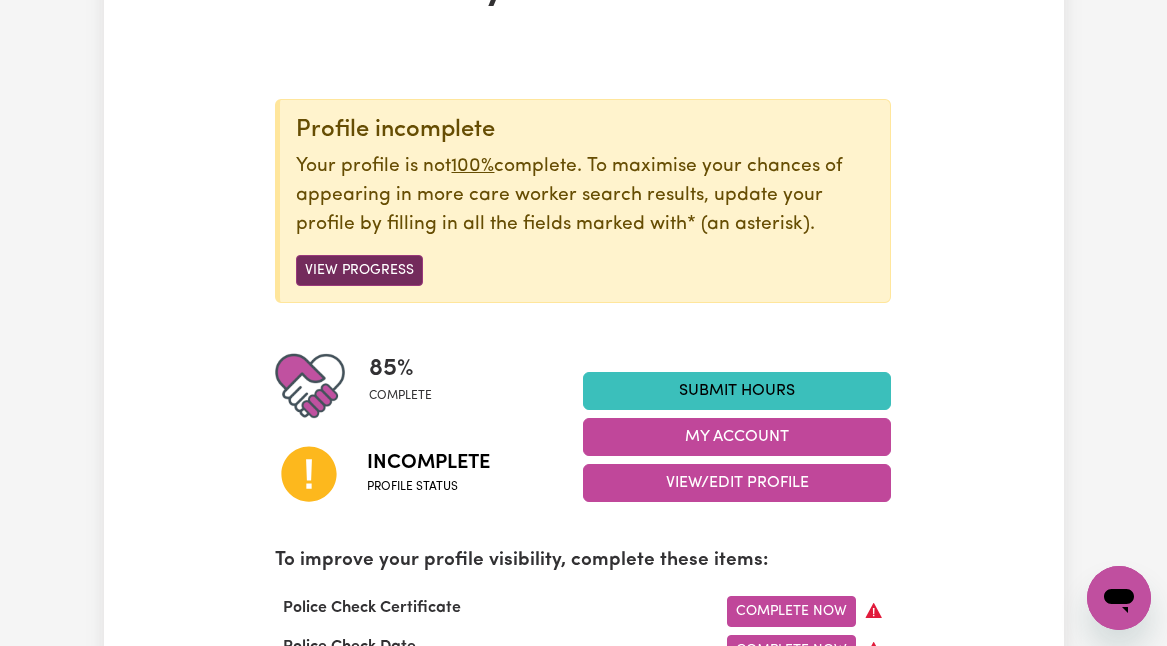 click on "View Progress" at bounding box center [359, 270] 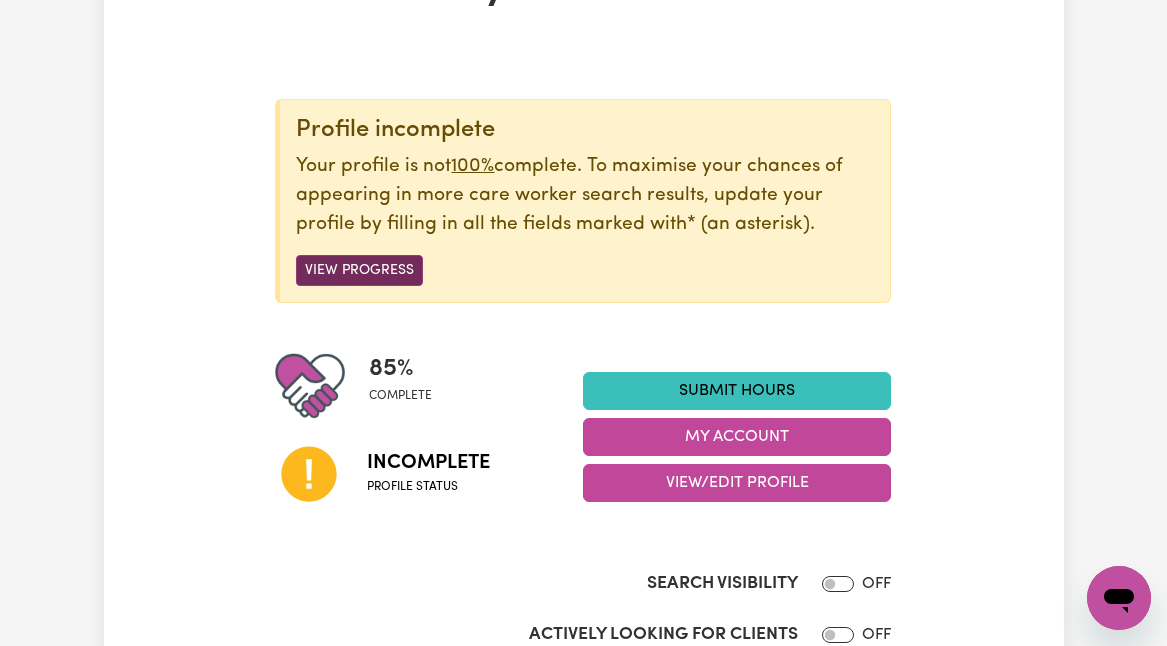 click on "View Progress" at bounding box center [359, 270] 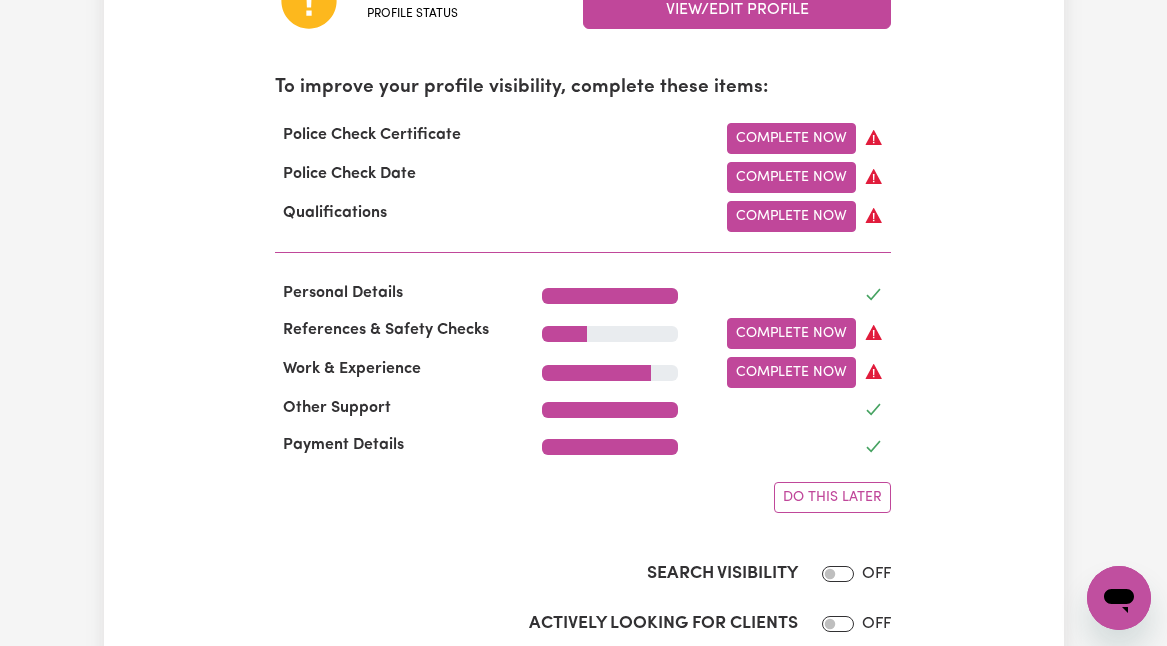 scroll, scrollTop: 641, scrollLeft: 0, axis: vertical 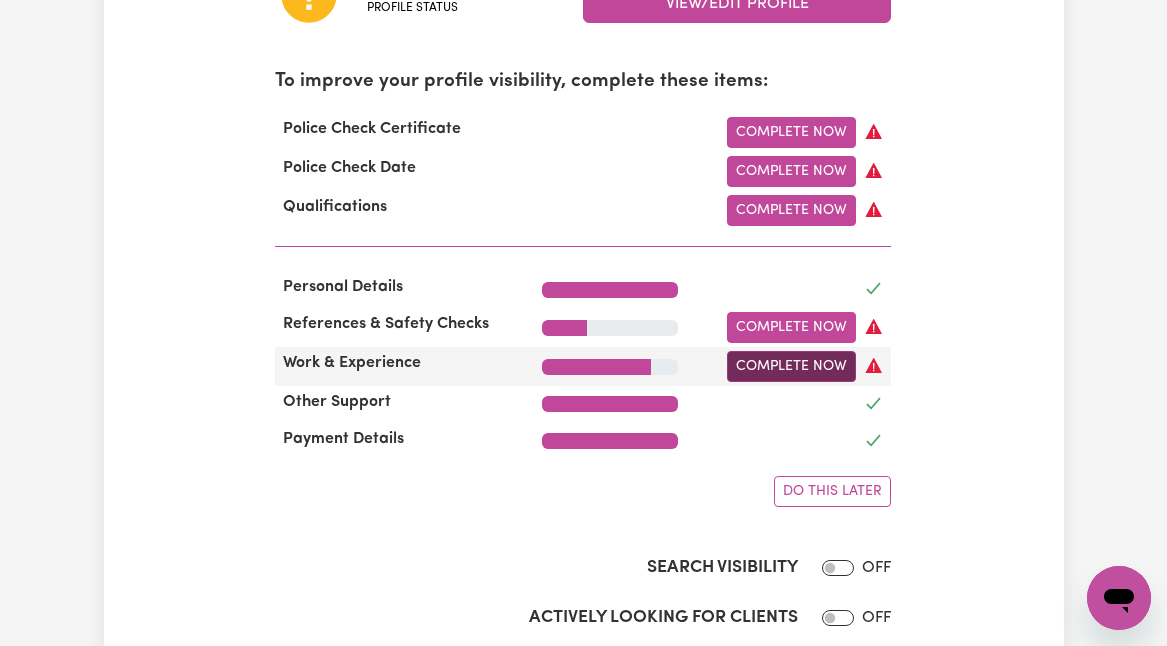click on "Complete Now" at bounding box center [791, 366] 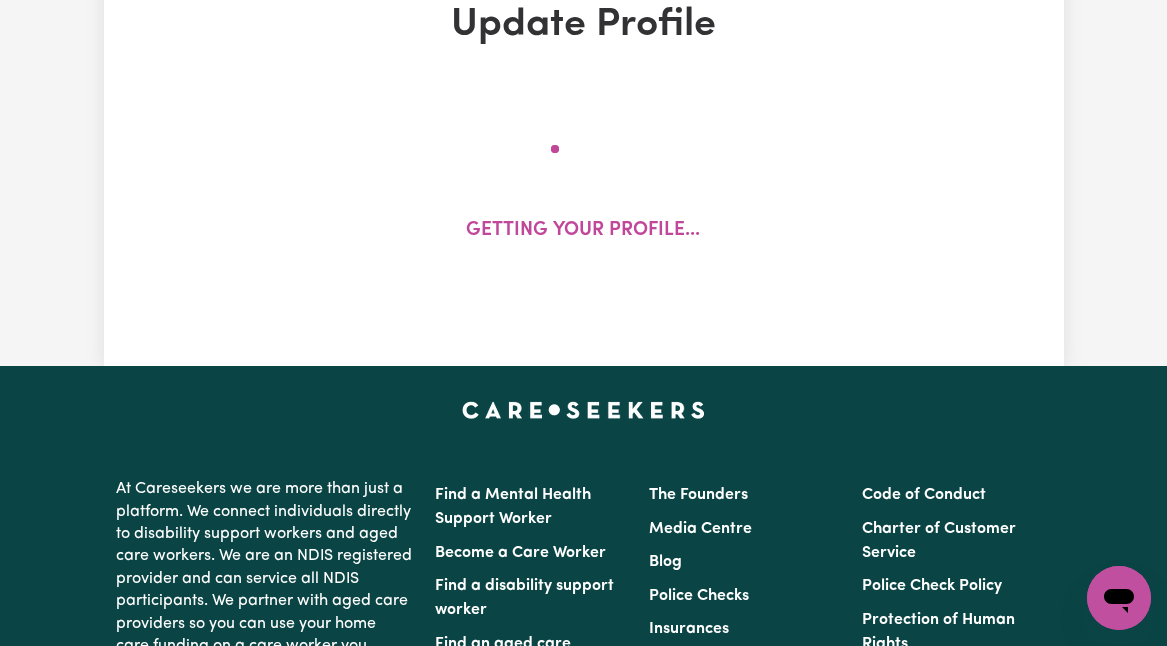 scroll, scrollTop: 0, scrollLeft: 0, axis: both 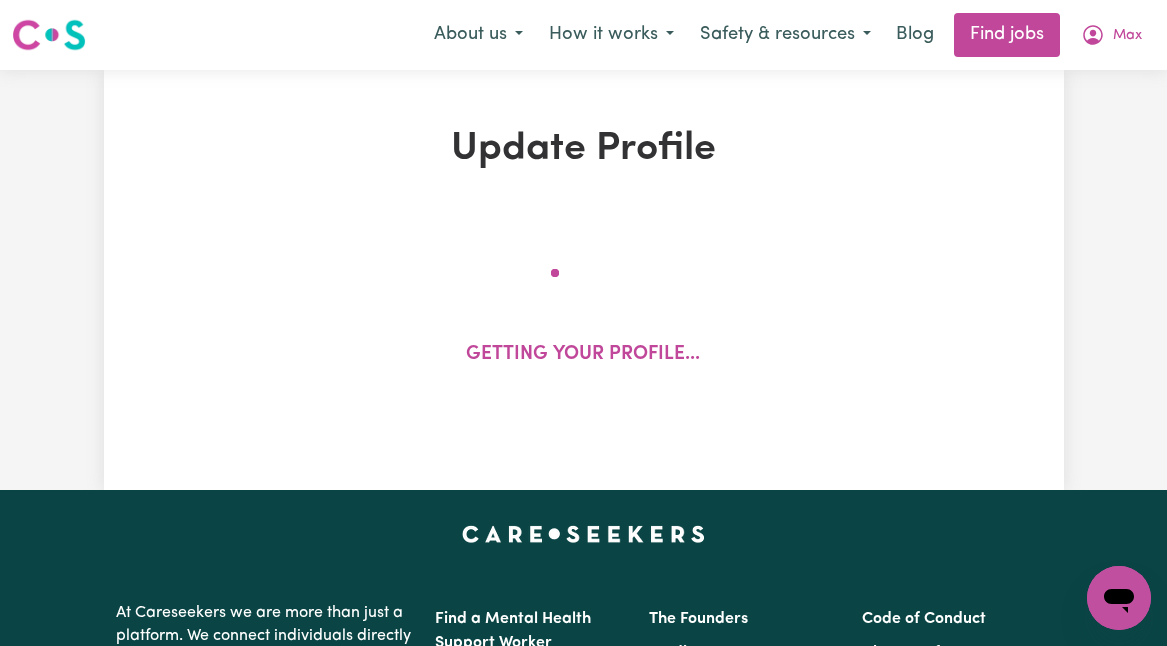 select on "2023" 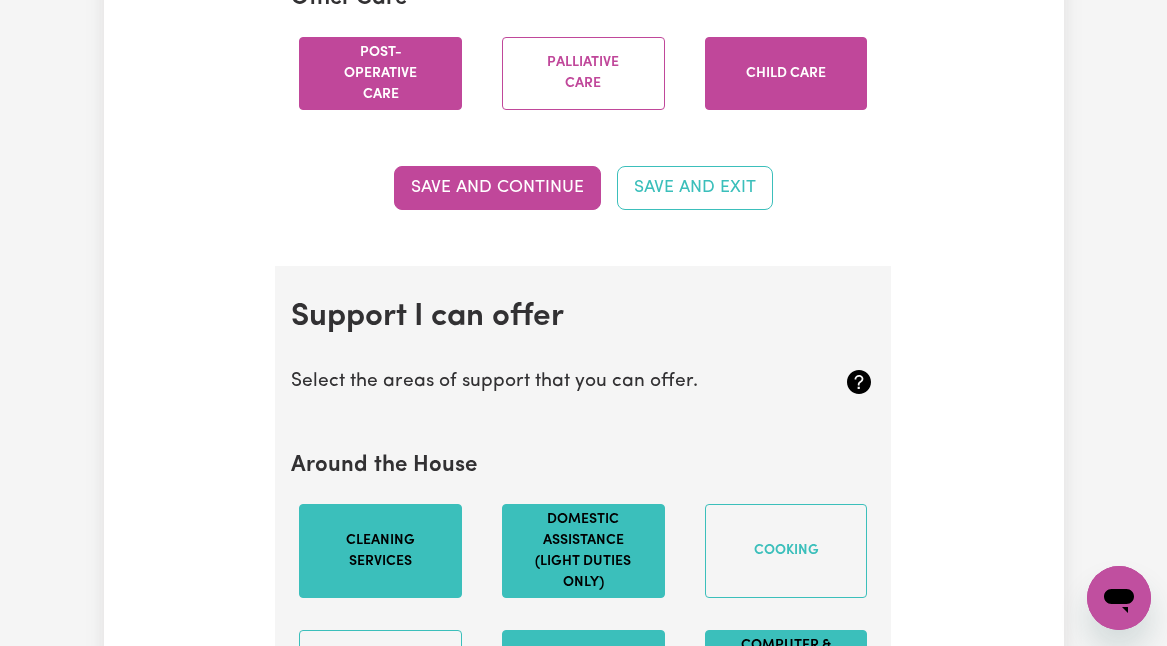 scroll, scrollTop: 1774, scrollLeft: 0, axis: vertical 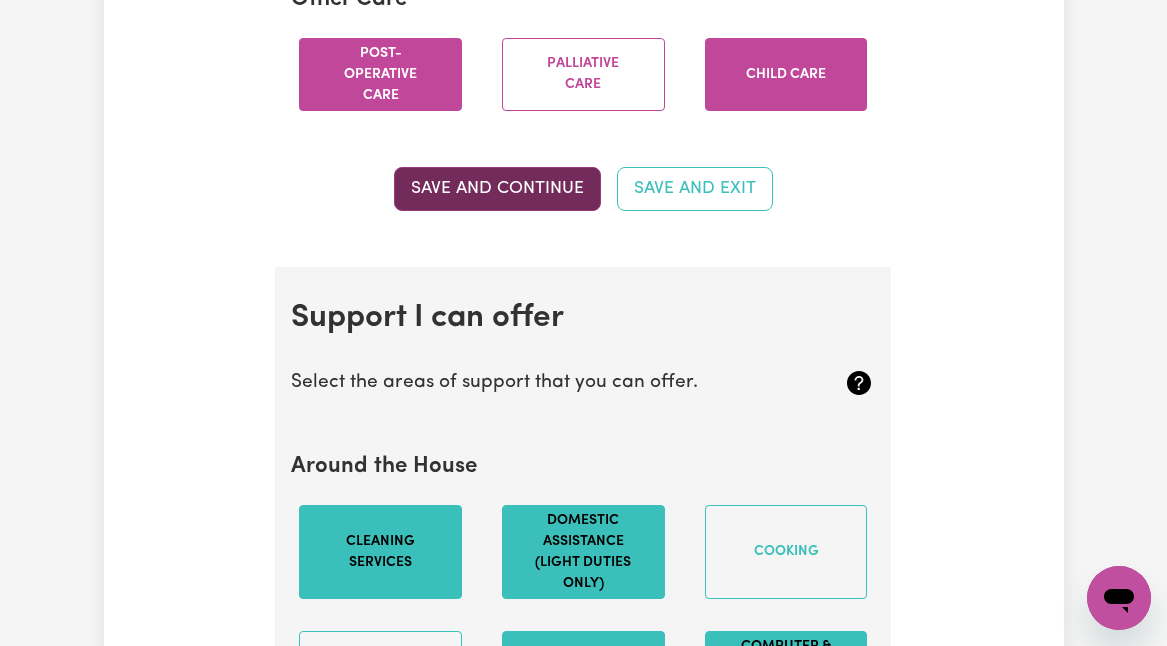 click on "Save and Continue" at bounding box center [497, 189] 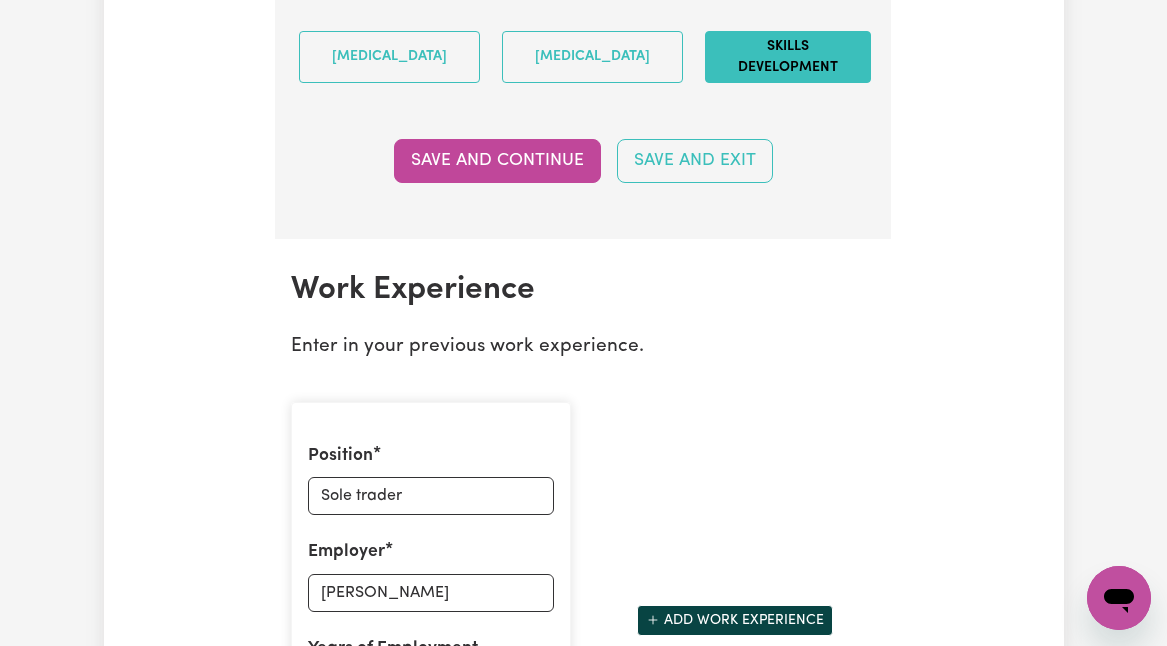 scroll, scrollTop: 3026, scrollLeft: 0, axis: vertical 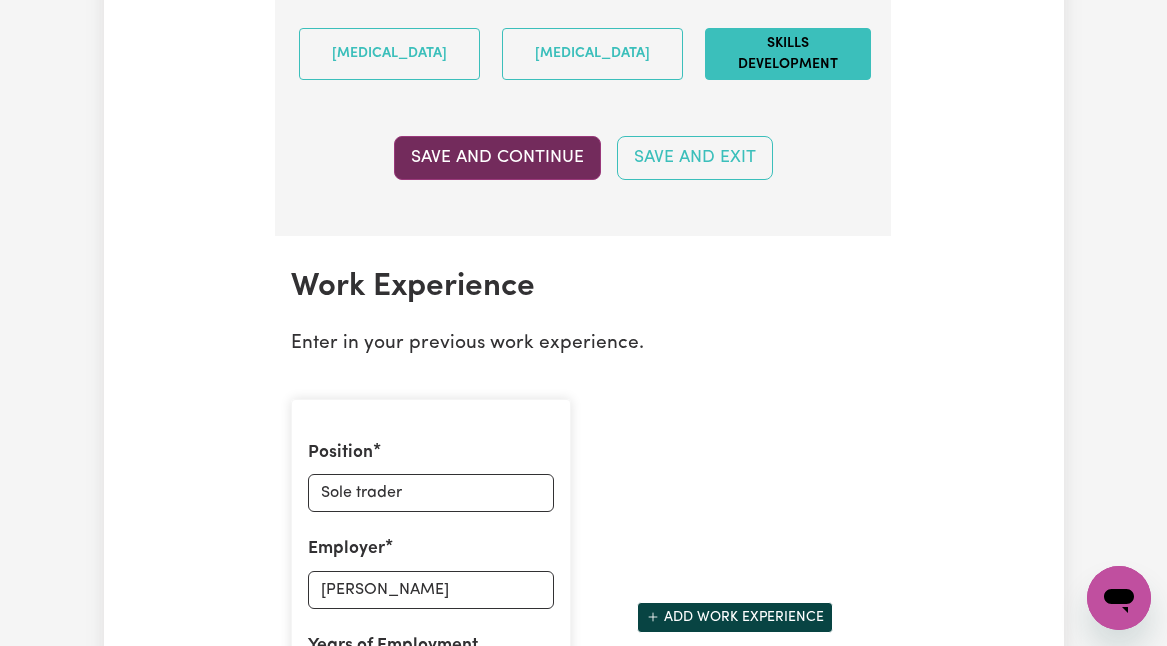 click on "Save and Continue" at bounding box center [497, 158] 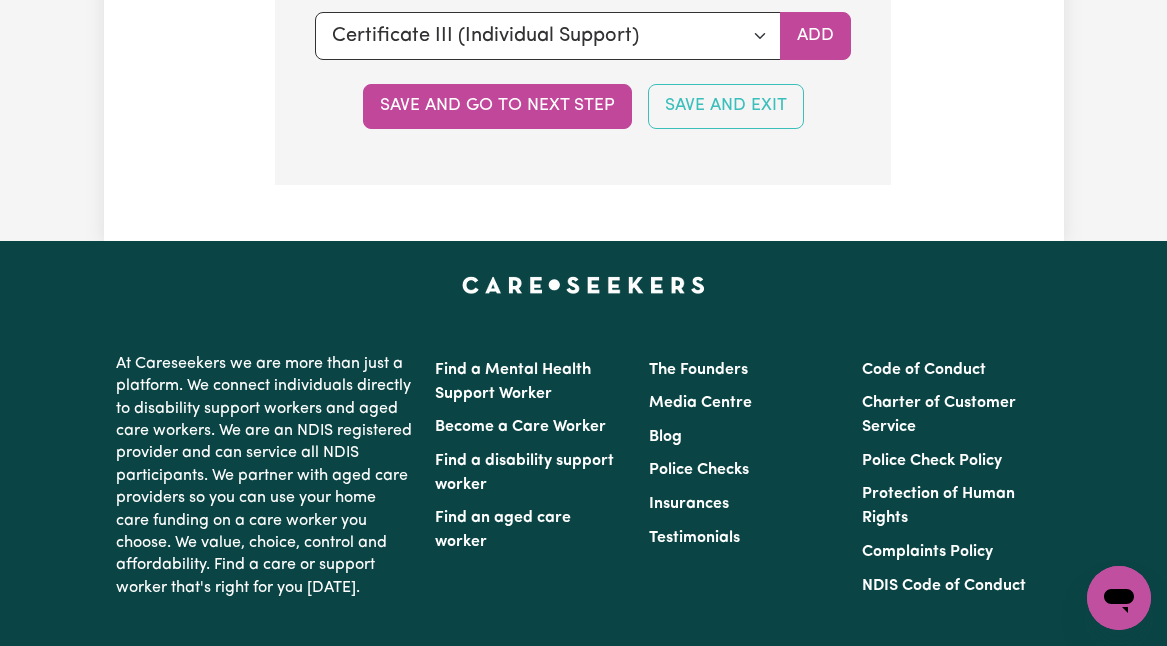 scroll, scrollTop: 5629, scrollLeft: 0, axis: vertical 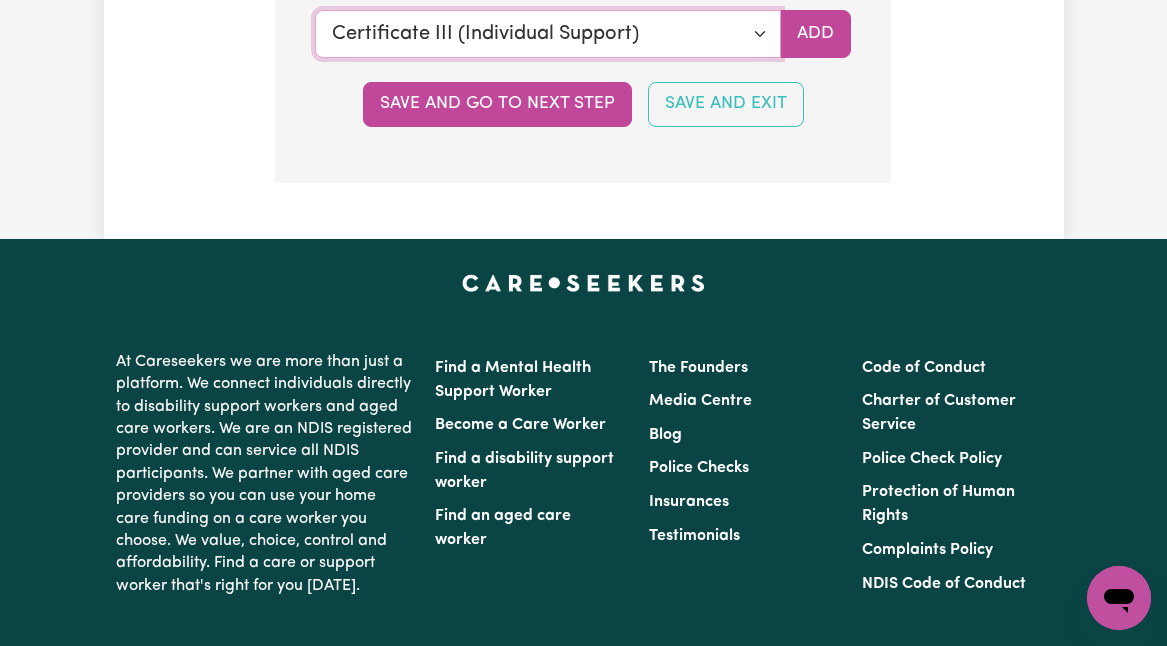 click on "Select a qualification to add... Certificate III (Individual Support) Certificate III in Community Services [CHC32015] Certificate IV (Disability Support) Certificate IV (Ageing Support) Certificate IV in Community Services [CHC42015] Certificate IV (Mental Health) Diploma of Nursing Diploma of Nursing (EEN) Diploma of Community Services Diploma Mental Health Master of Science (Dementia Care) Assist clients with medication [HLTHPS006] CPR Course [HLTAID009-12] Course in First Aid Management of Anaphylaxis [22300VIC] Course in the Management of Asthma Risks and Emergencies in the Workplace [22556VIC] Epilepsy Management Manual Handling Medication Management Bachelor of Nursing - Australian registered nurse Bachelor of Nursing - Overseas qualification Bachelor of Nursing (Not Registered Under APHRA) Bachelor of social work Bachelor of social work - overseas qualification Bachelor of psychology Bachelor of psychology - overseas qualification Bachelor of applied science (OT, Speech, Physio)" at bounding box center (548, 34) 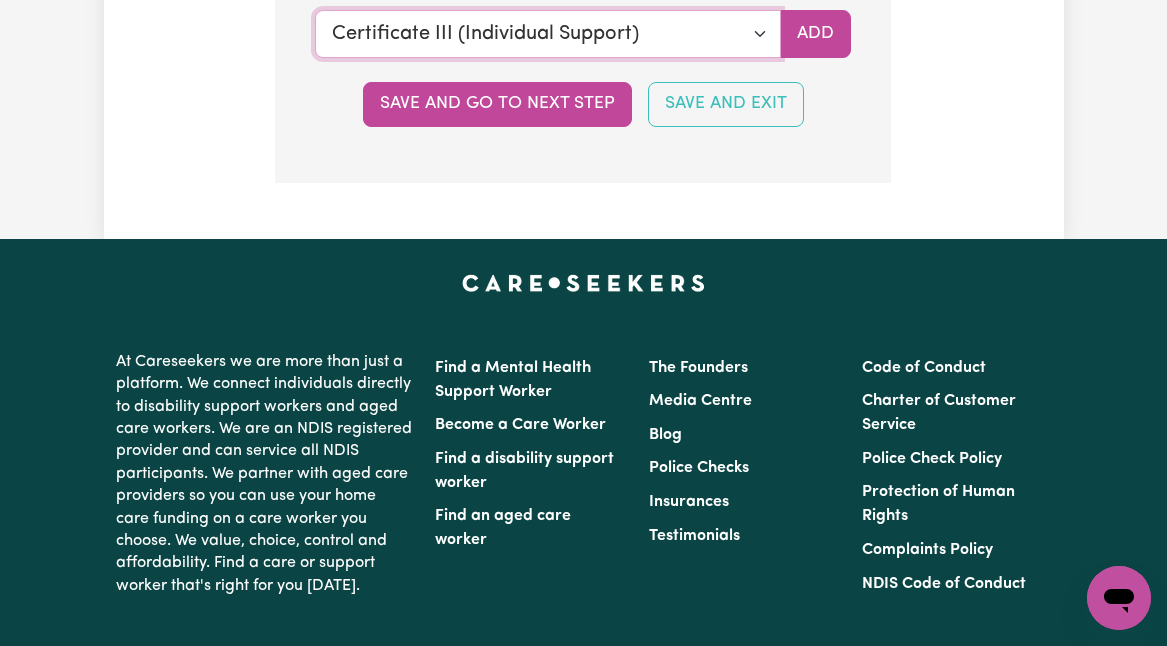 select on "Bachelor of social work" 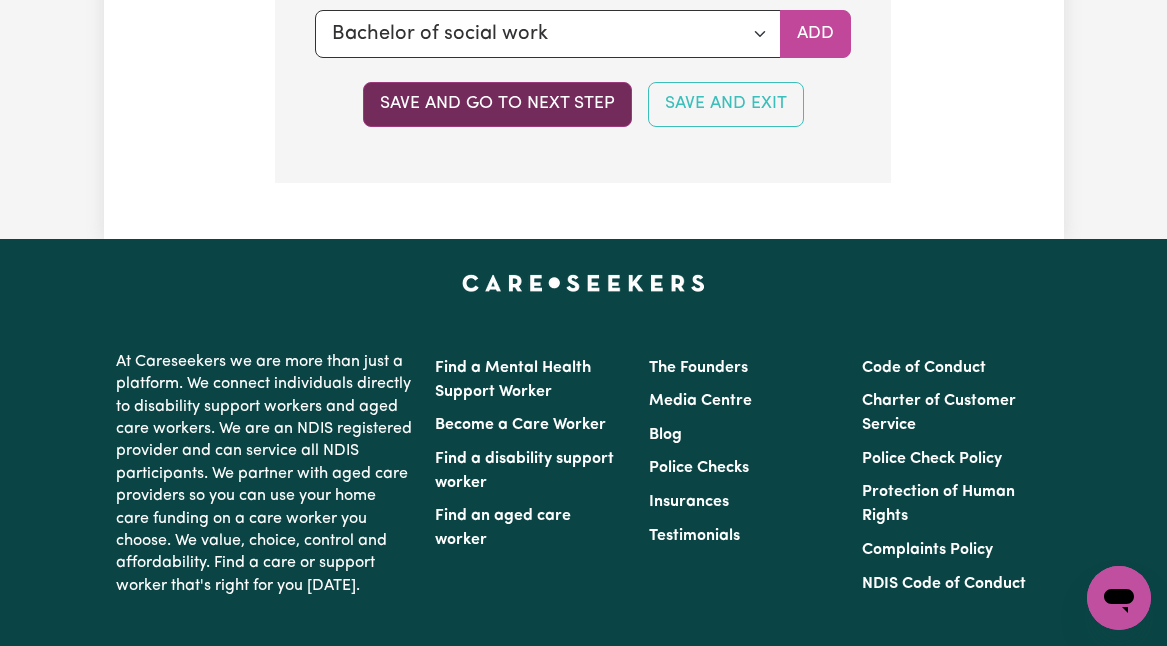 click on "Save and go to next step" at bounding box center [497, 104] 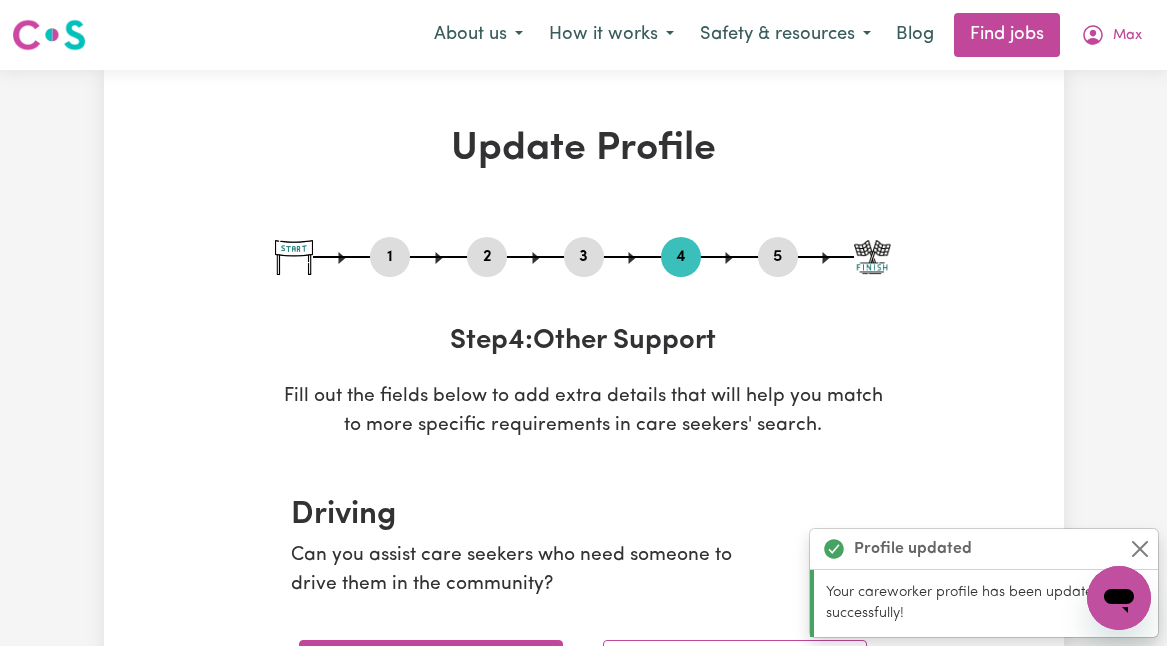 scroll, scrollTop: 0, scrollLeft: 0, axis: both 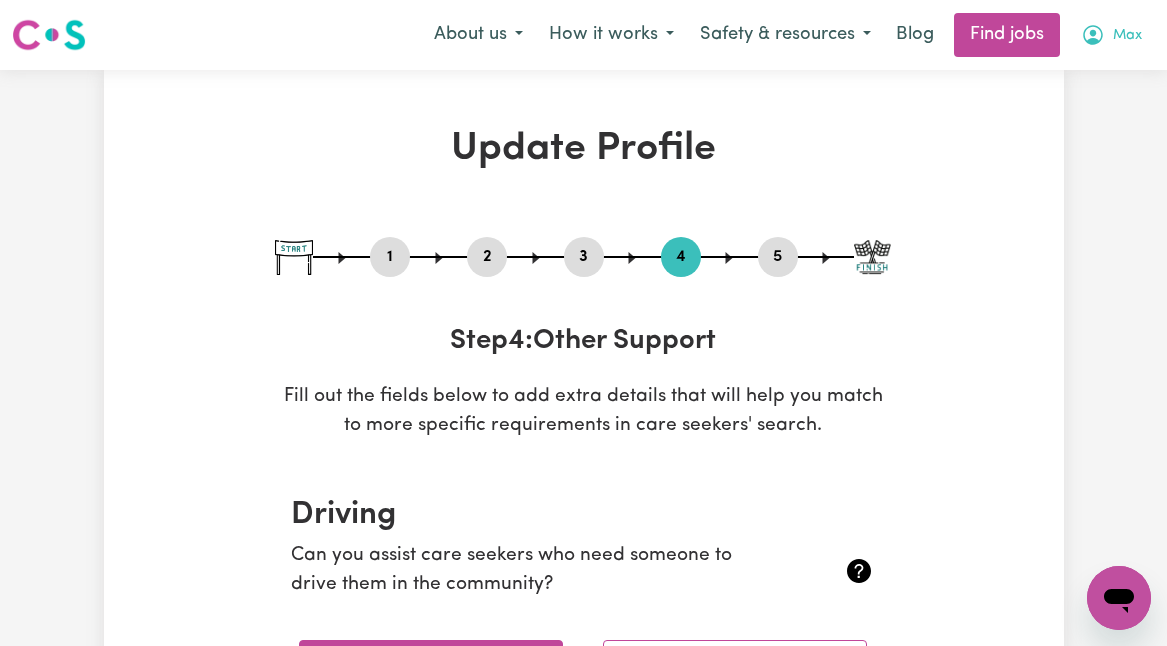 click on "Max" at bounding box center [1127, 36] 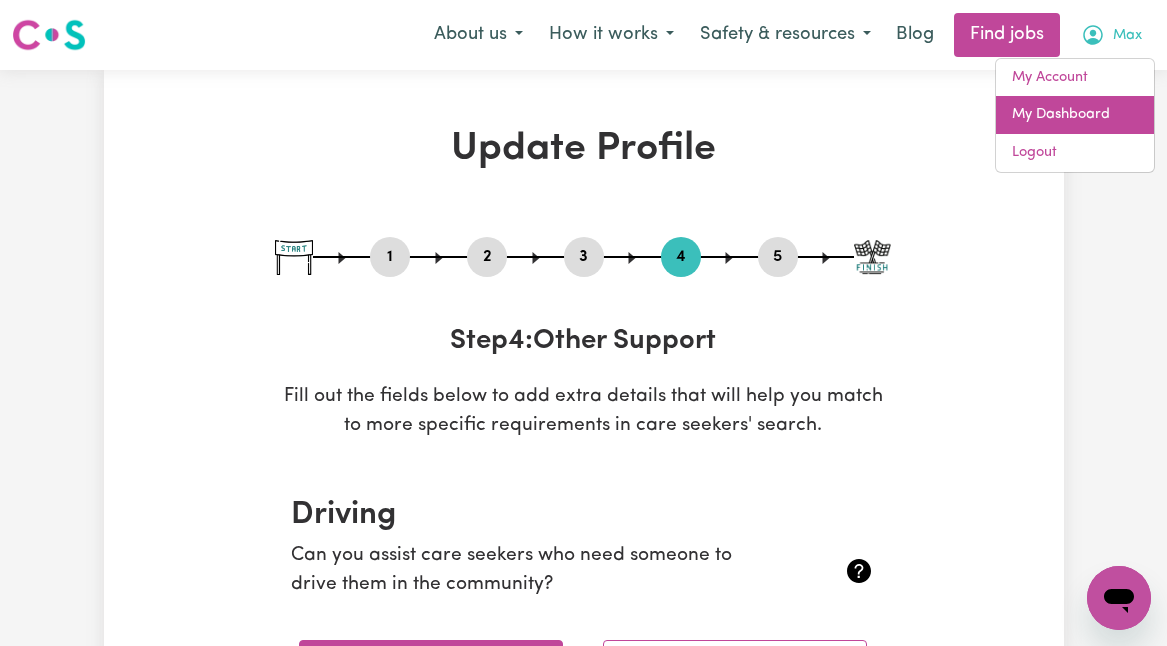 click on "My Dashboard" at bounding box center (1075, 115) 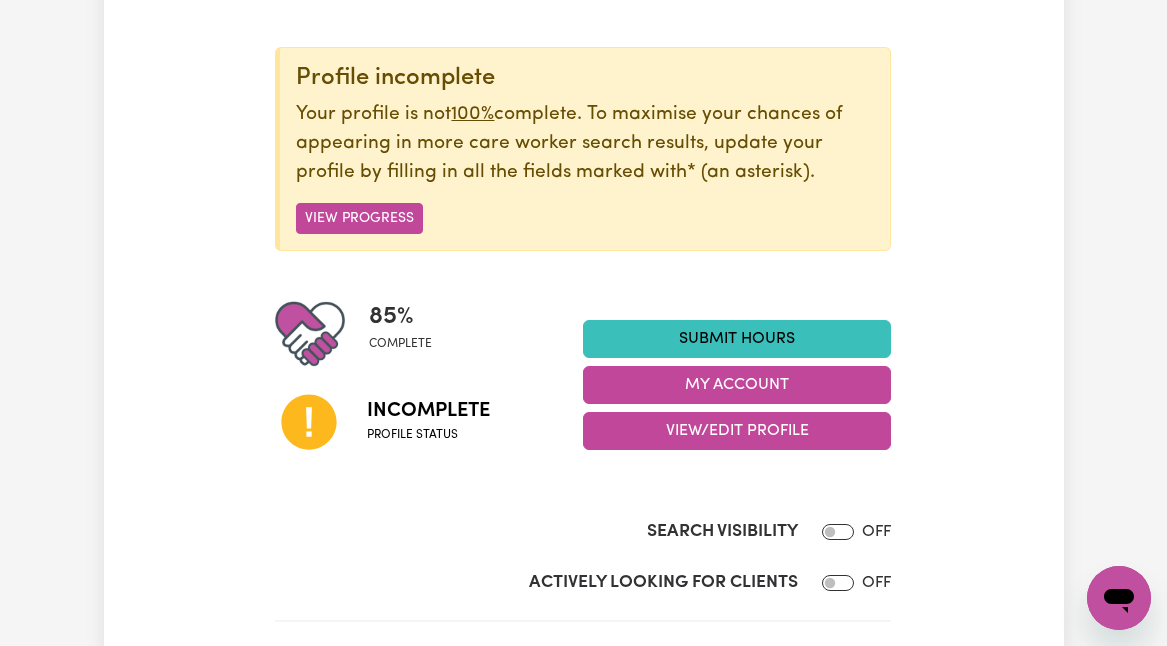 scroll, scrollTop: 217, scrollLeft: 0, axis: vertical 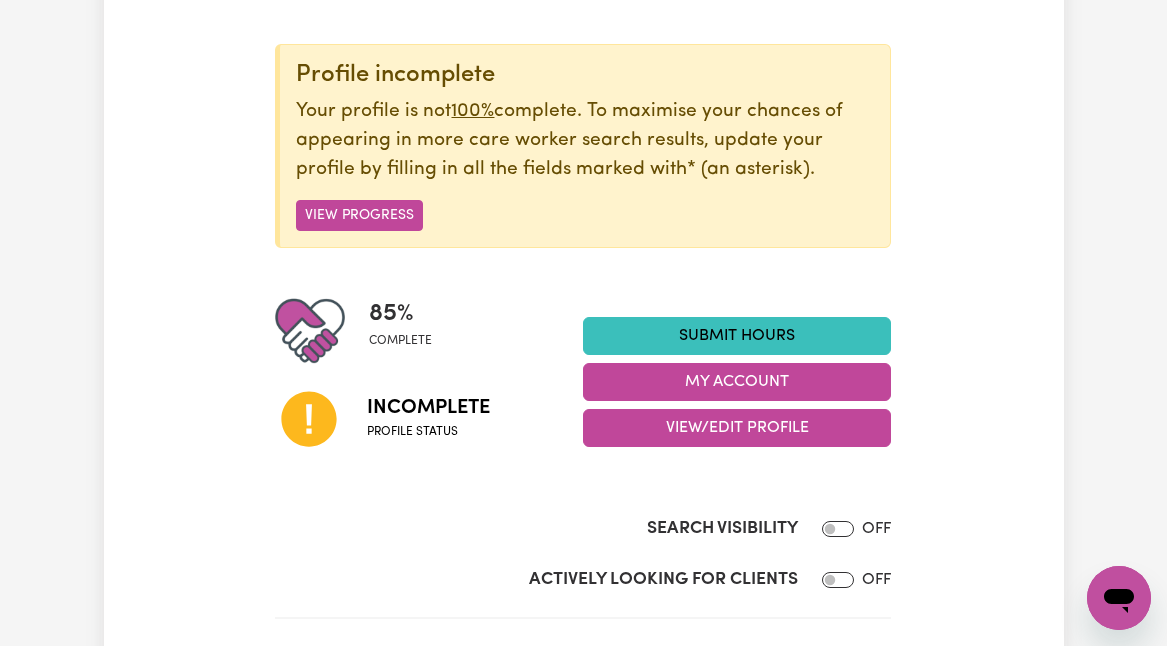 click on "Search Visibility" at bounding box center (838, 529) 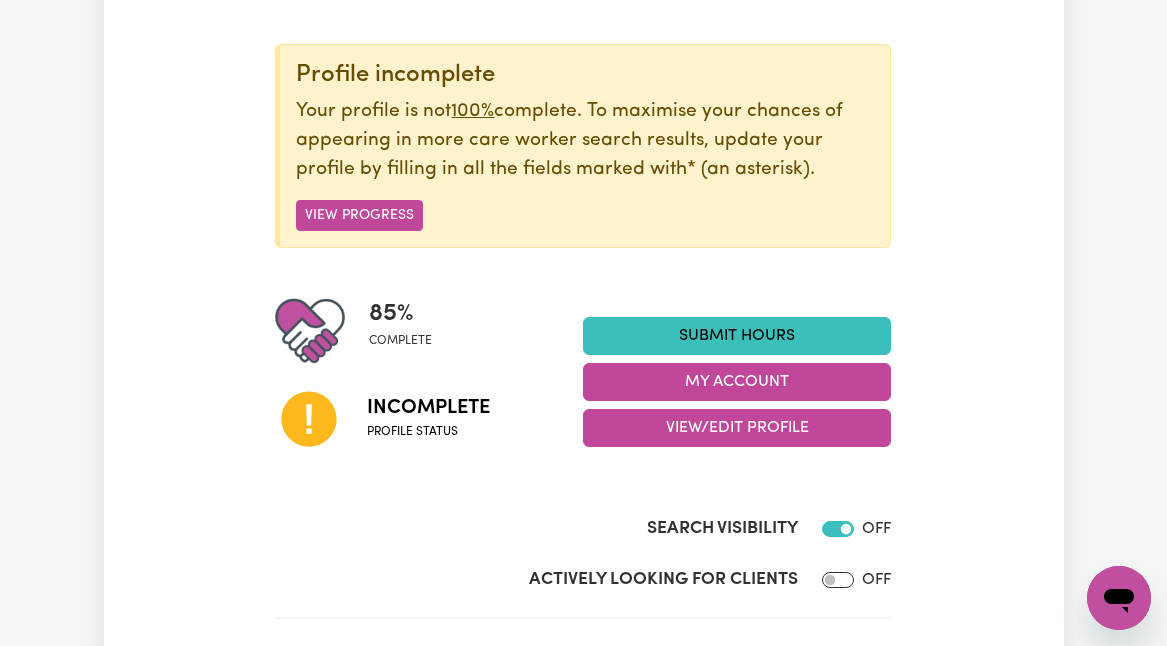 checkbox on "false" 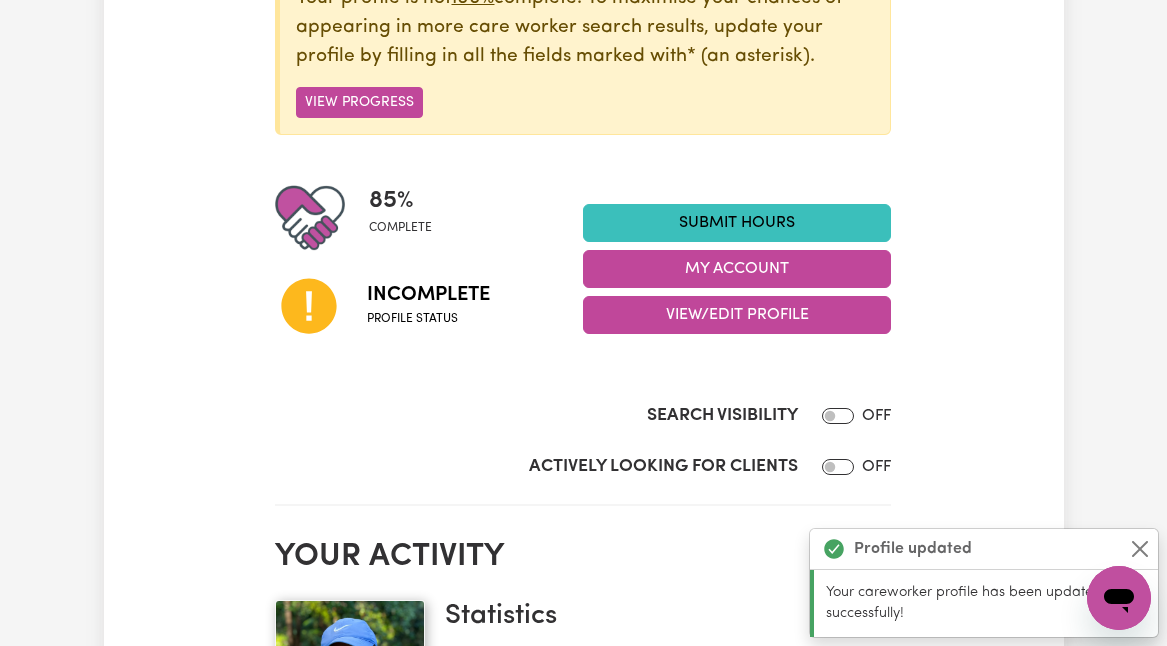 scroll, scrollTop: 330, scrollLeft: 0, axis: vertical 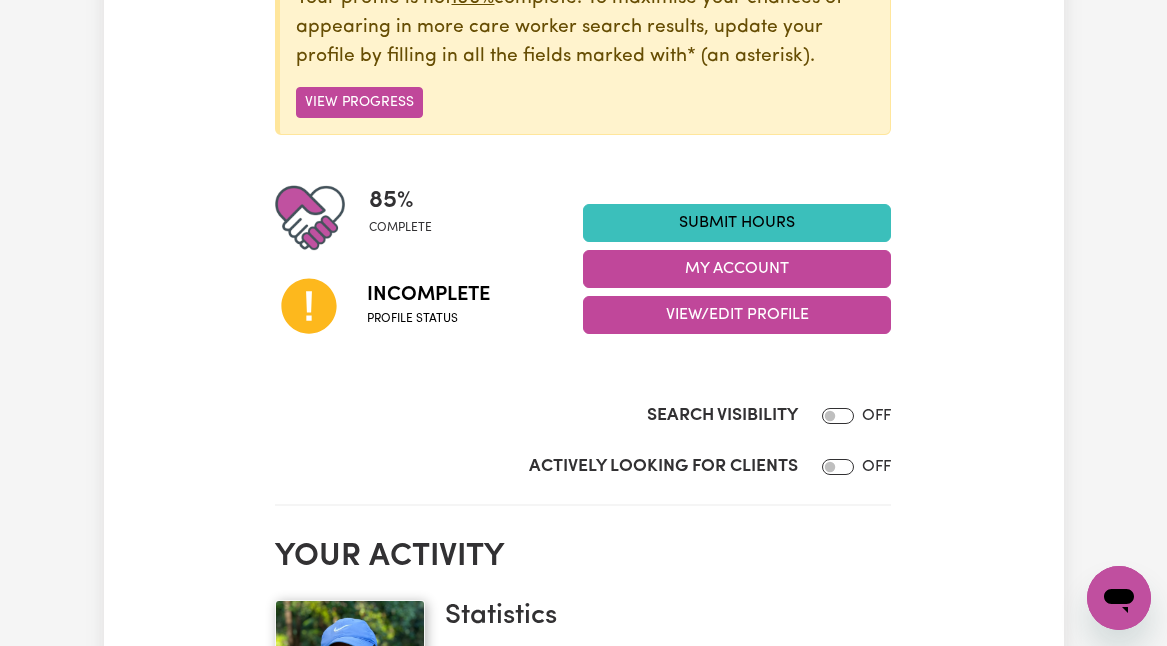 click 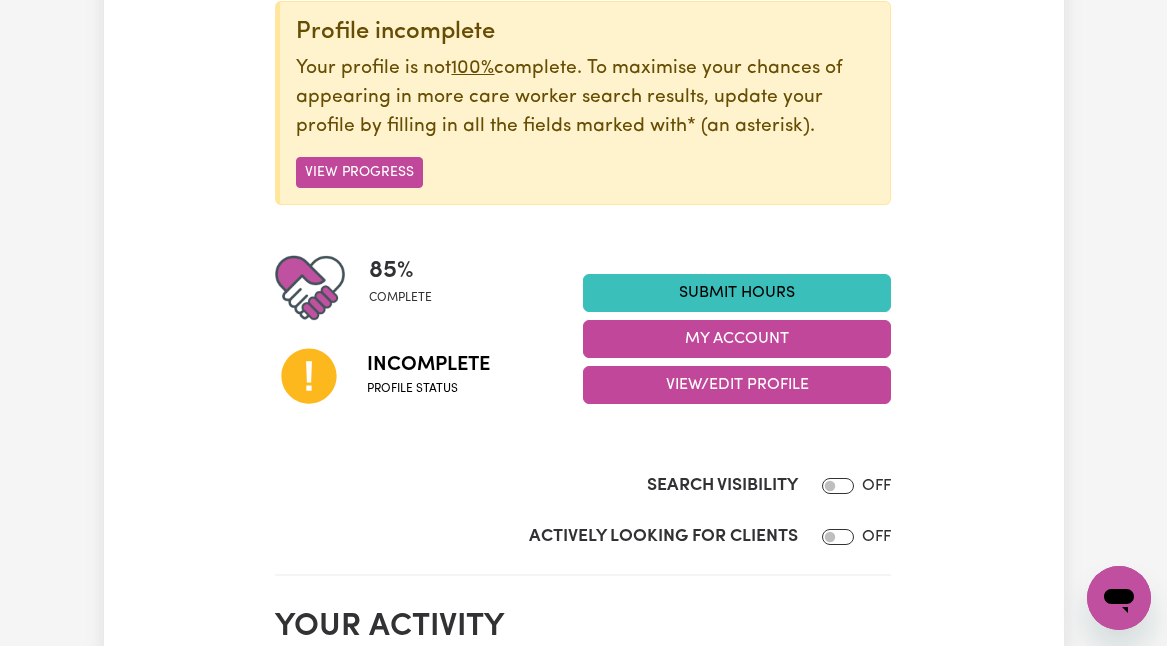 scroll, scrollTop: 255, scrollLeft: 0, axis: vertical 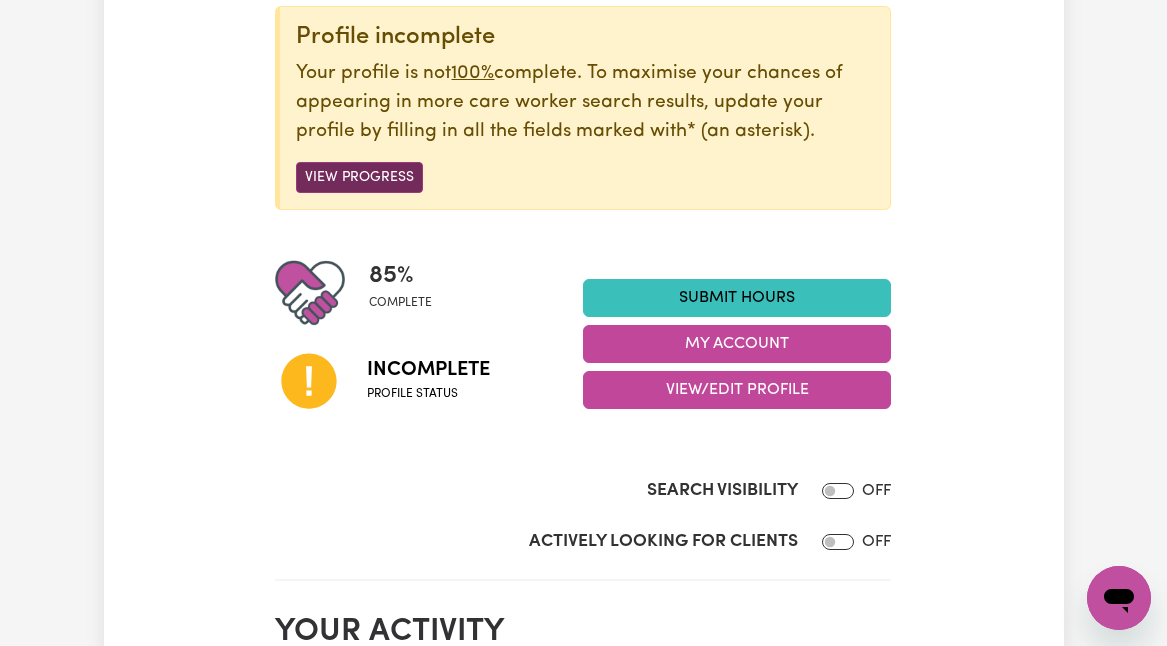 click on "View Progress" at bounding box center [359, 177] 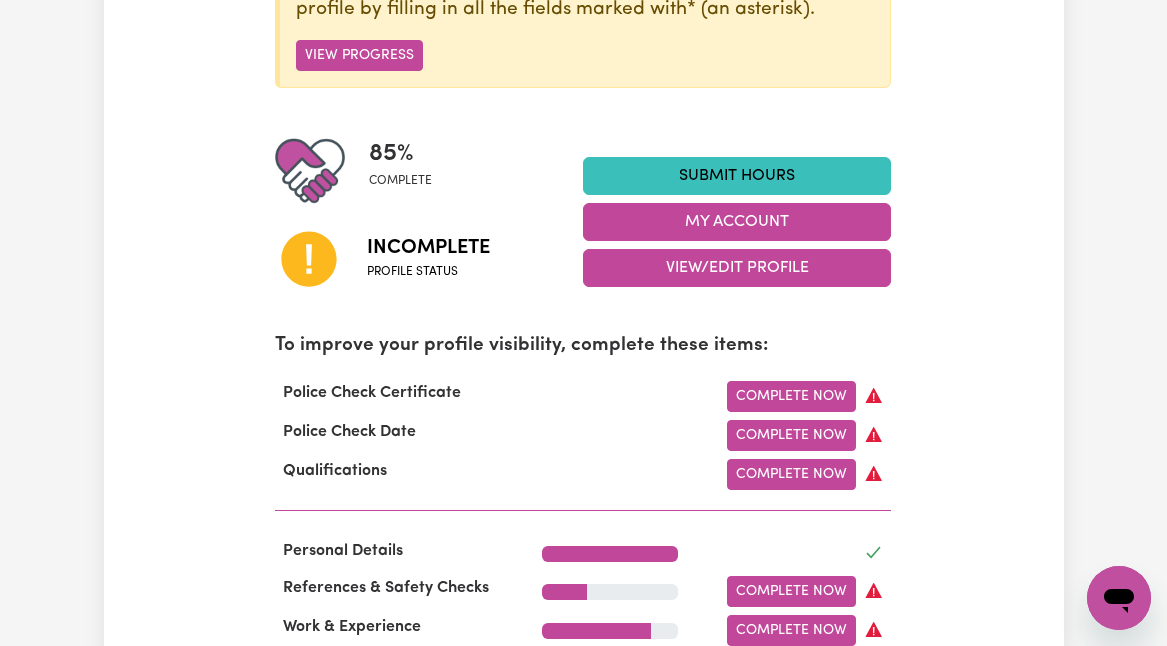 scroll, scrollTop: 403, scrollLeft: 0, axis: vertical 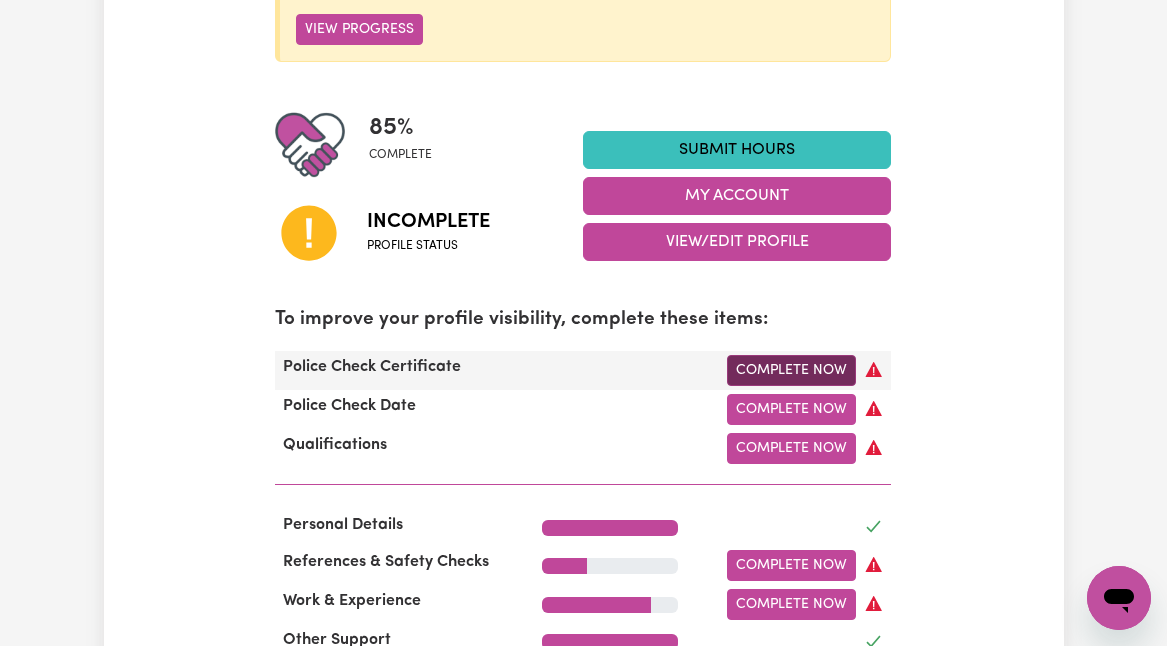 click on "Complete Now" at bounding box center (791, 370) 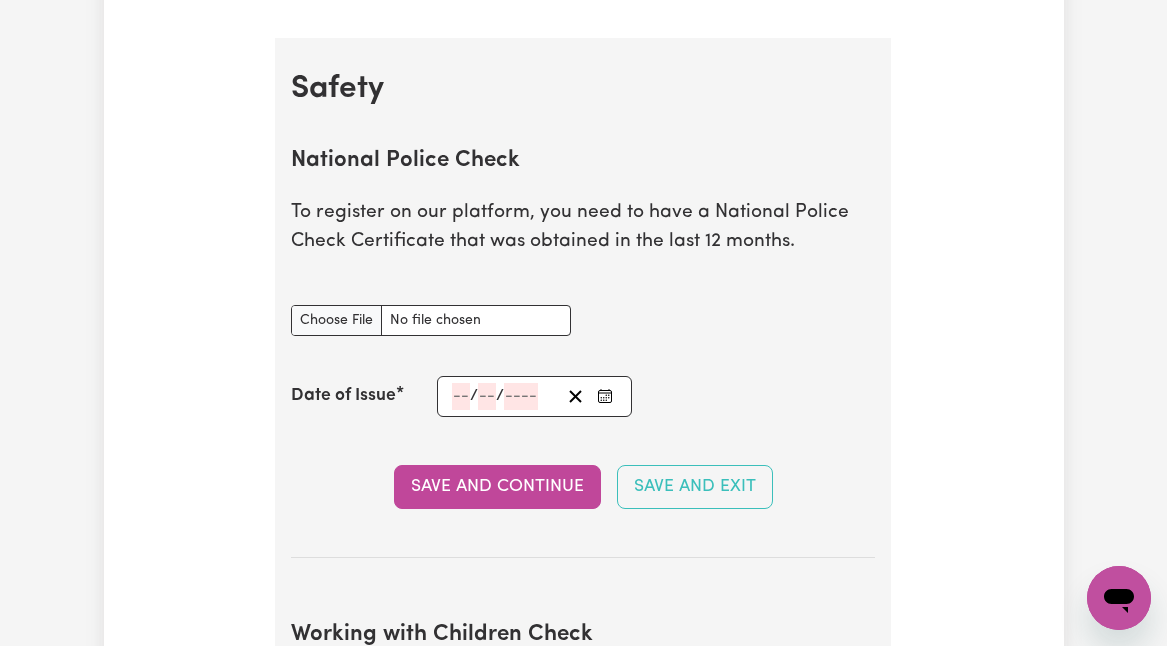 scroll, scrollTop: 1250, scrollLeft: 0, axis: vertical 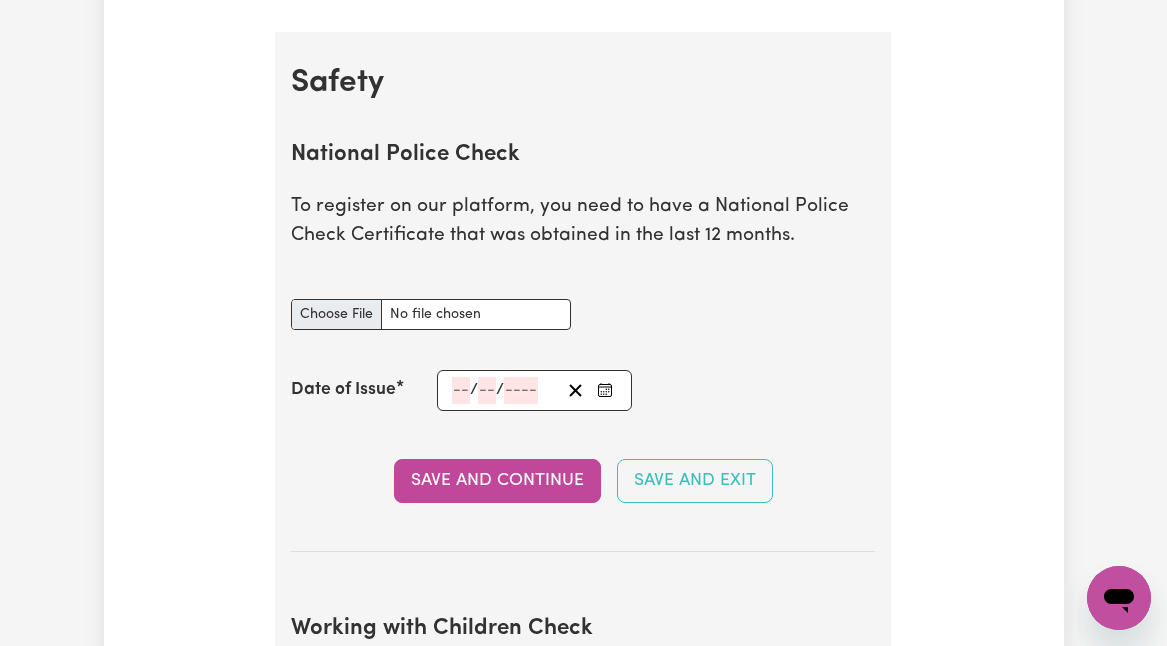 click on "National Police Check  document" at bounding box center [431, 314] 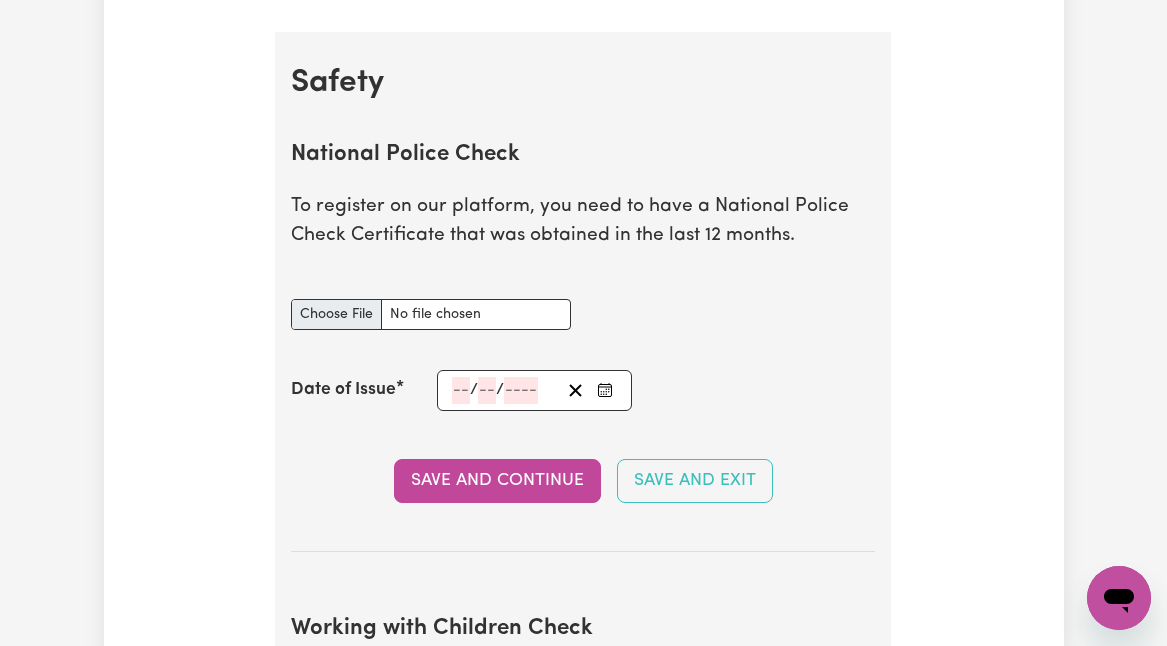 type on "C:\fakepath\National_Police_Check-10267930-1741819839-Criminal_History_Certificate-MaximKayd-V4.pdf" 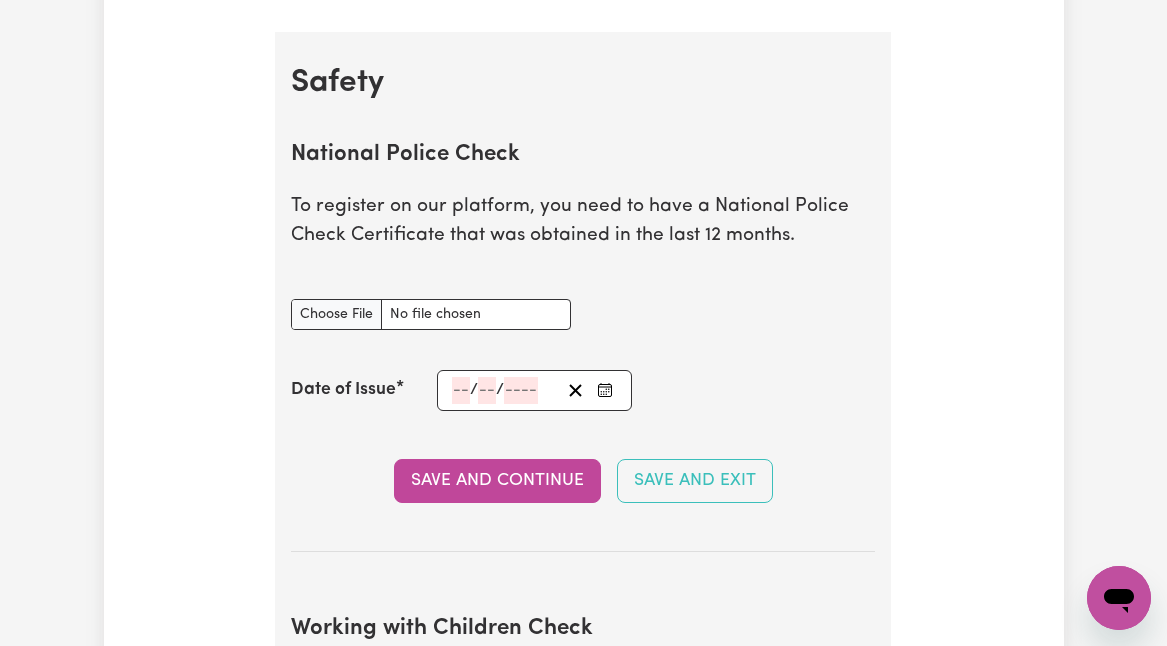 click 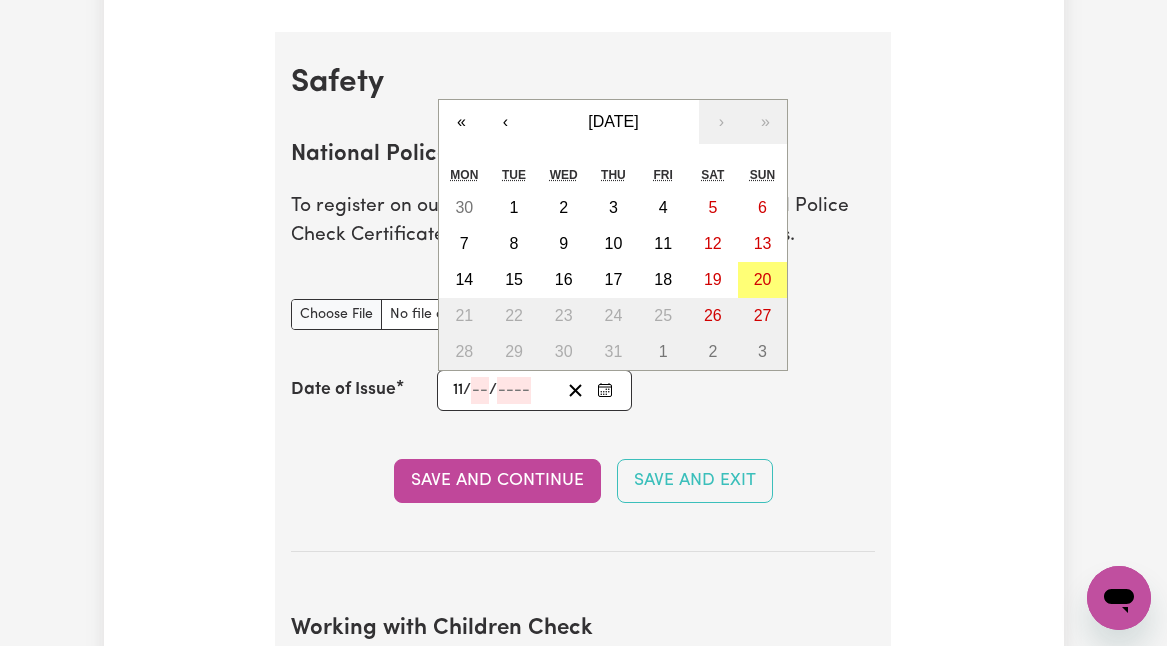 type on "11" 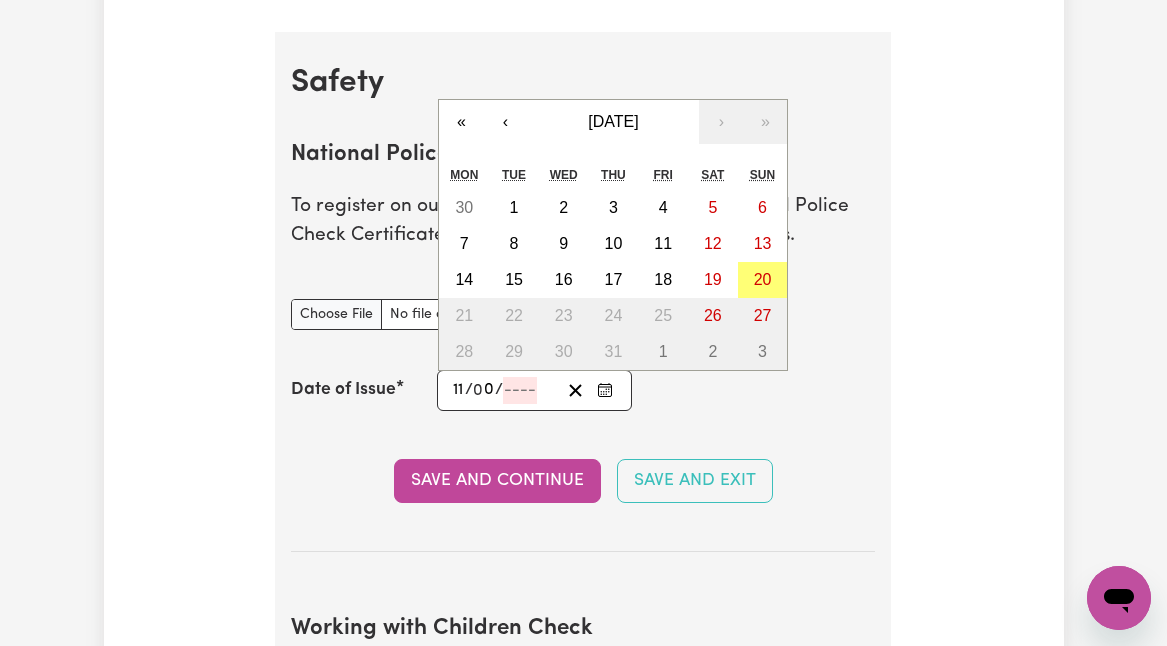 type on "03" 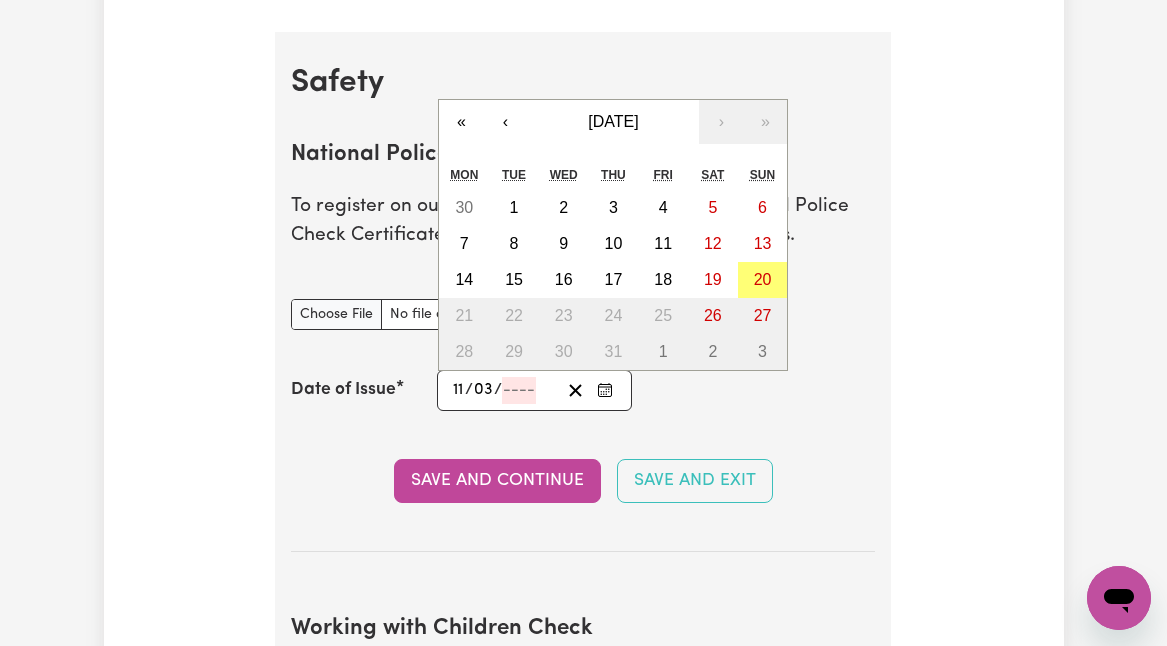 type on "0002-03-11" 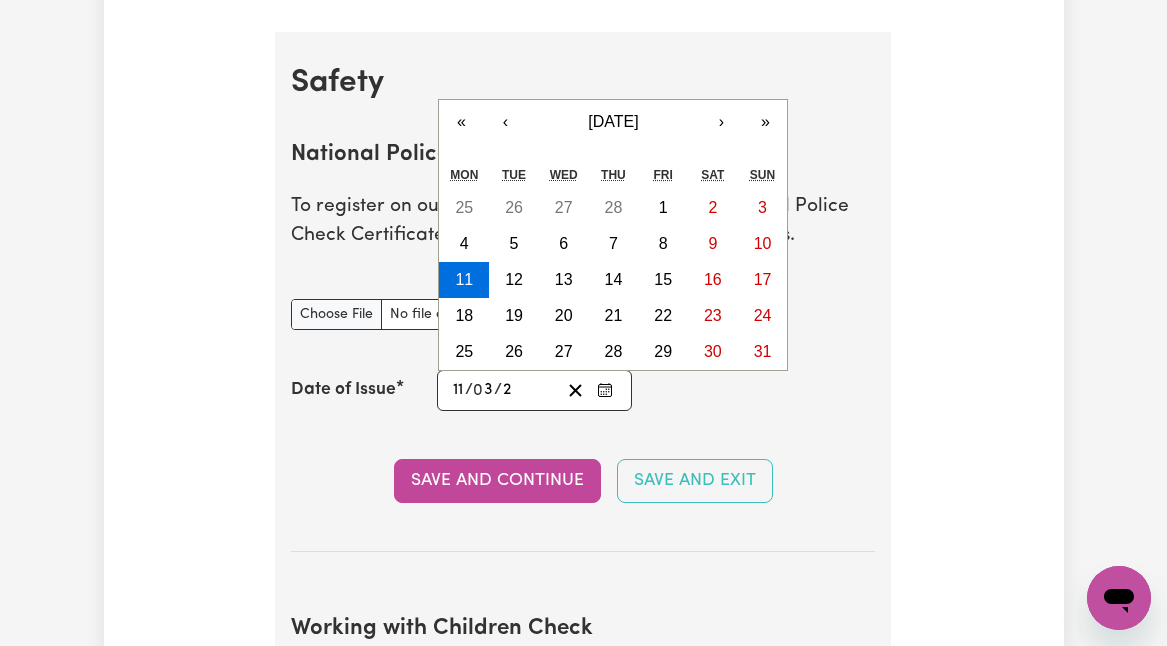 type on "0020-03-11" 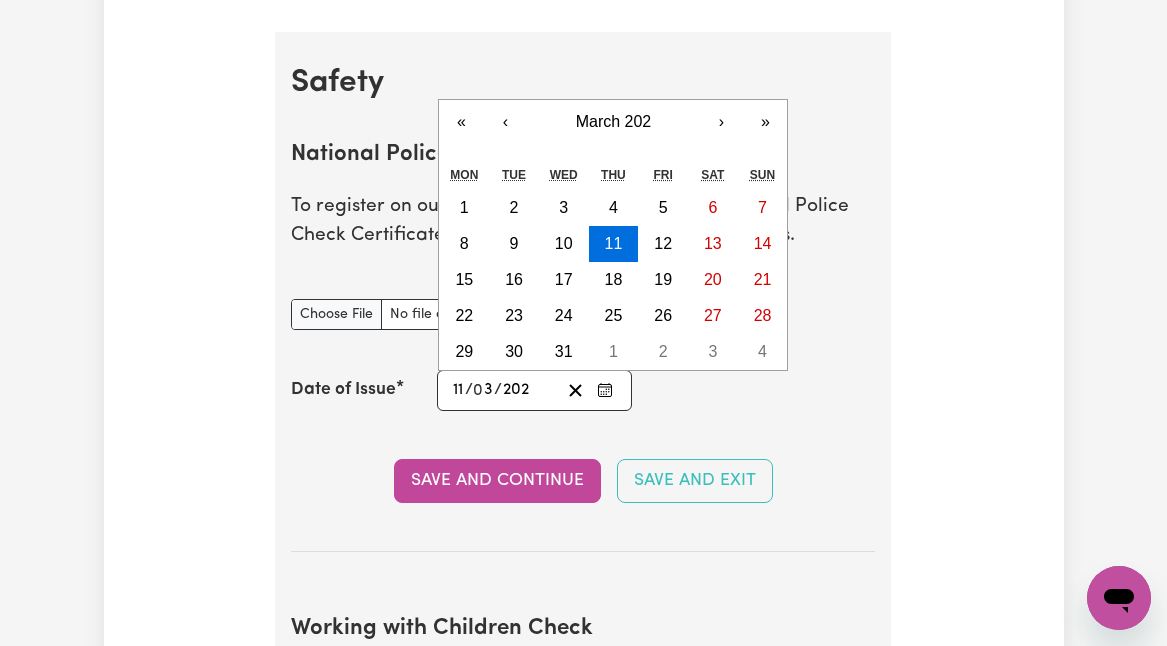 type on "2025-03-11" 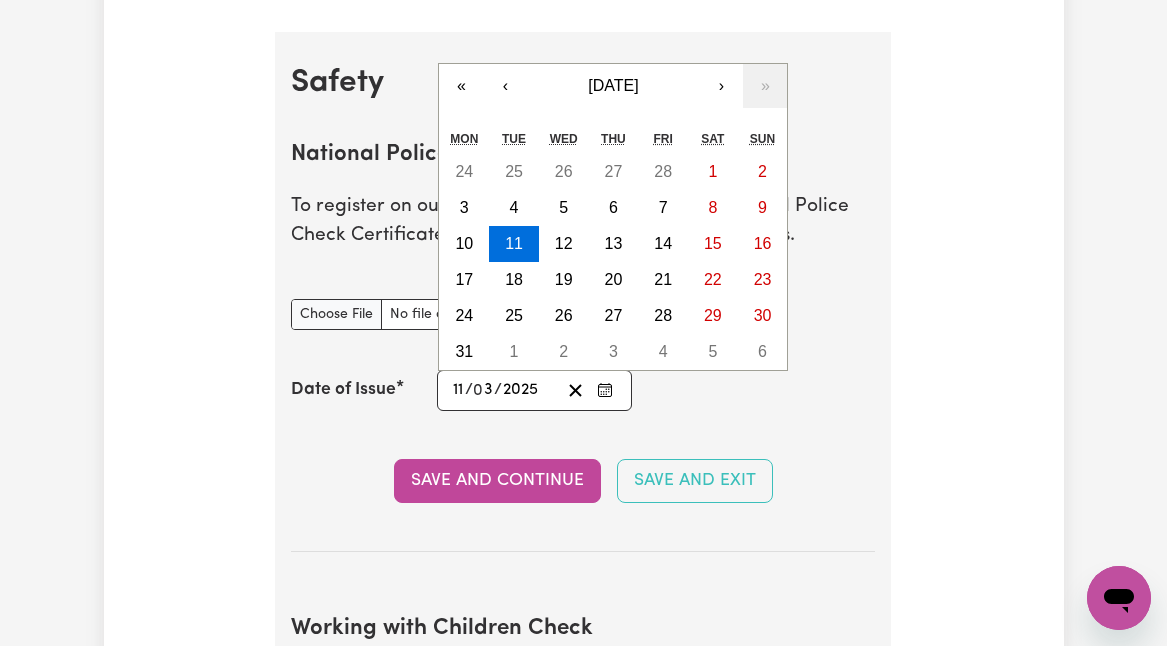 type on "2025" 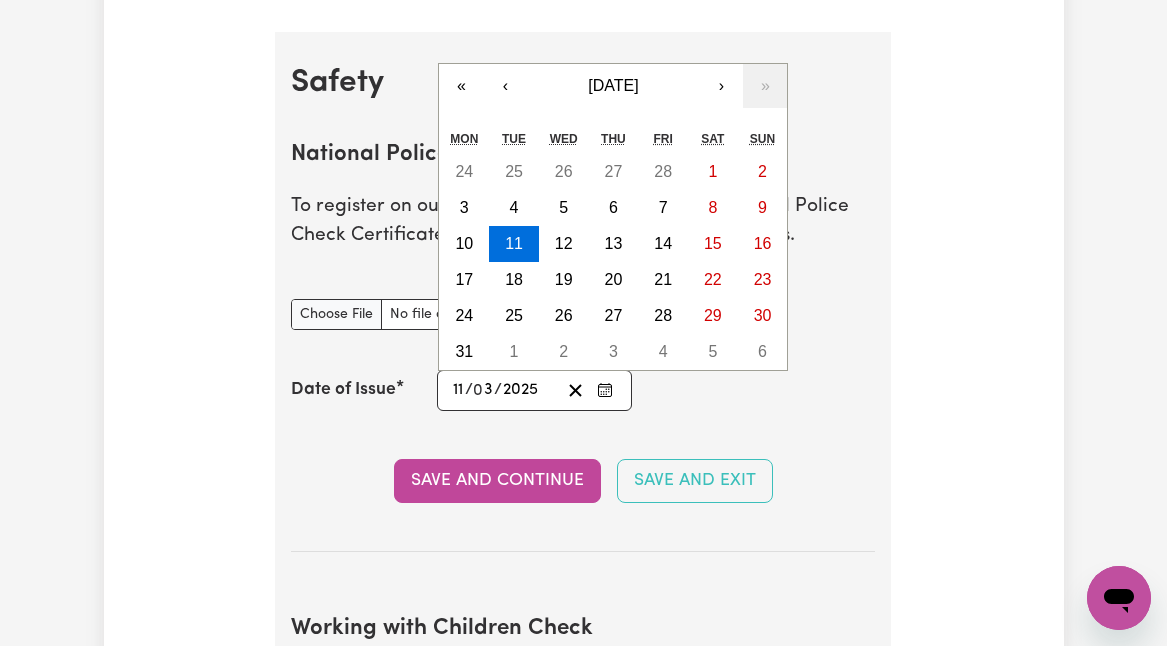 type on "2025-03-01" 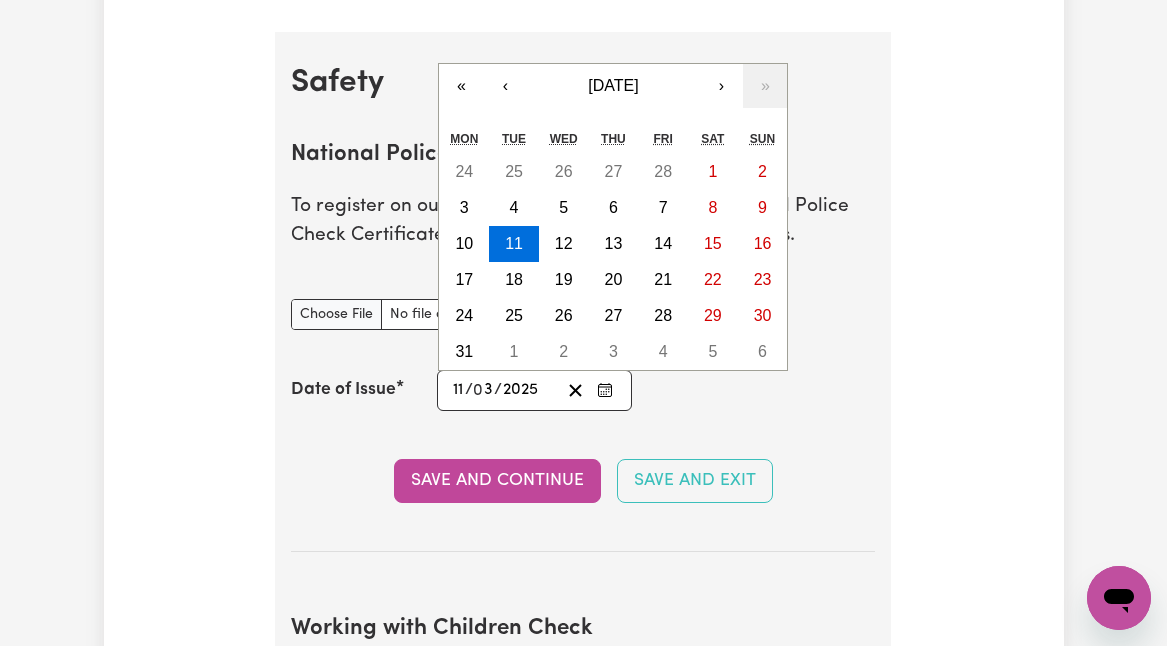type on "1" 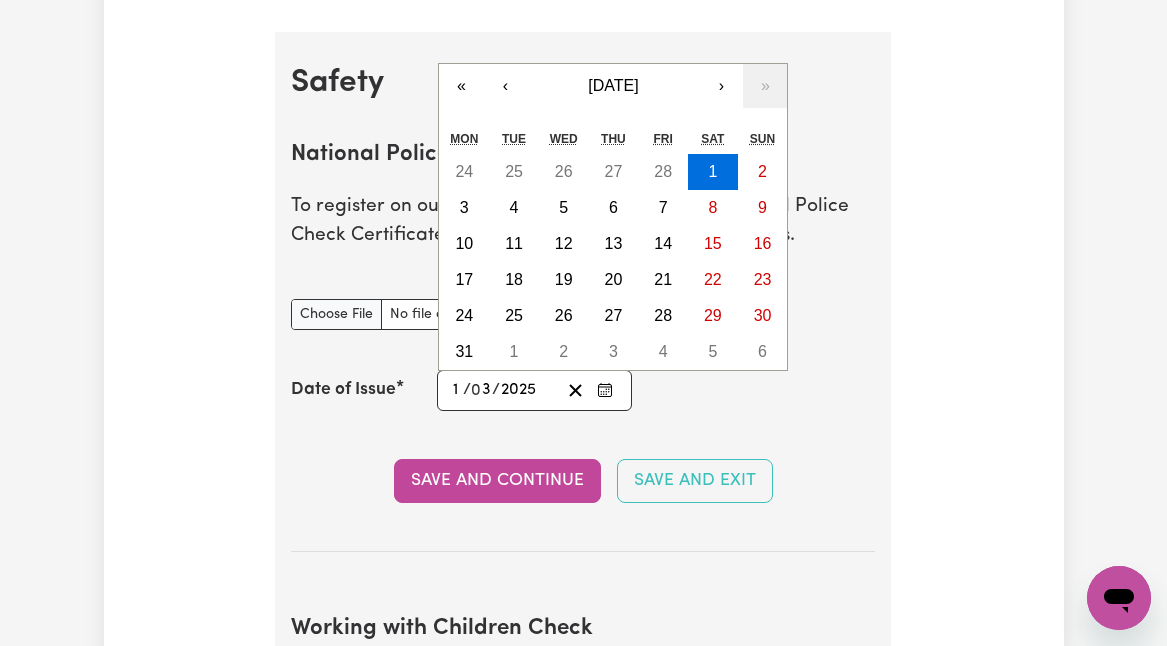 type on "2025-03-13" 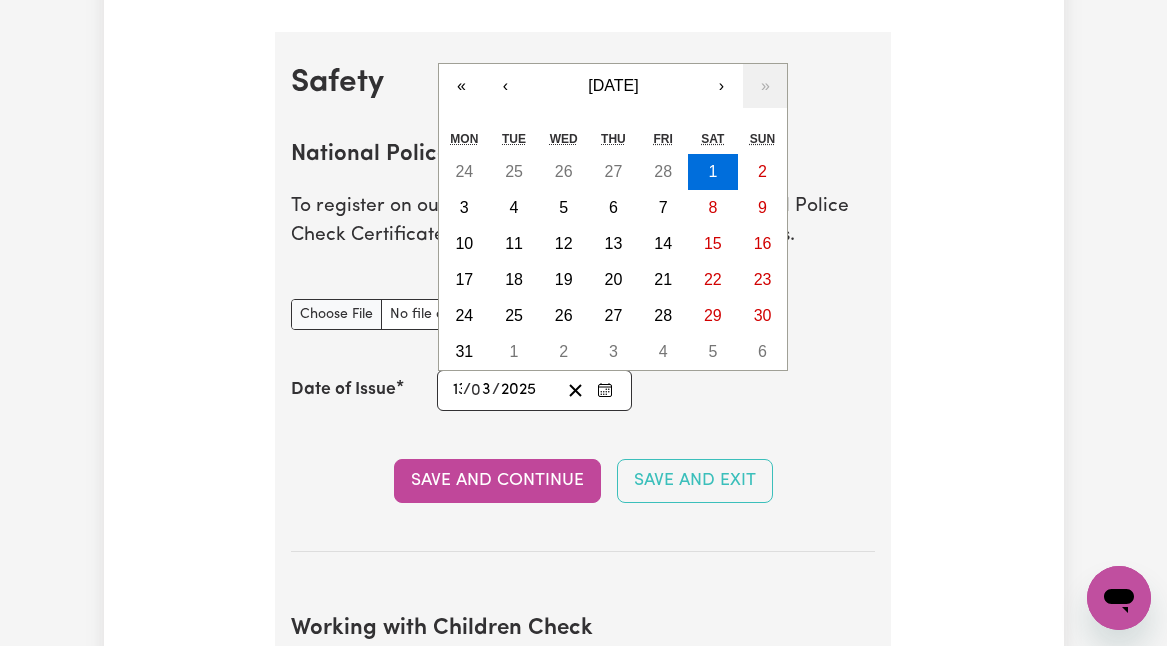 type on "13" 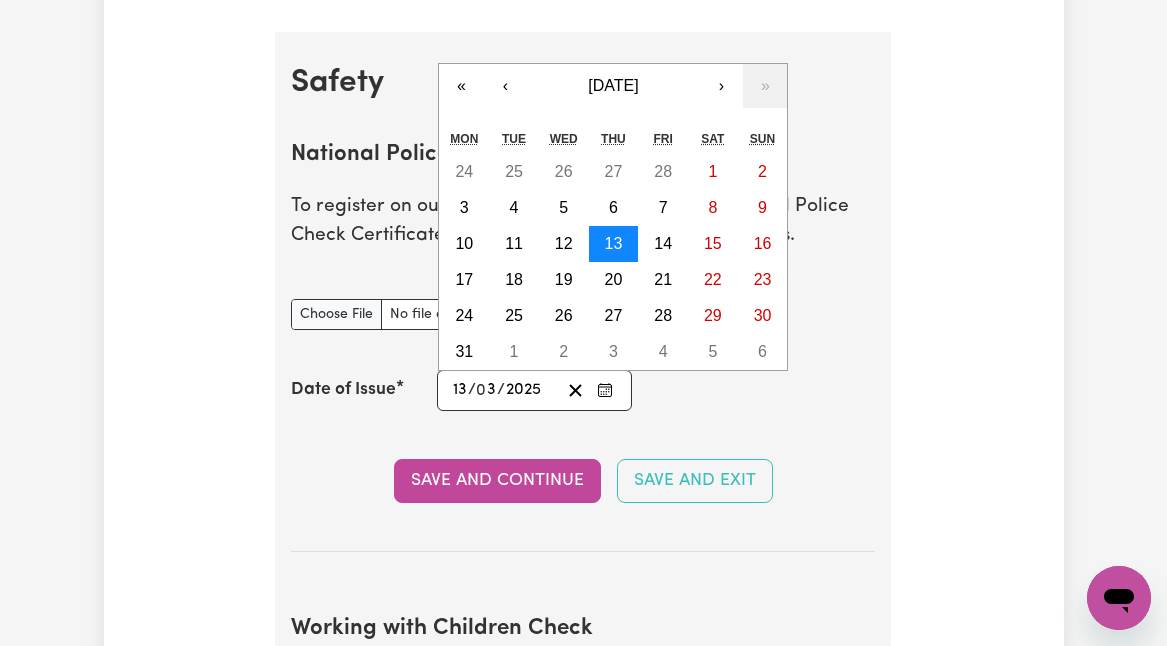 click on "13" at bounding box center [614, 243] 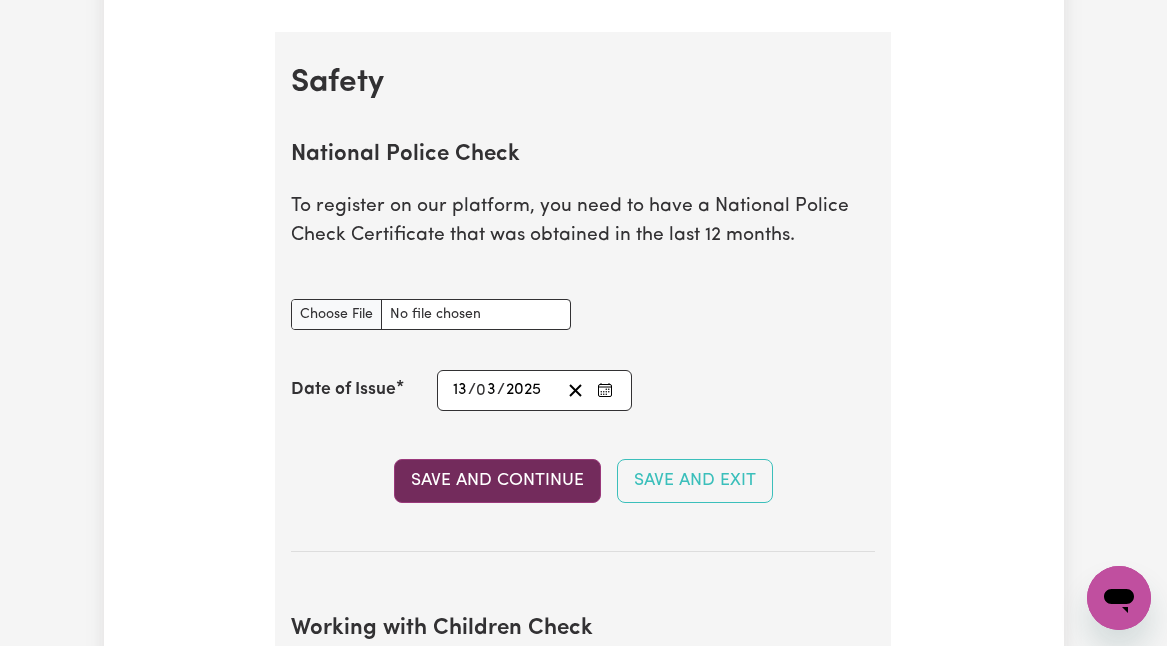 click on "Save and Continue" at bounding box center (497, 481) 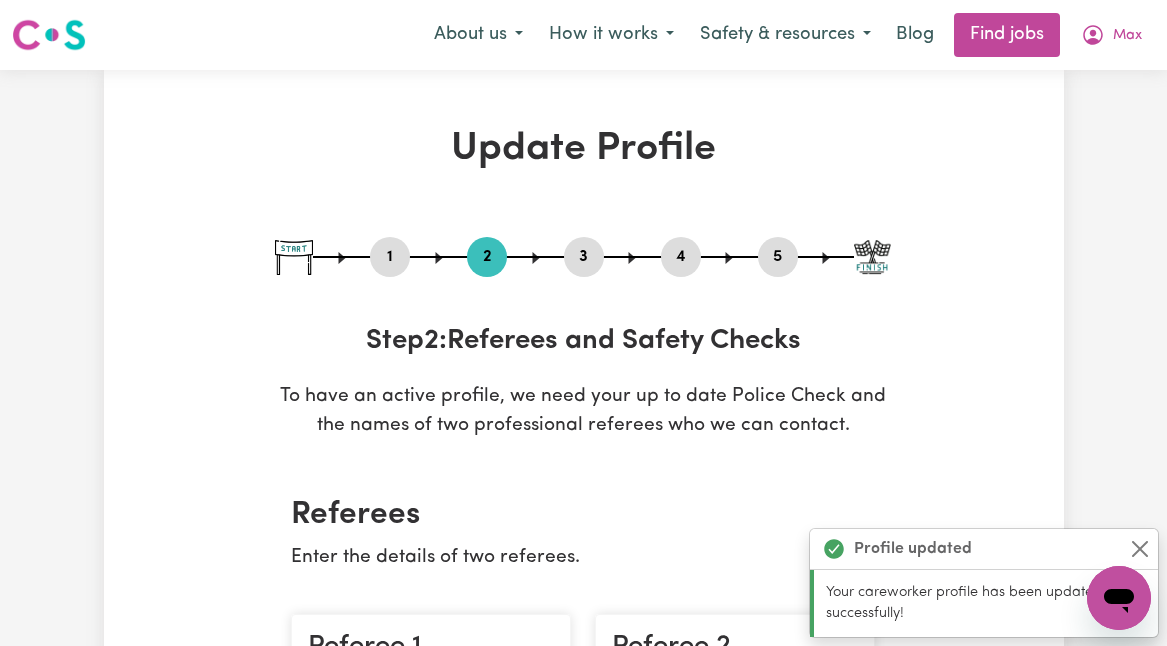 scroll, scrollTop: 0, scrollLeft: 0, axis: both 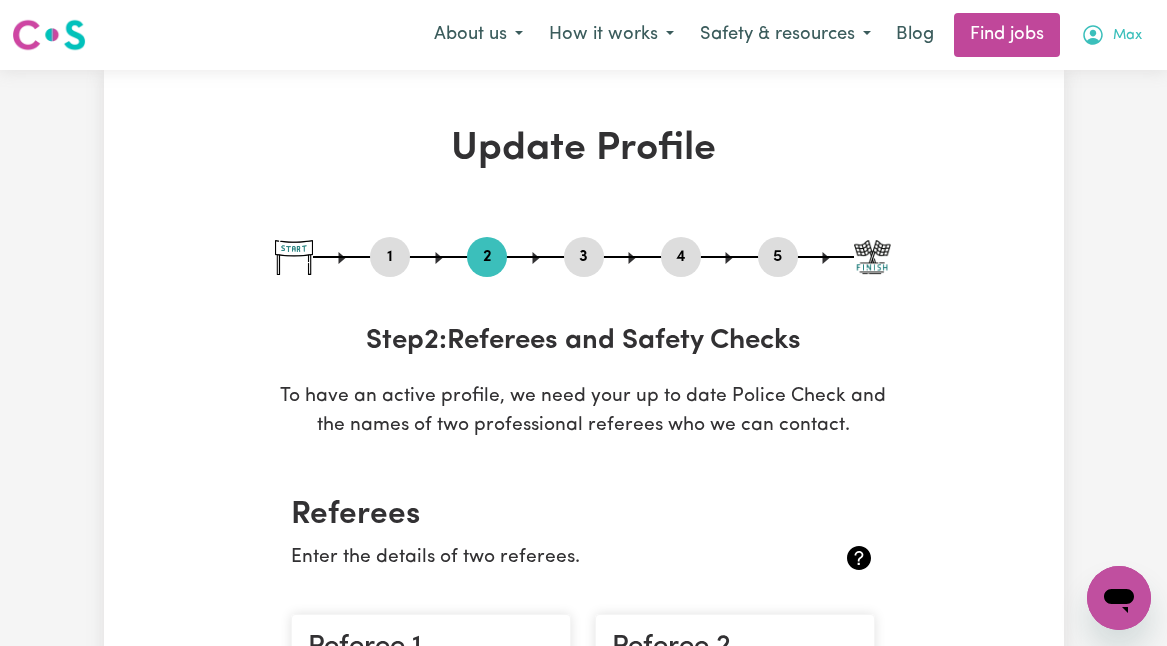 click on "Max" at bounding box center (1127, 36) 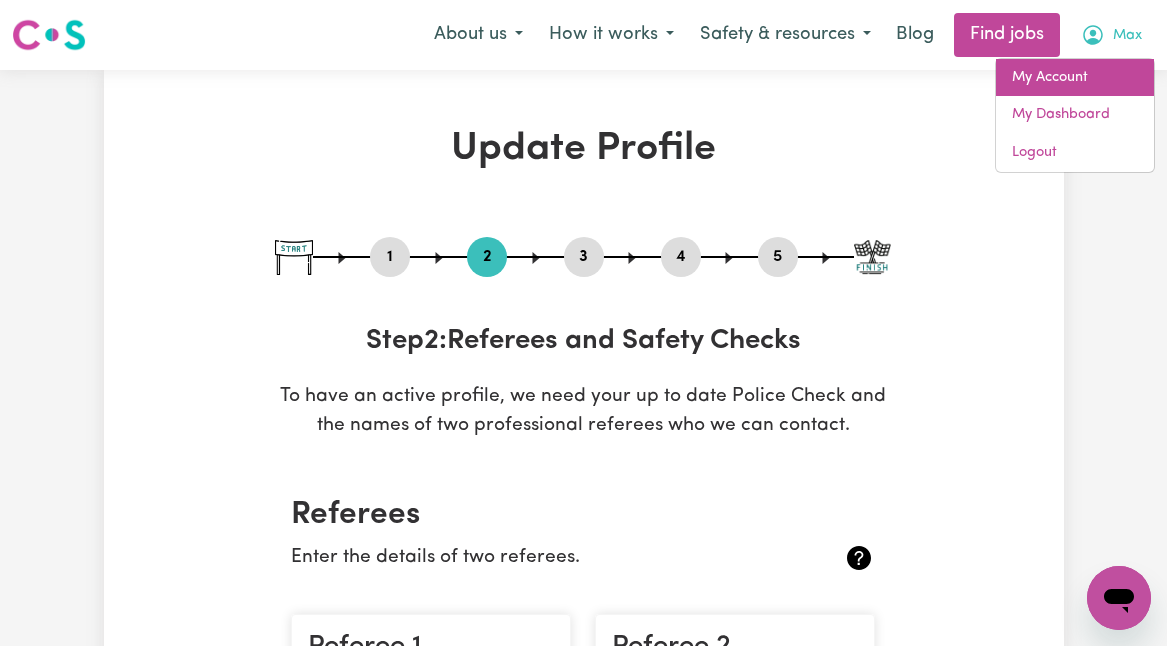 click on "My Account" at bounding box center (1075, 78) 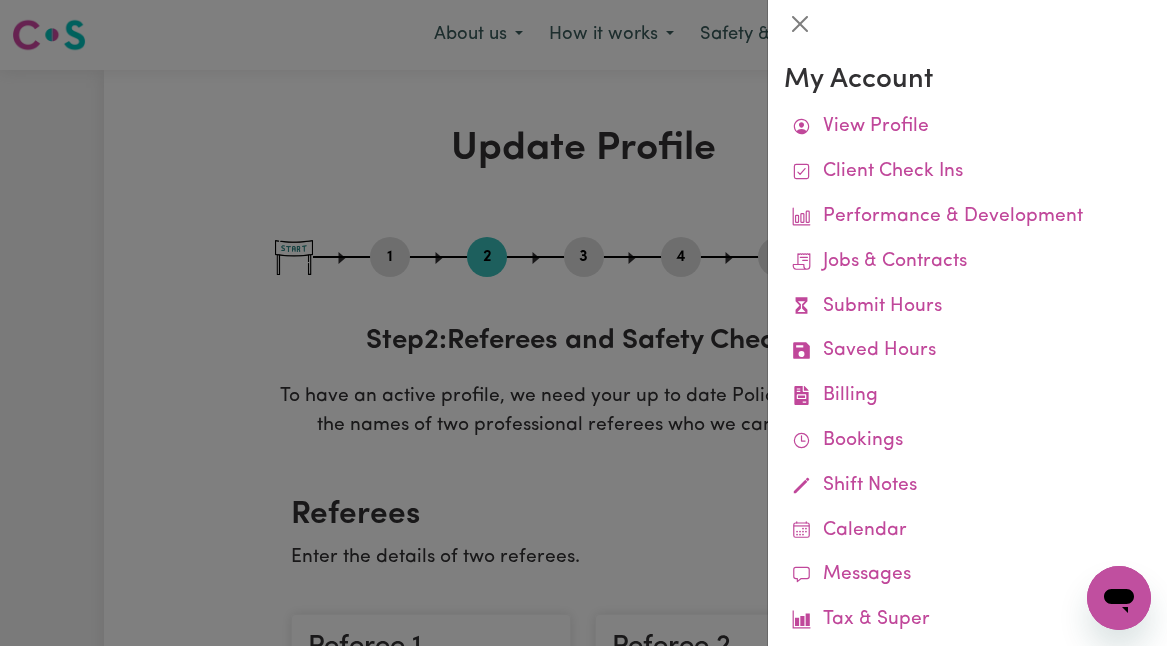 click at bounding box center [583, 323] 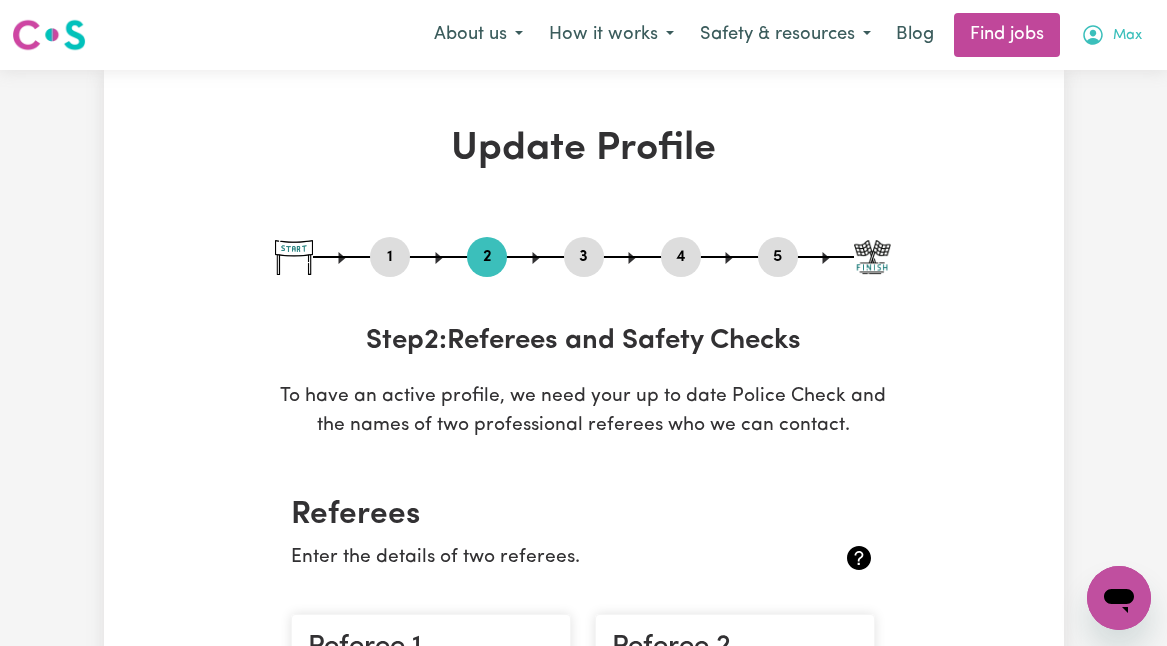 click 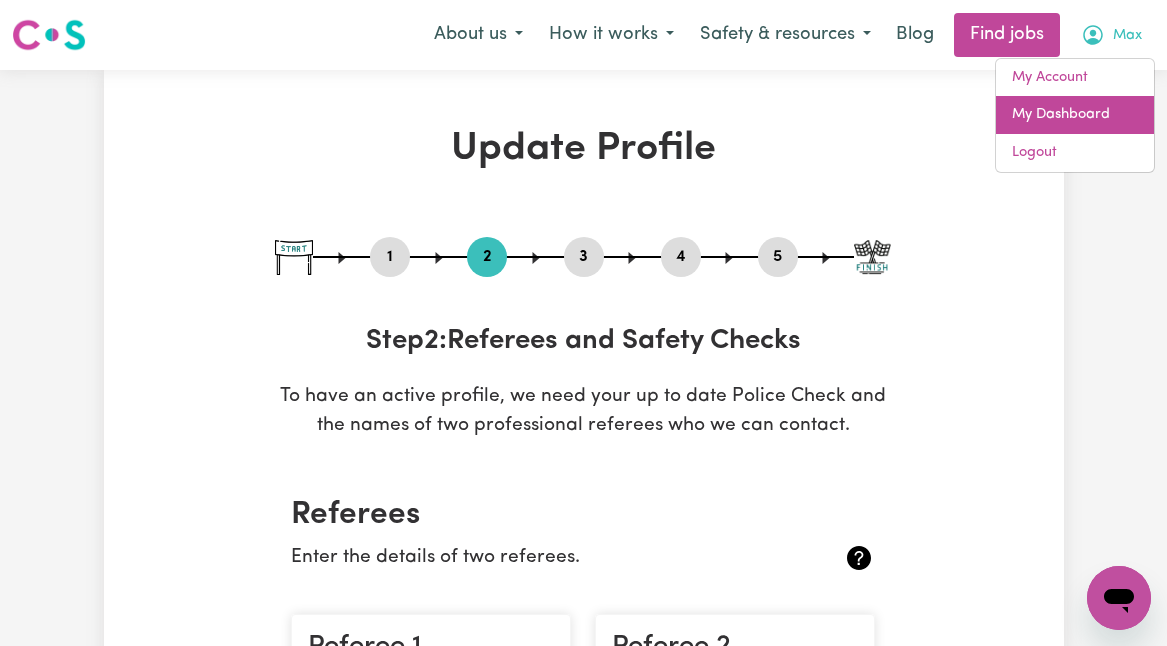 click on "My Dashboard" at bounding box center (1075, 115) 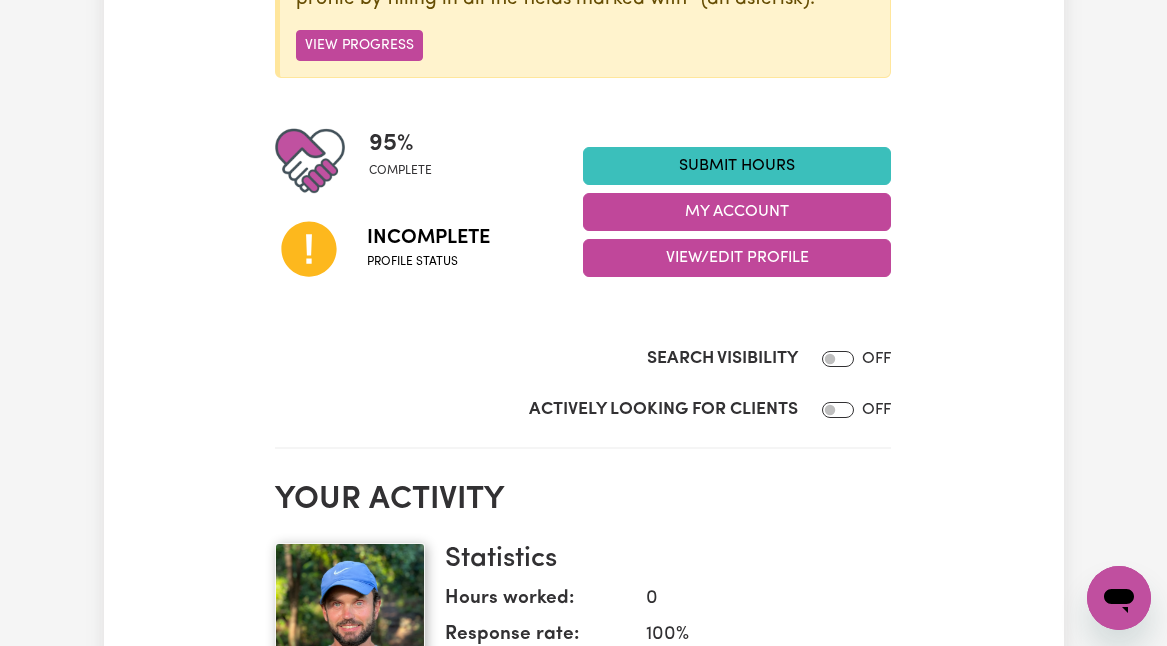 scroll, scrollTop: 380, scrollLeft: 0, axis: vertical 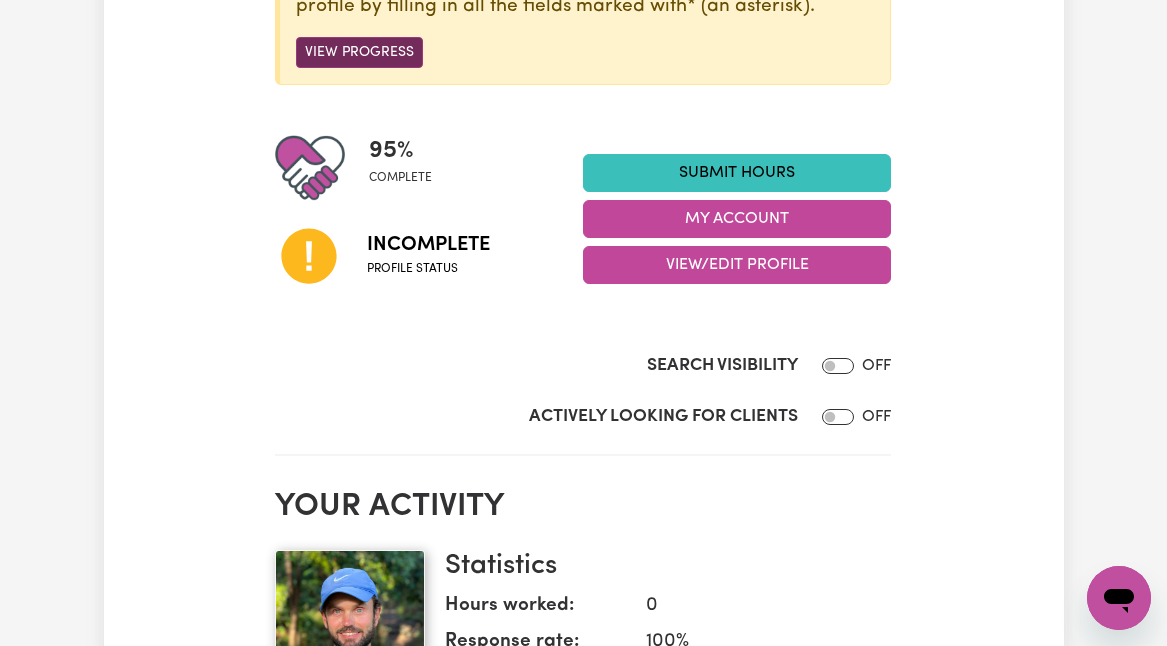 click on "View Progress" at bounding box center (359, 52) 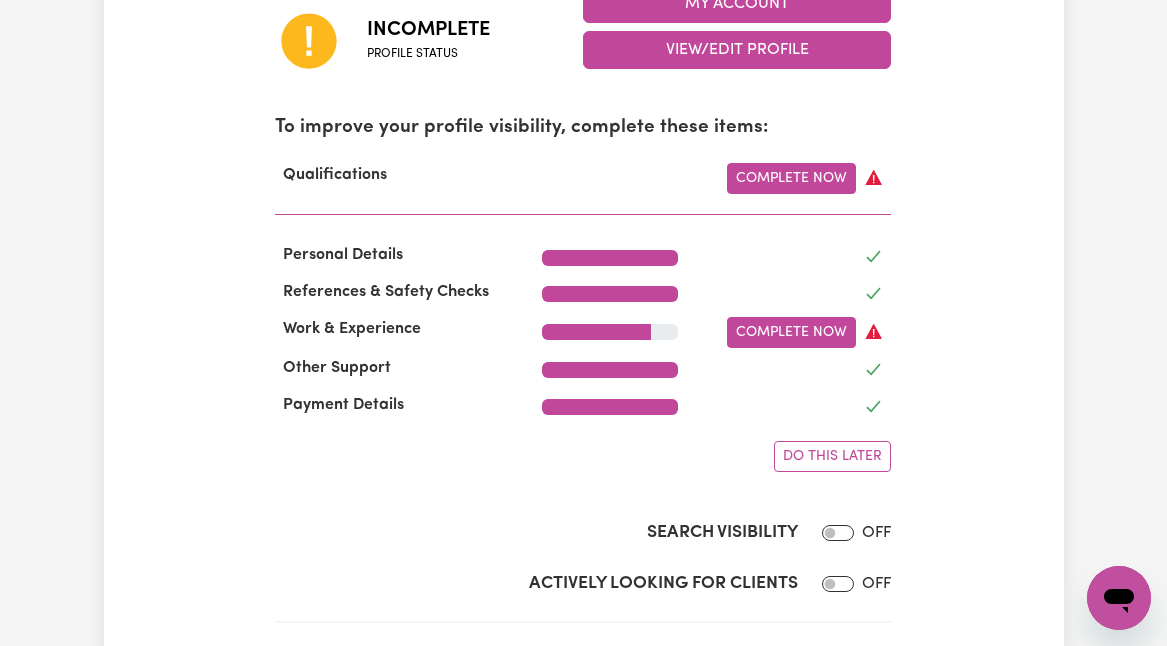 scroll, scrollTop: 475, scrollLeft: 0, axis: vertical 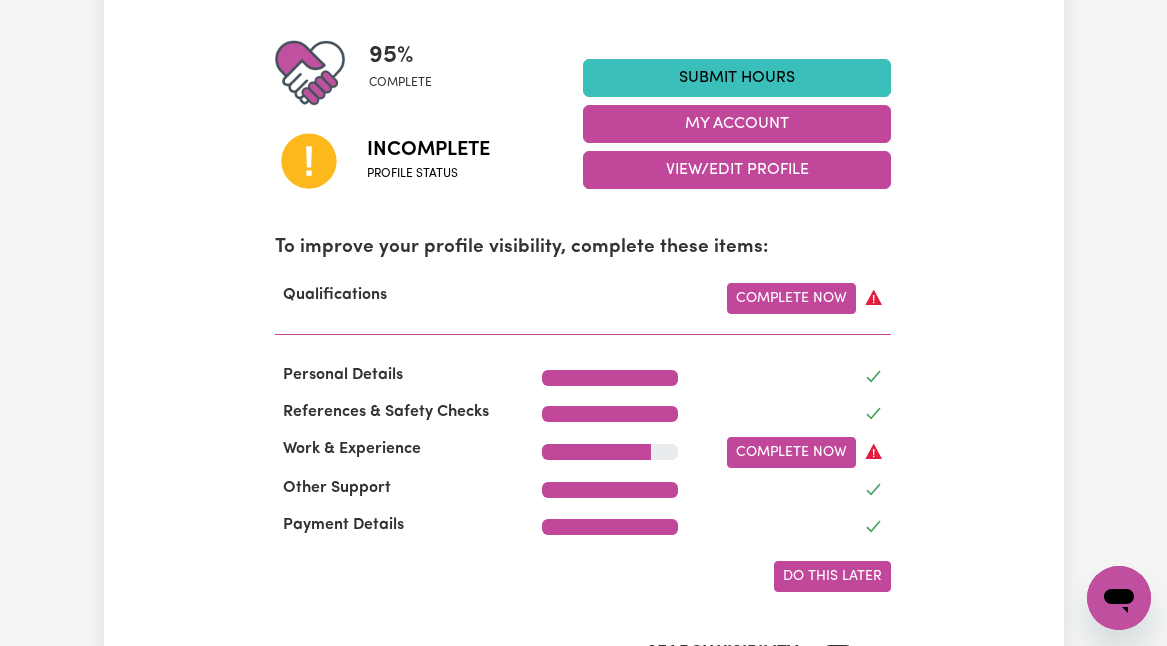 click on "Do this later" at bounding box center (832, 576) 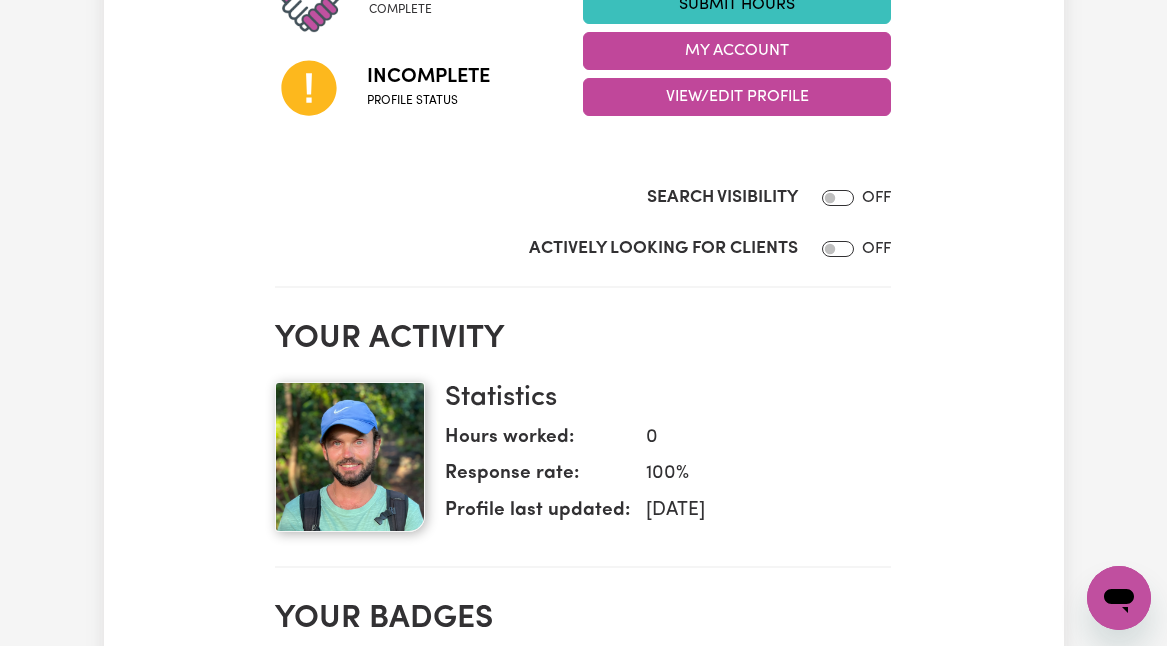 scroll, scrollTop: 535, scrollLeft: 0, axis: vertical 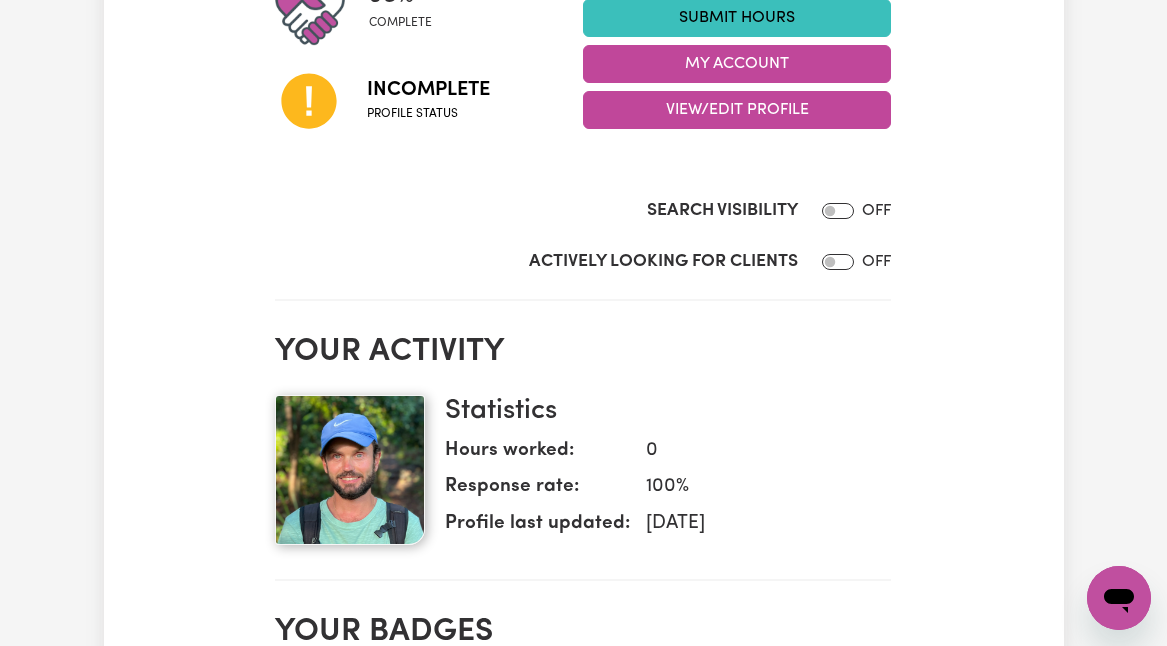 click on "Search Visibility" at bounding box center (838, 211) 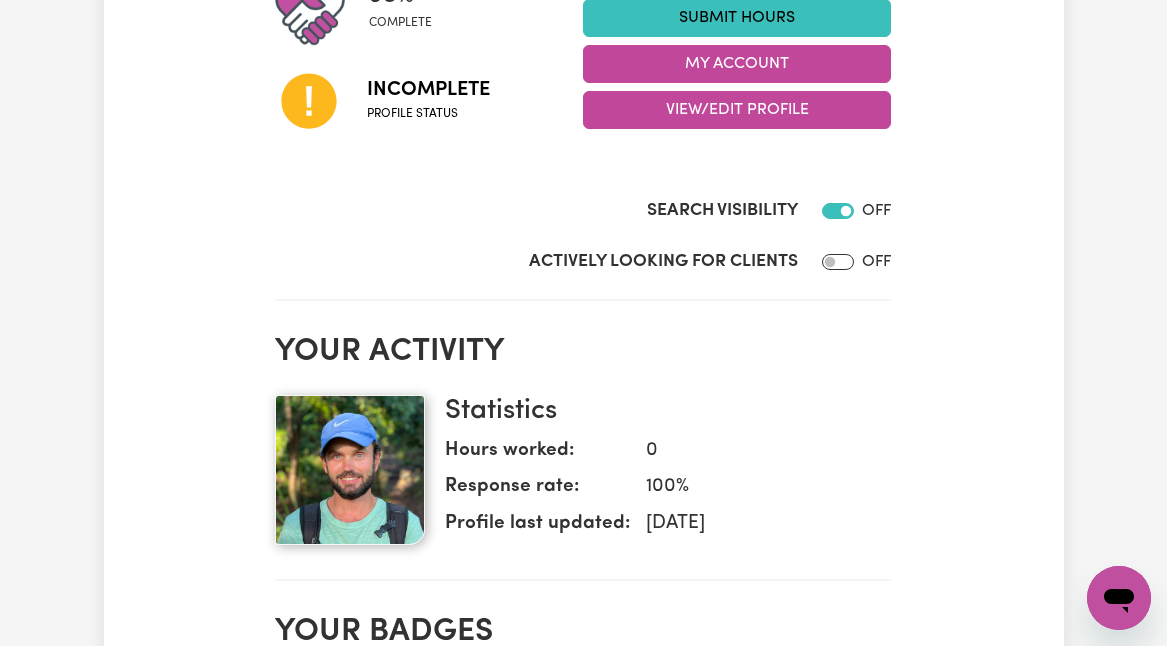 checkbox on "true" 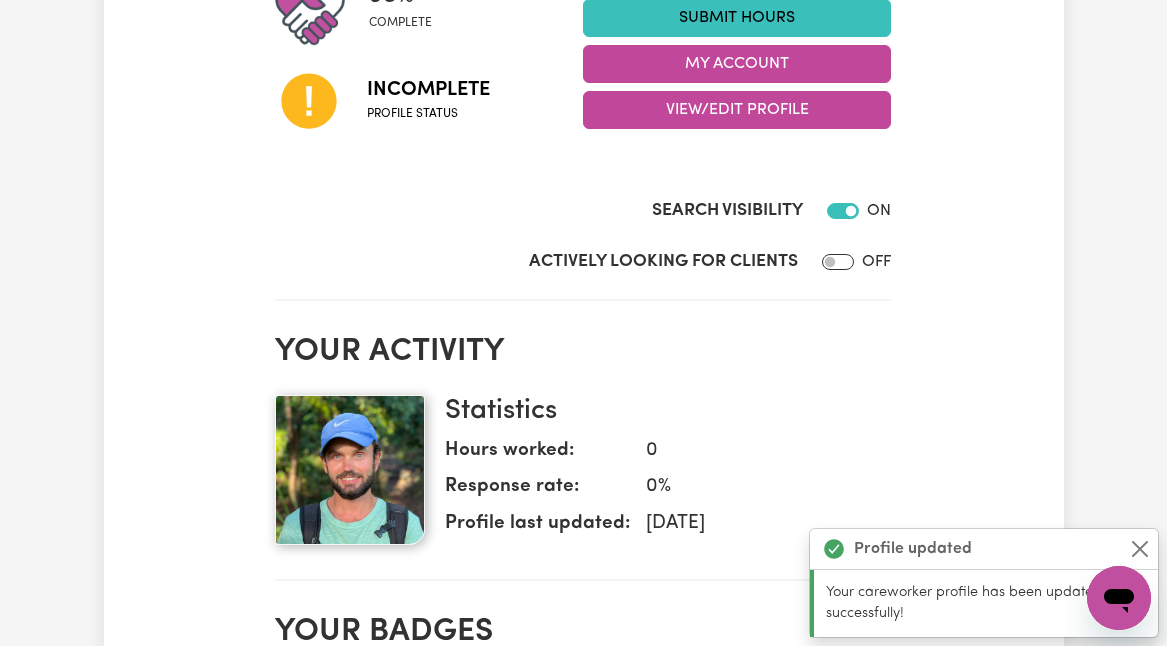 click on "Actively Looking for Clients" at bounding box center [838, 262] 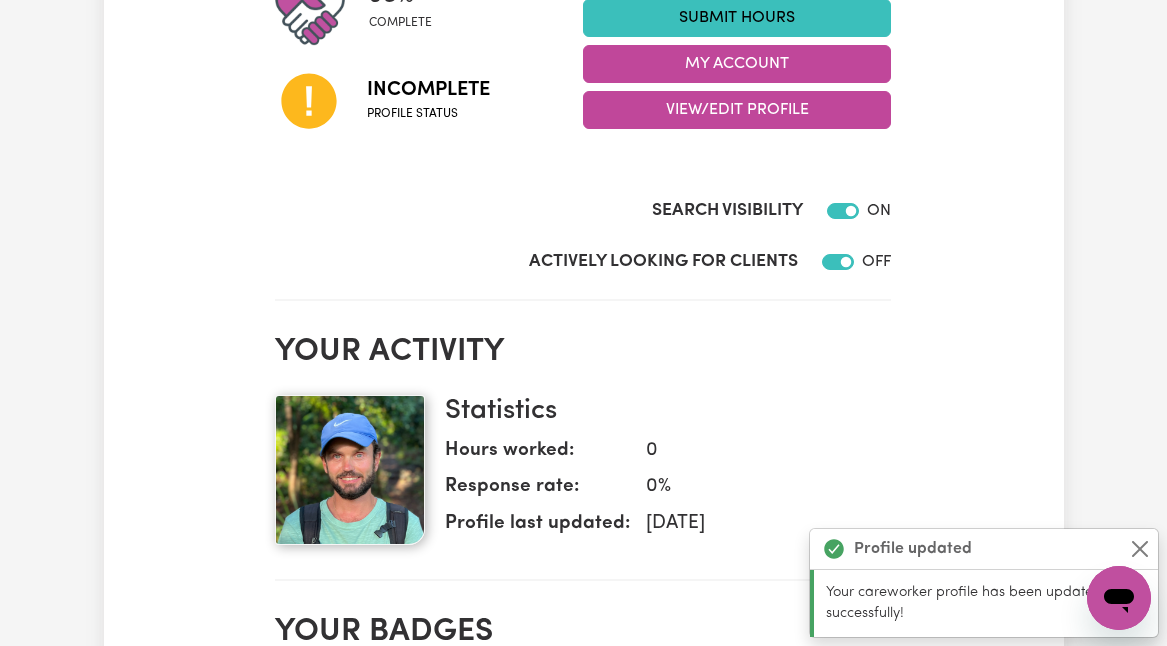 checkbox on "true" 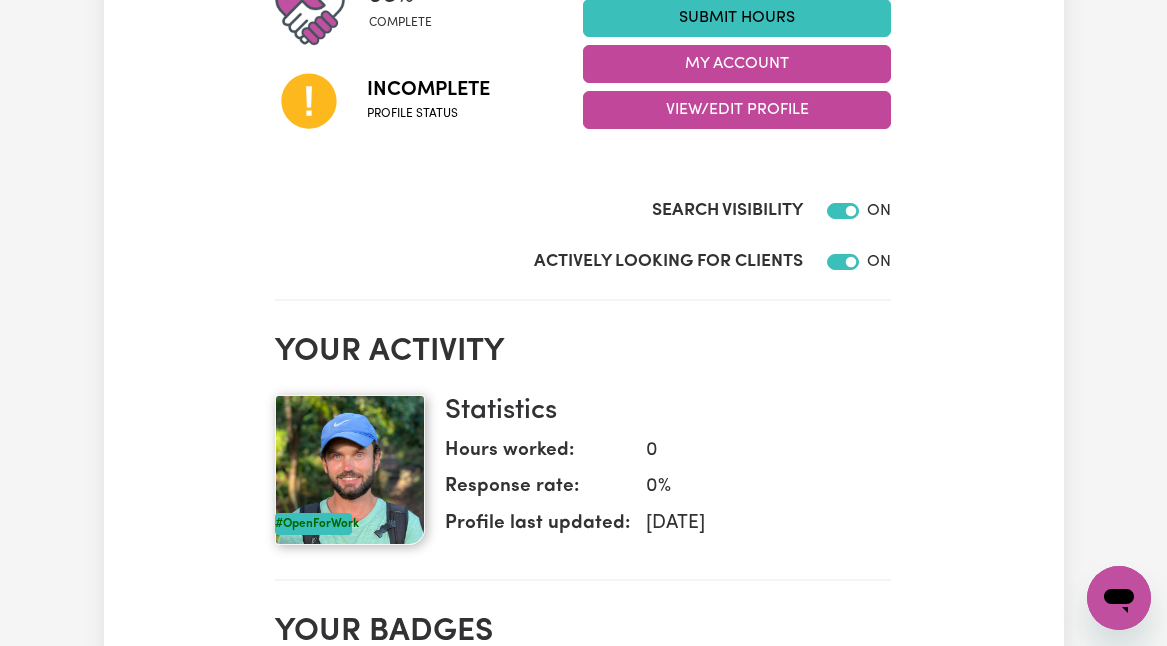 click on "Your activity" at bounding box center [583, 352] 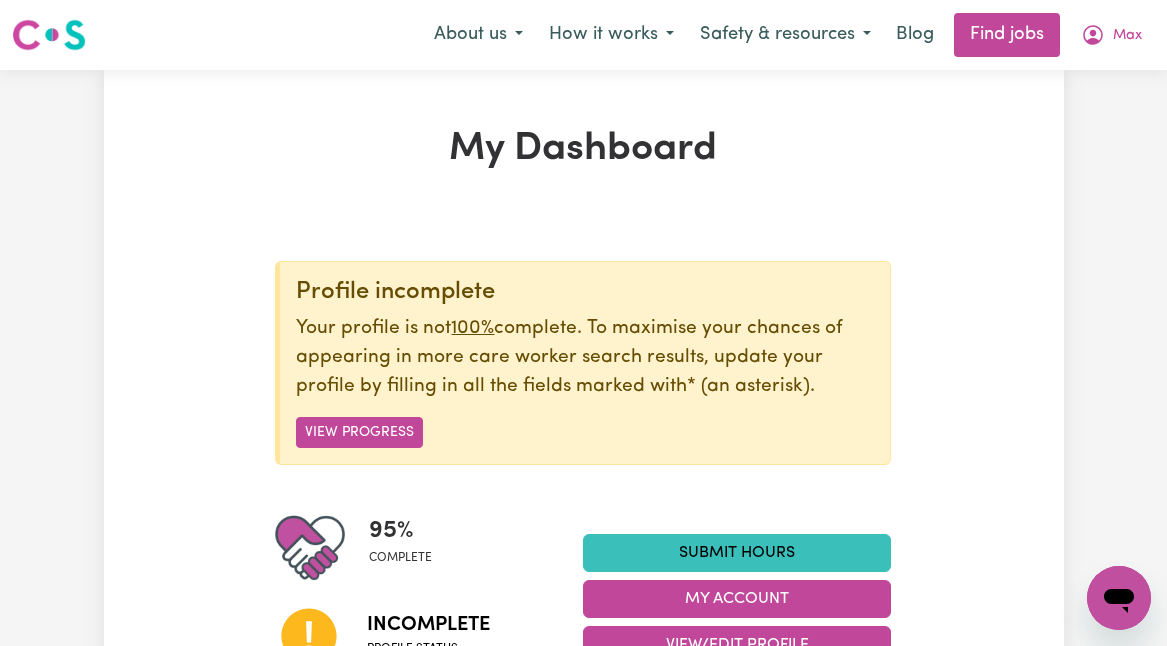 scroll, scrollTop: 0, scrollLeft: 0, axis: both 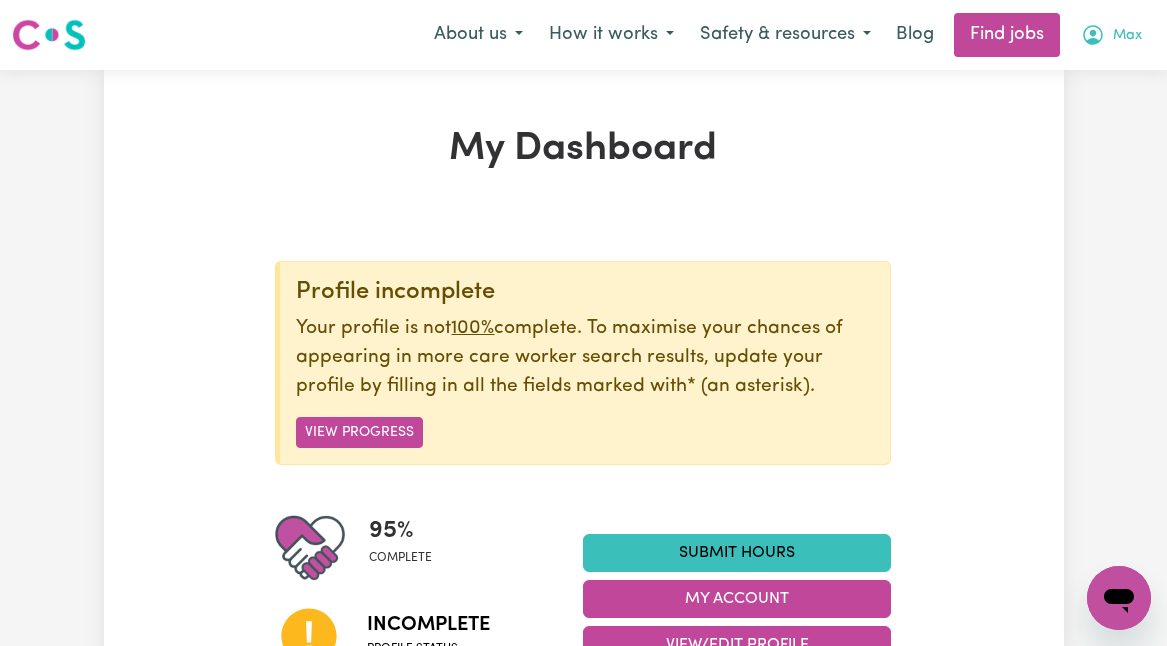 click on "Max" at bounding box center [1127, 36] 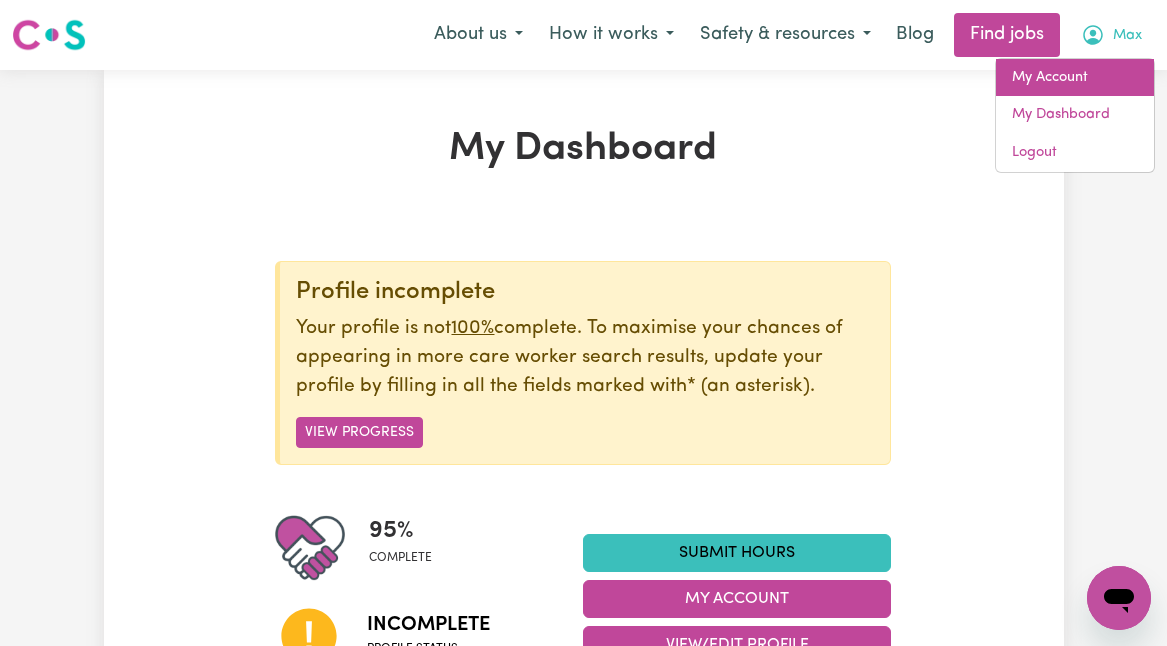click on "My Account" at bounding box center [1075, 78] 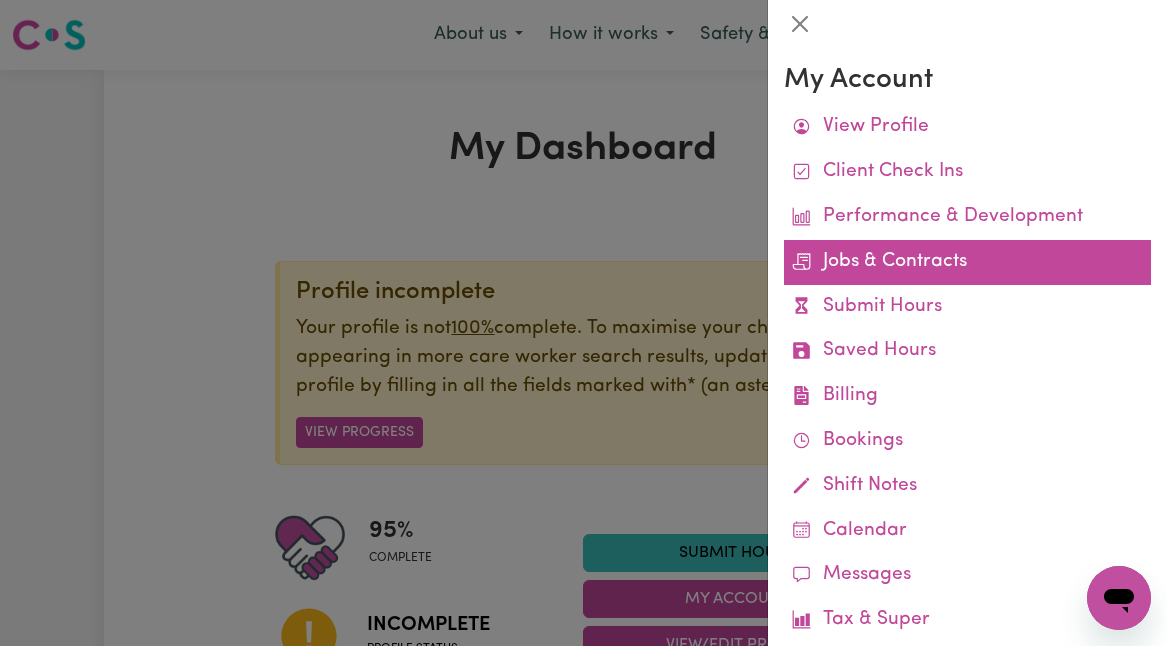 click on "Jobs & Contracts" at bounding box center [967, 262] 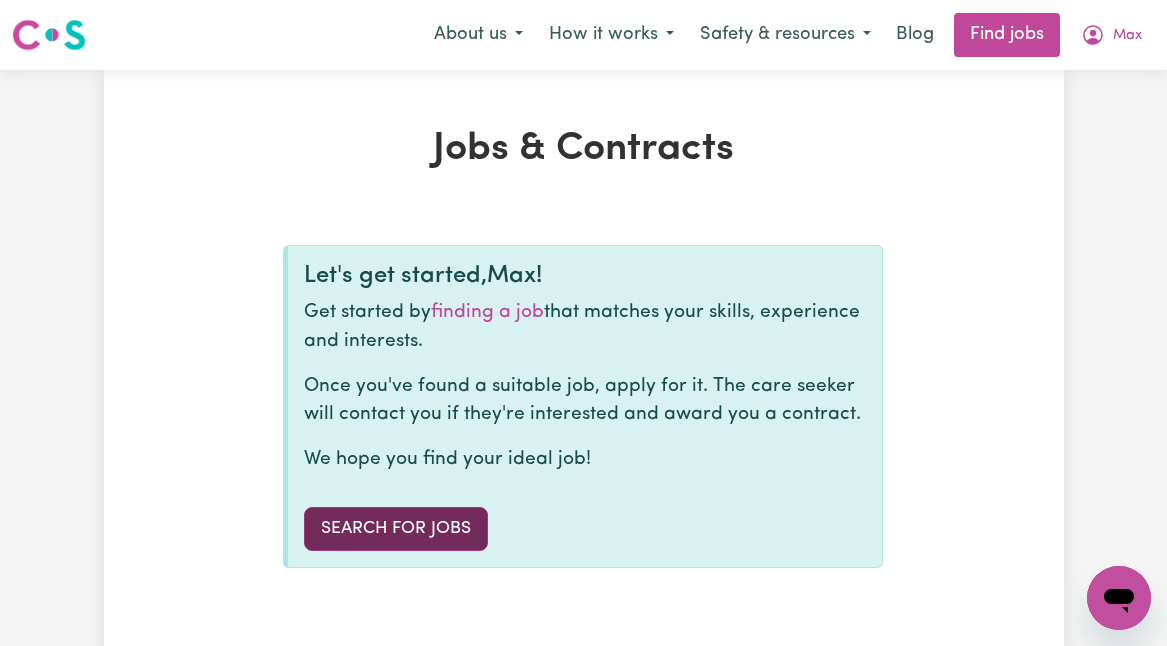 click on "Search for Jobs" at bounding box center (396, 529) 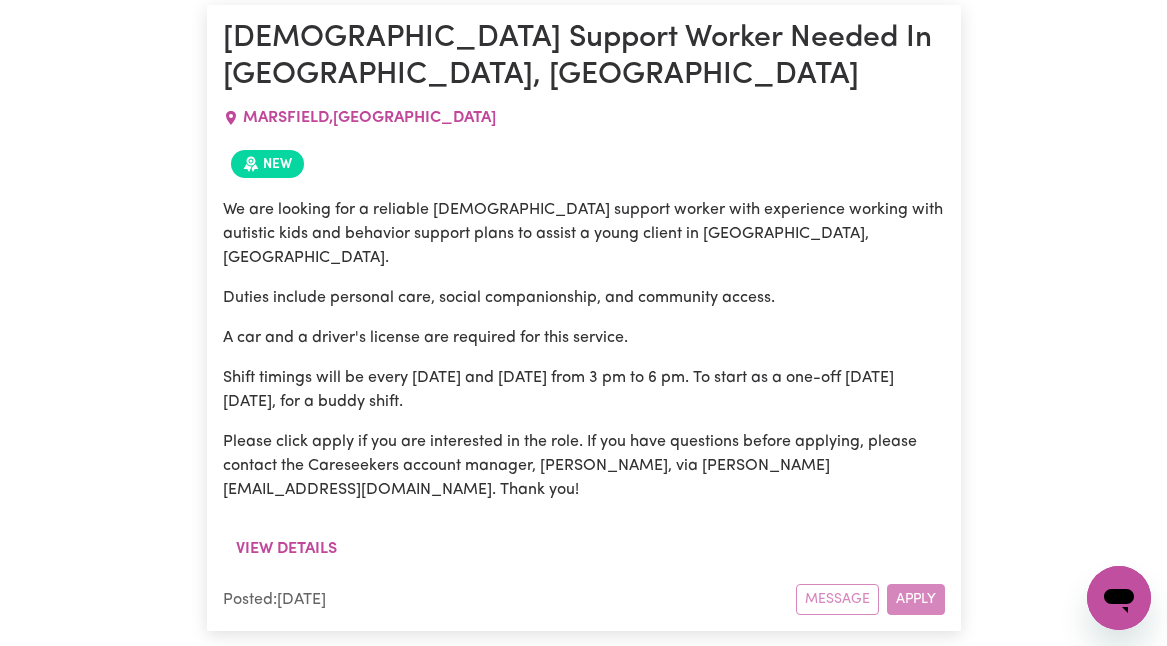 scroll, scrollTop: 6449, scrollLeft: 0, axis: vertical 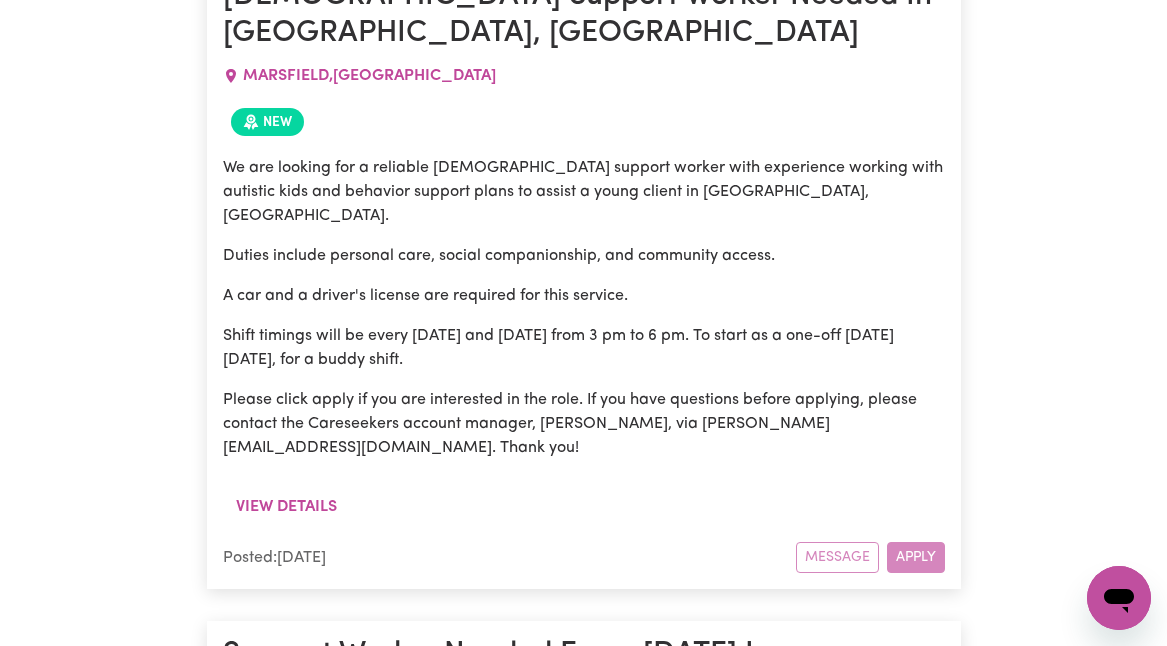 click on "View details" at bounding box center (286, 1077) 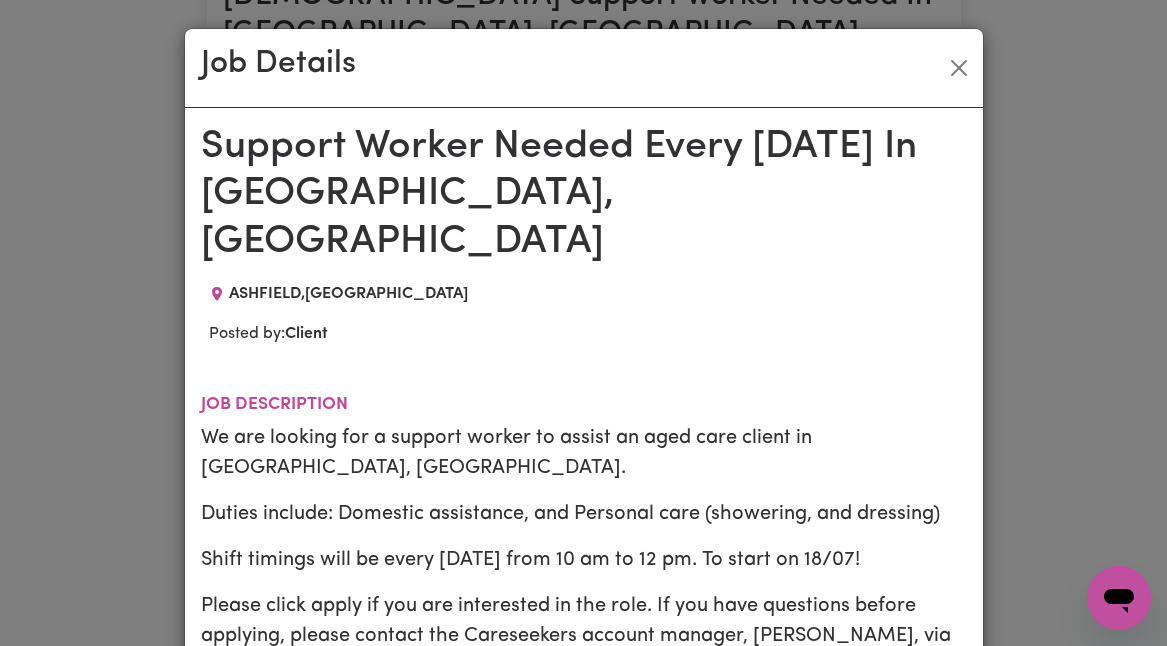 scroll, scrollTop: 0, scrollLeft: 0, axis: both 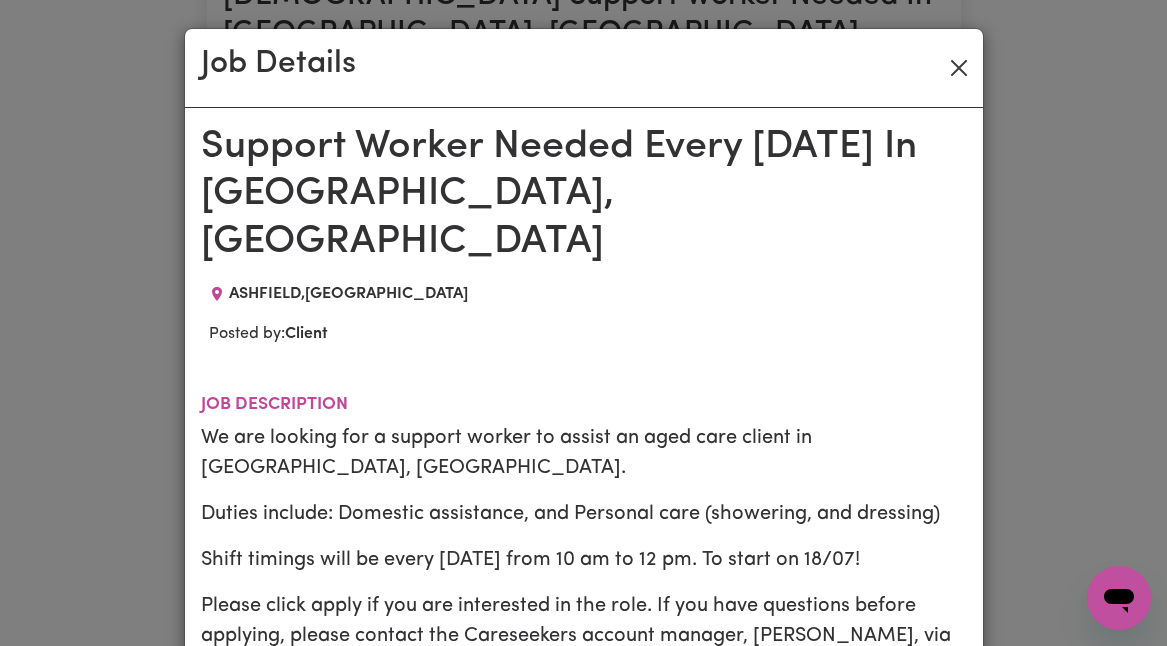 click at bounding box center [959, 68] 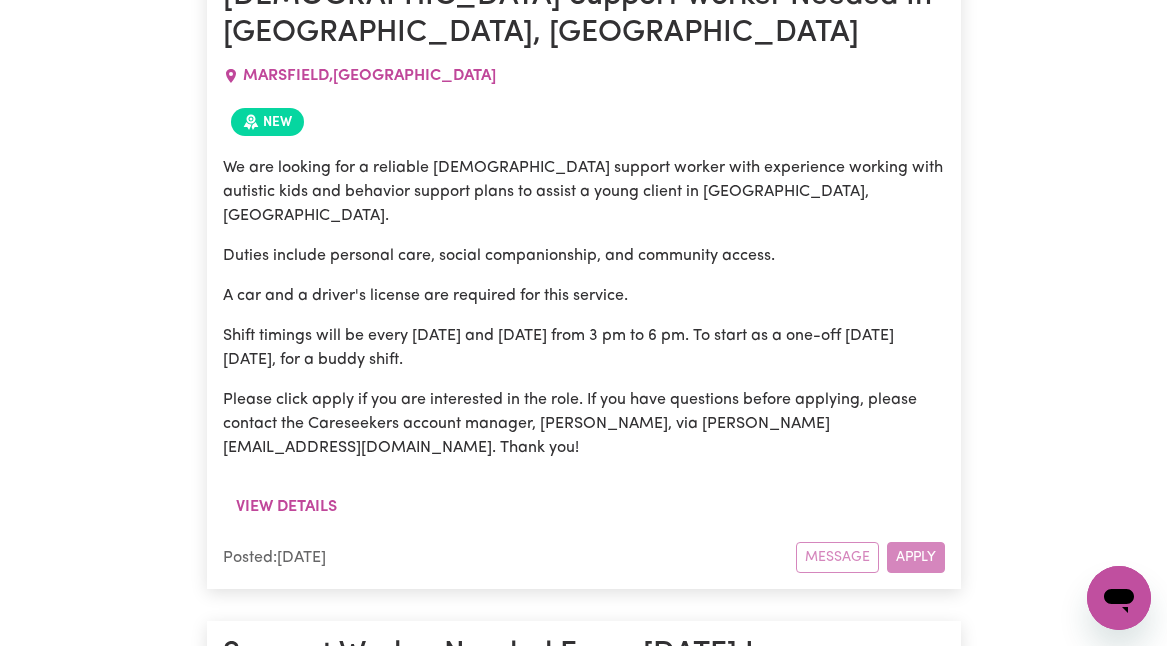 scroll, scrollTop: 6501, scrollLeft: 0, axis: vertical 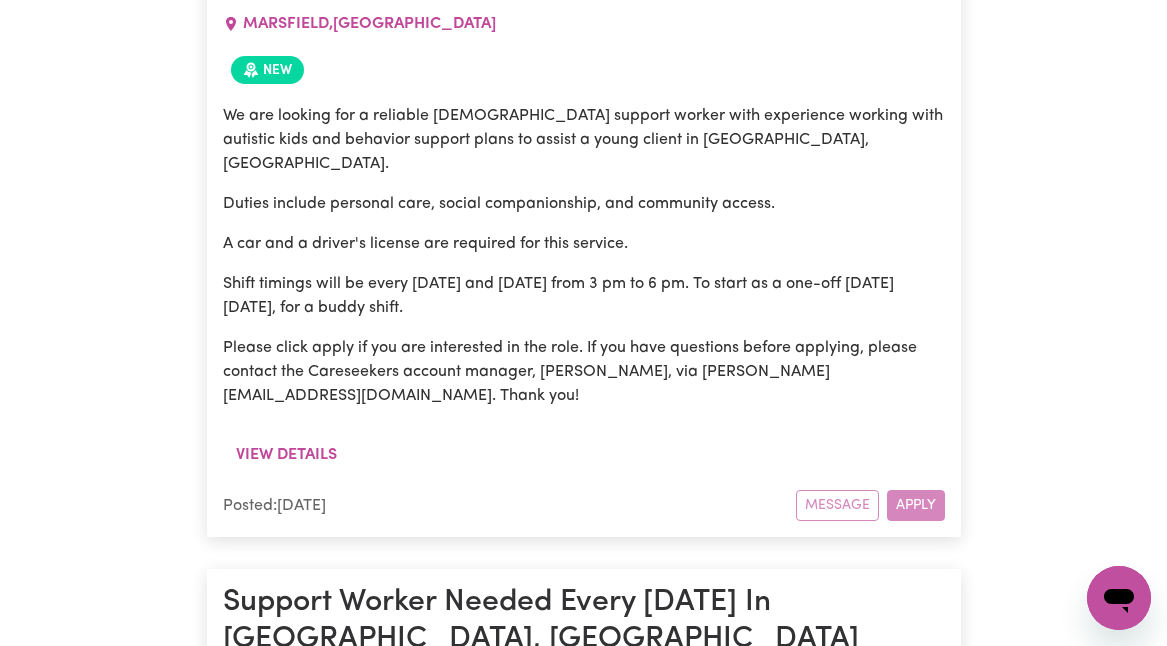 click on "Message Apply" at bounding box center [870, 1075] 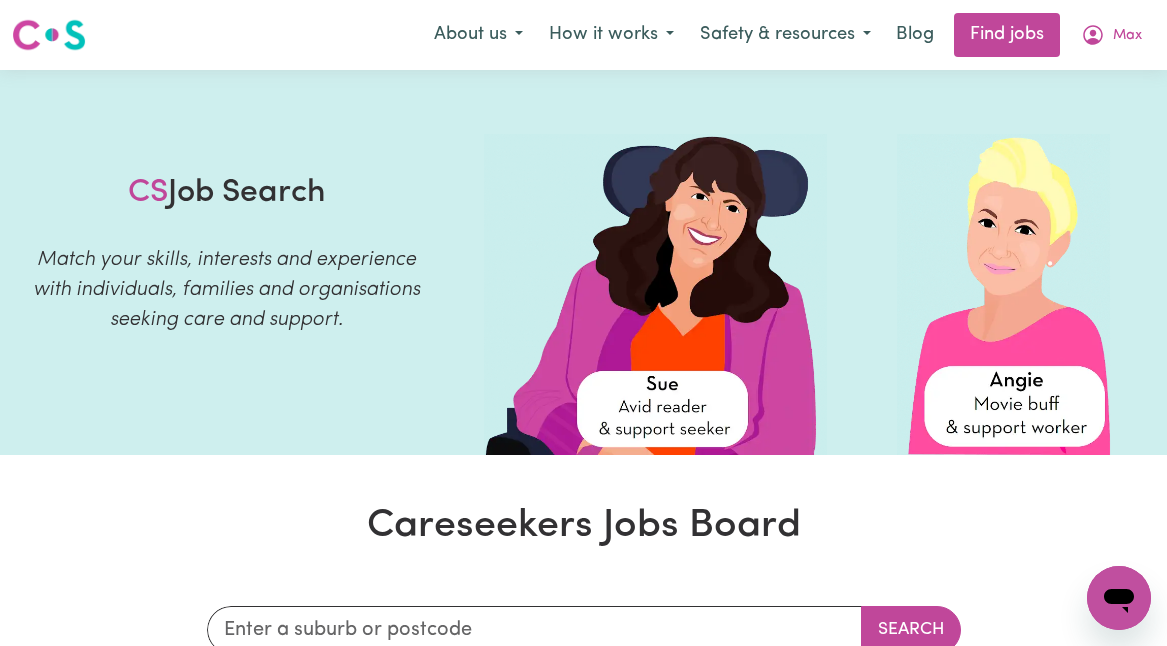 scroll, scrollTop: 0, scrollLeft: 0, axis: both 